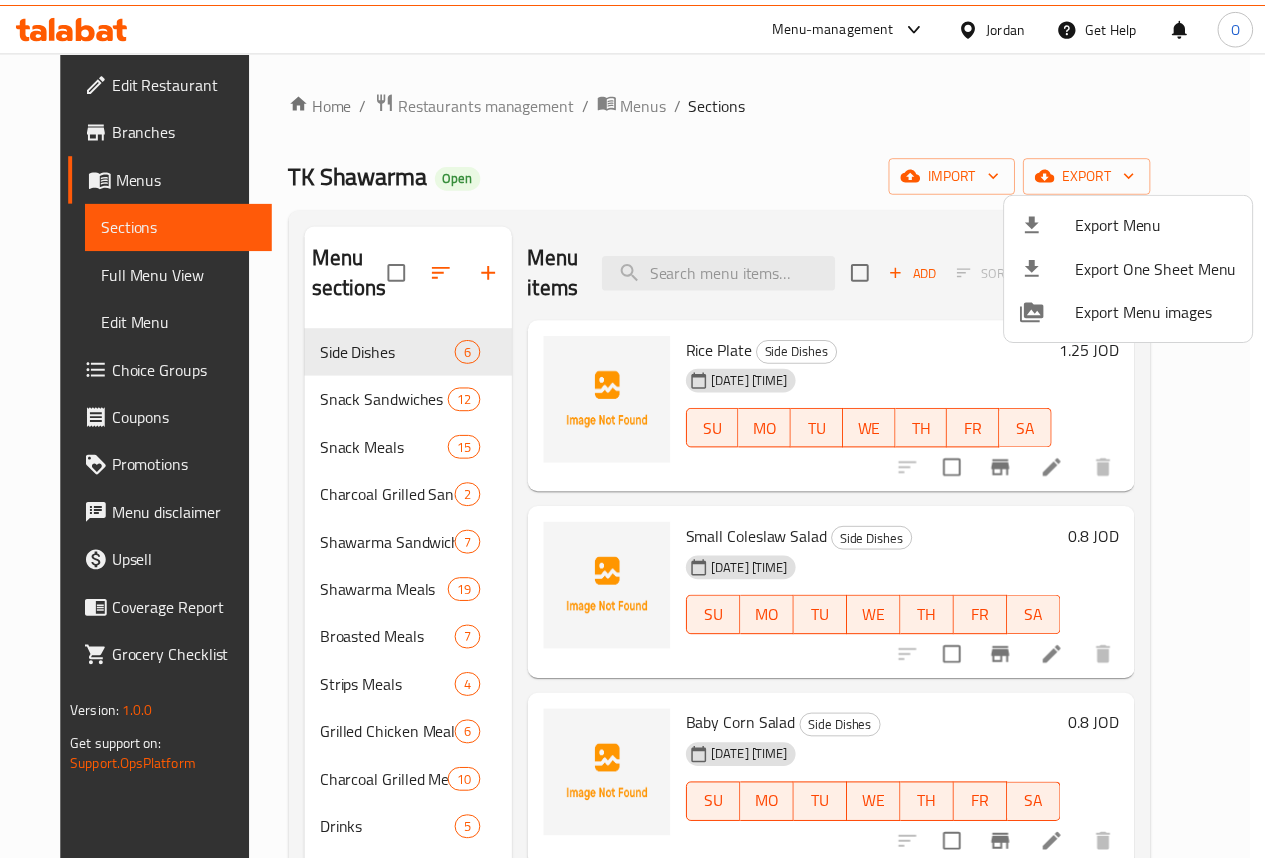 scroll, scrollTop: 0, scrollLeft: 0, axis: both 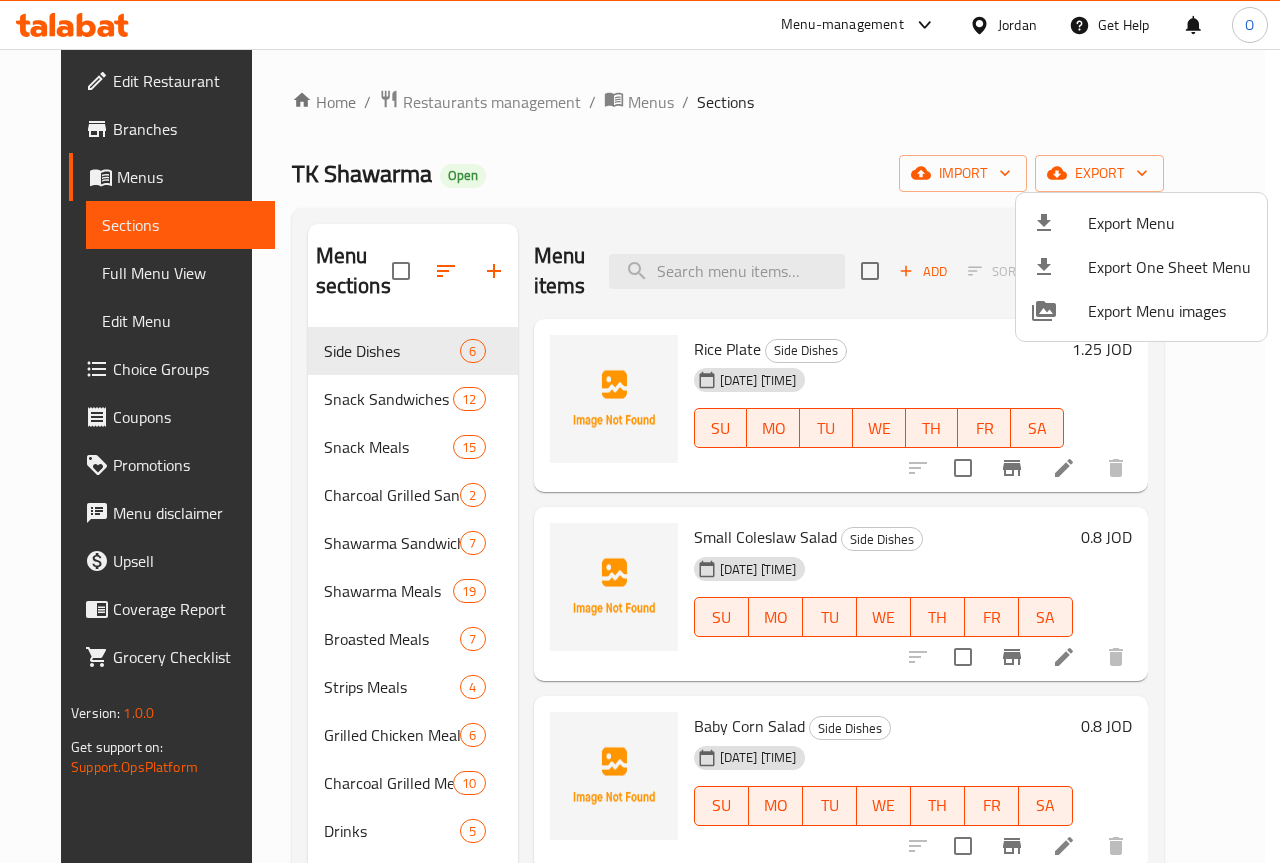 click at bounding box center [640, 431] 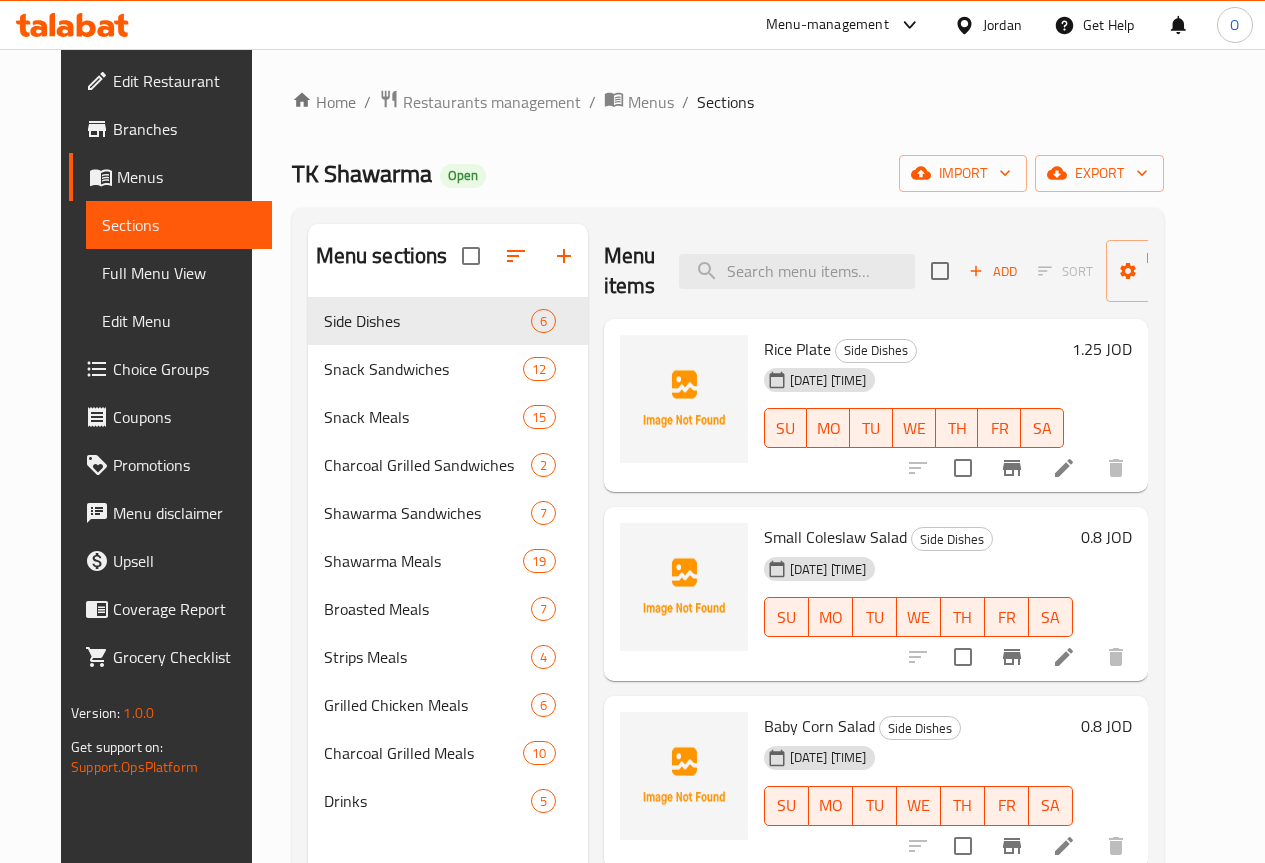 click on "Jordan" at bounding box center (1002, 25) 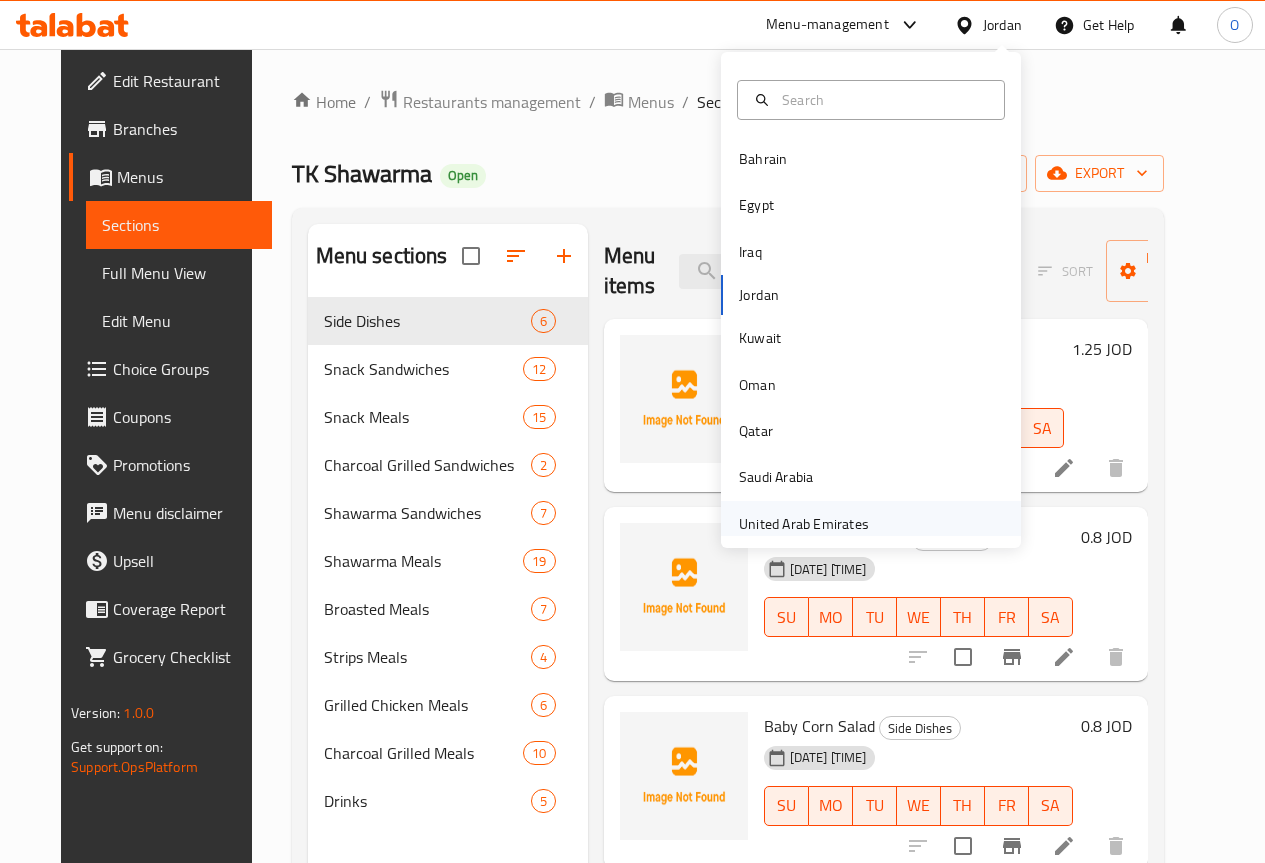 click on "United Arab Emirates" at bounding box center [804, 524] 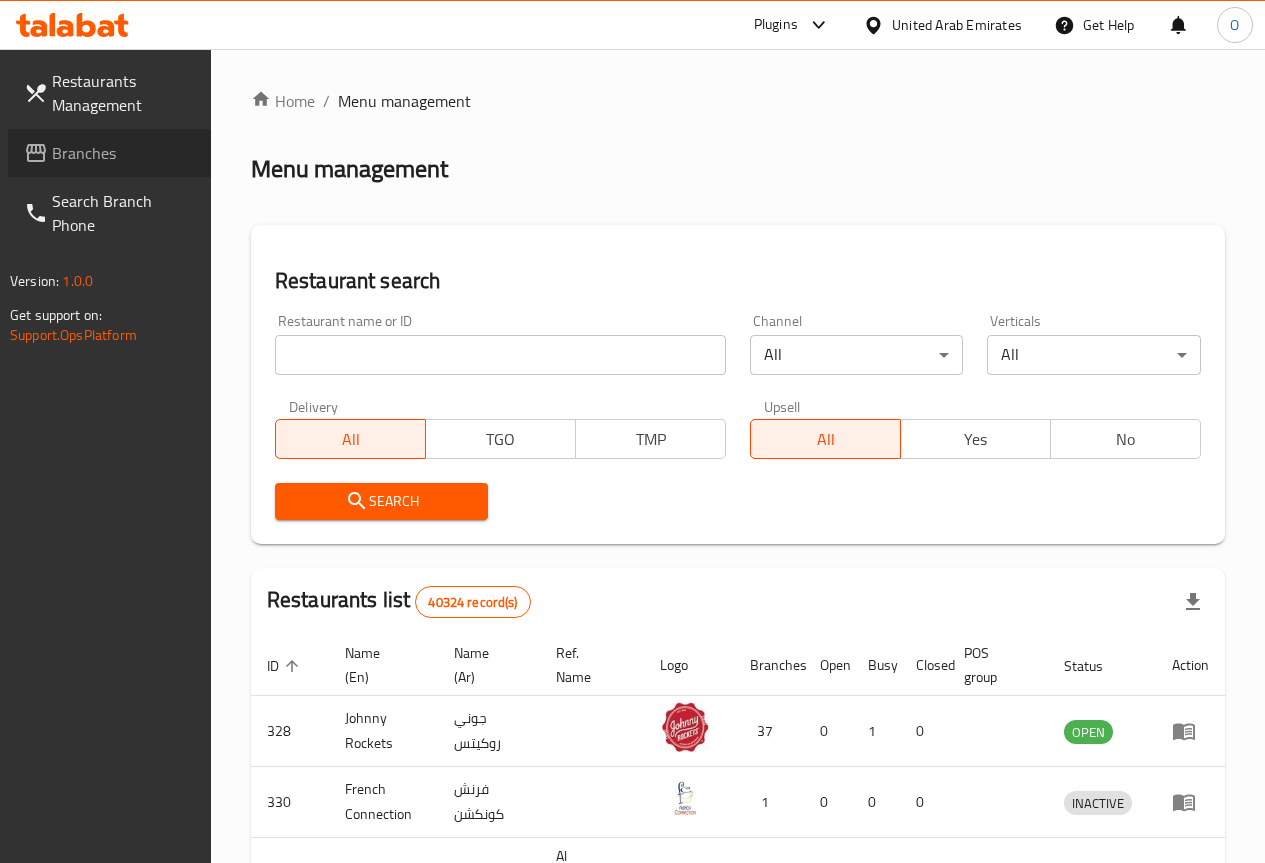click on "Branches" at bounding box center (123, 153) 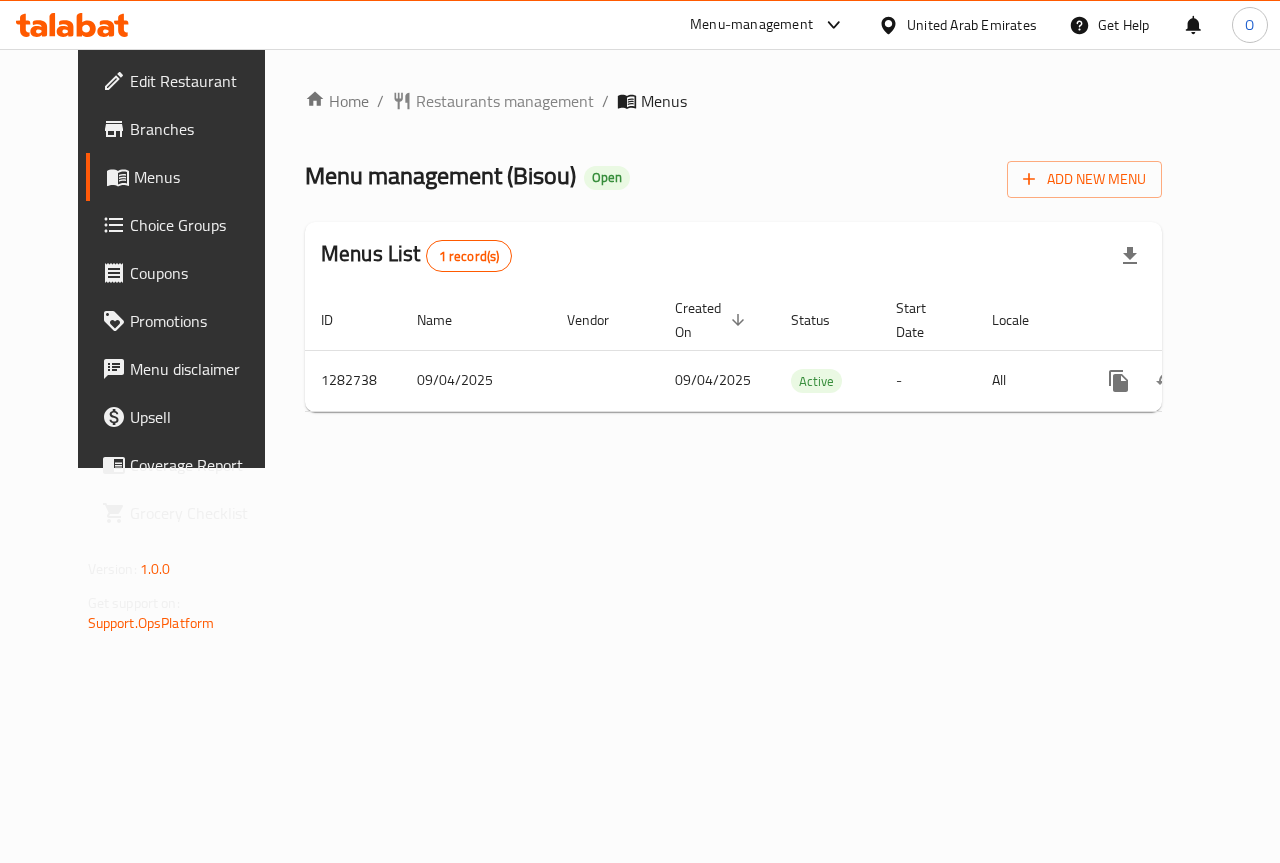 scroll, scrollTop: 0, scrollLeft: 0, axis: both 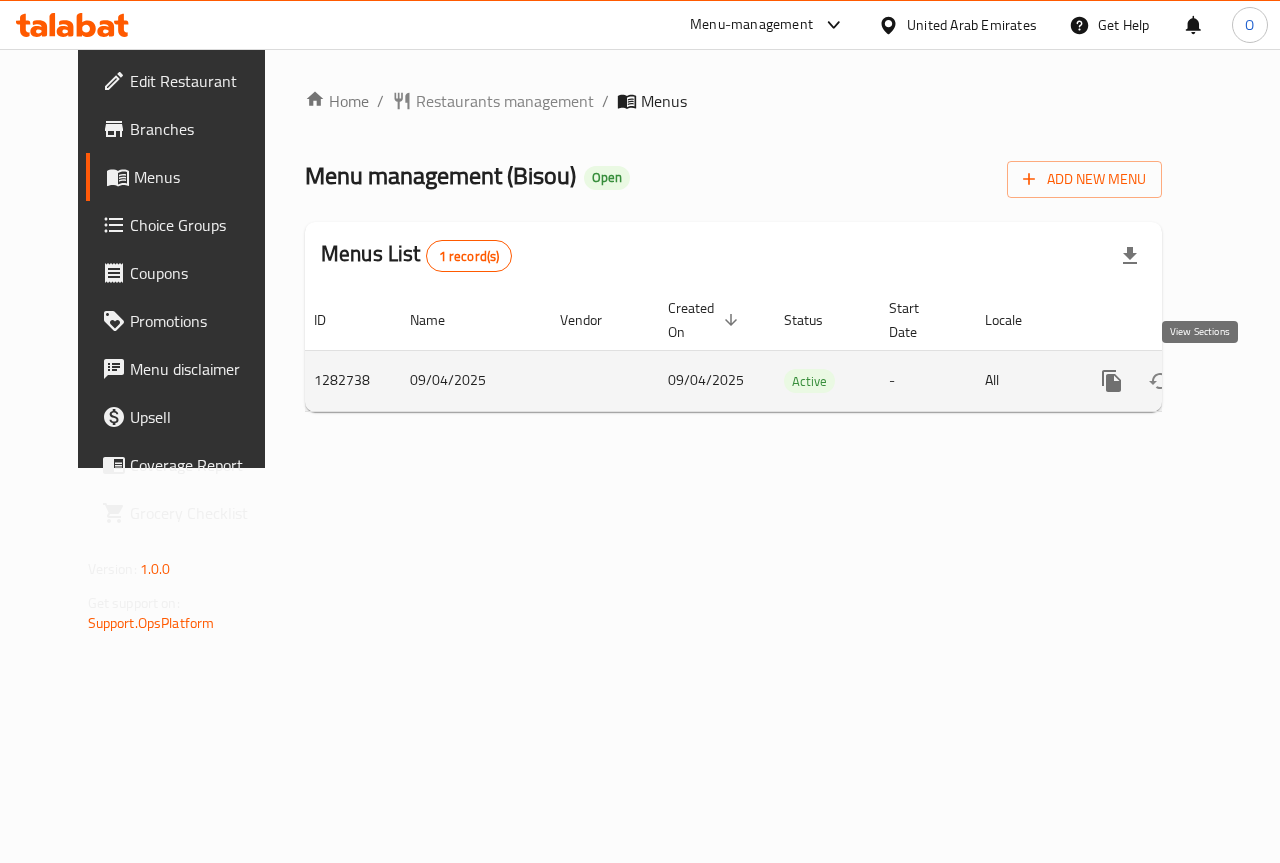 click 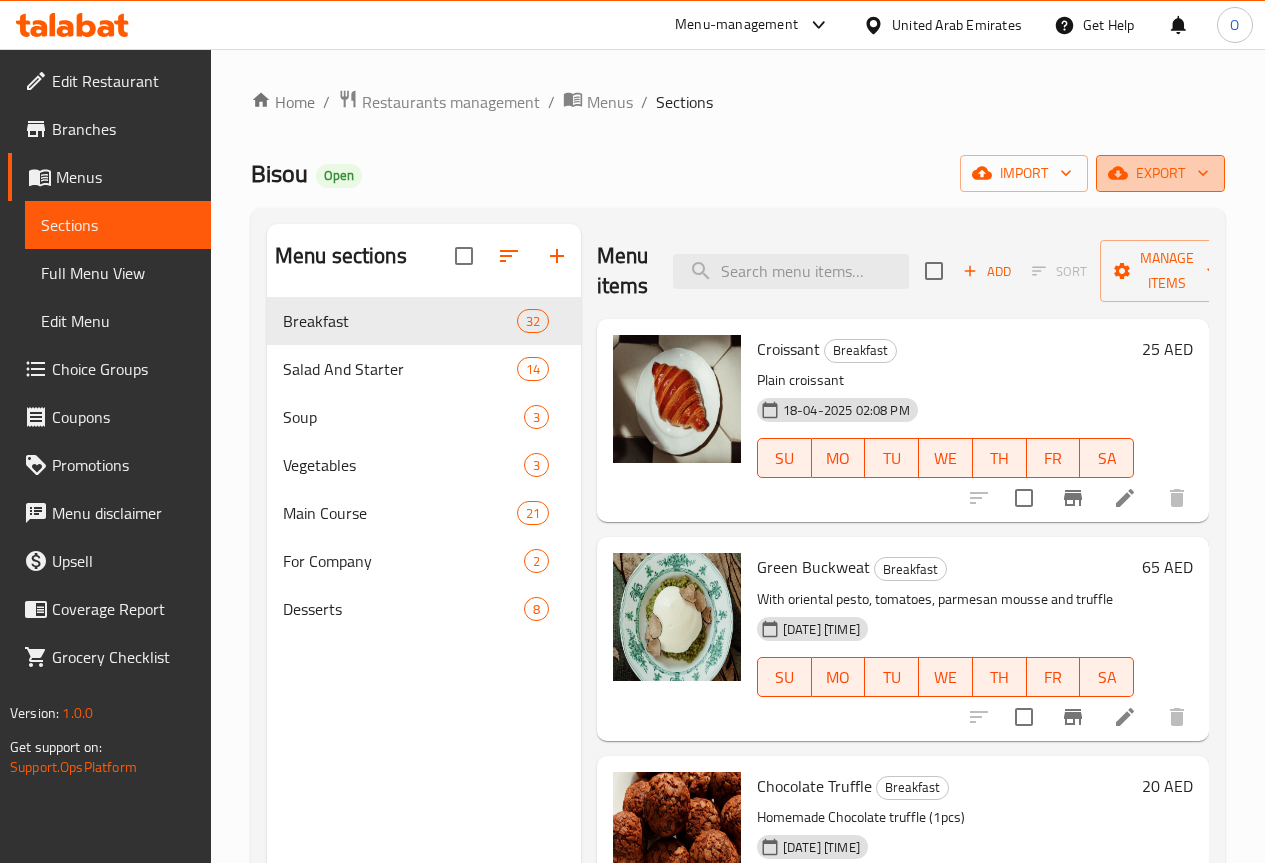 click on "export" at bounding box center [1160, 173] 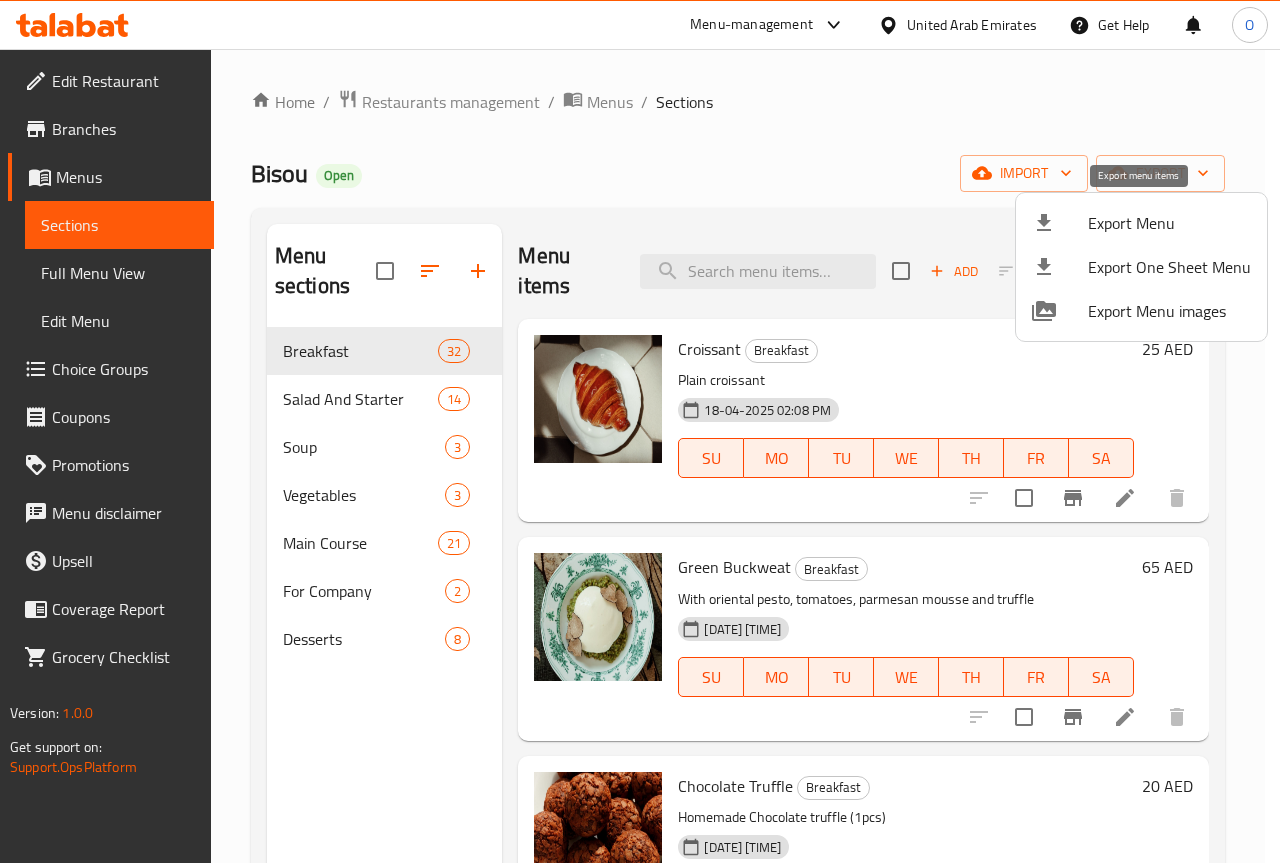 click on "Export Menu" at bounding box center (1169, 223) 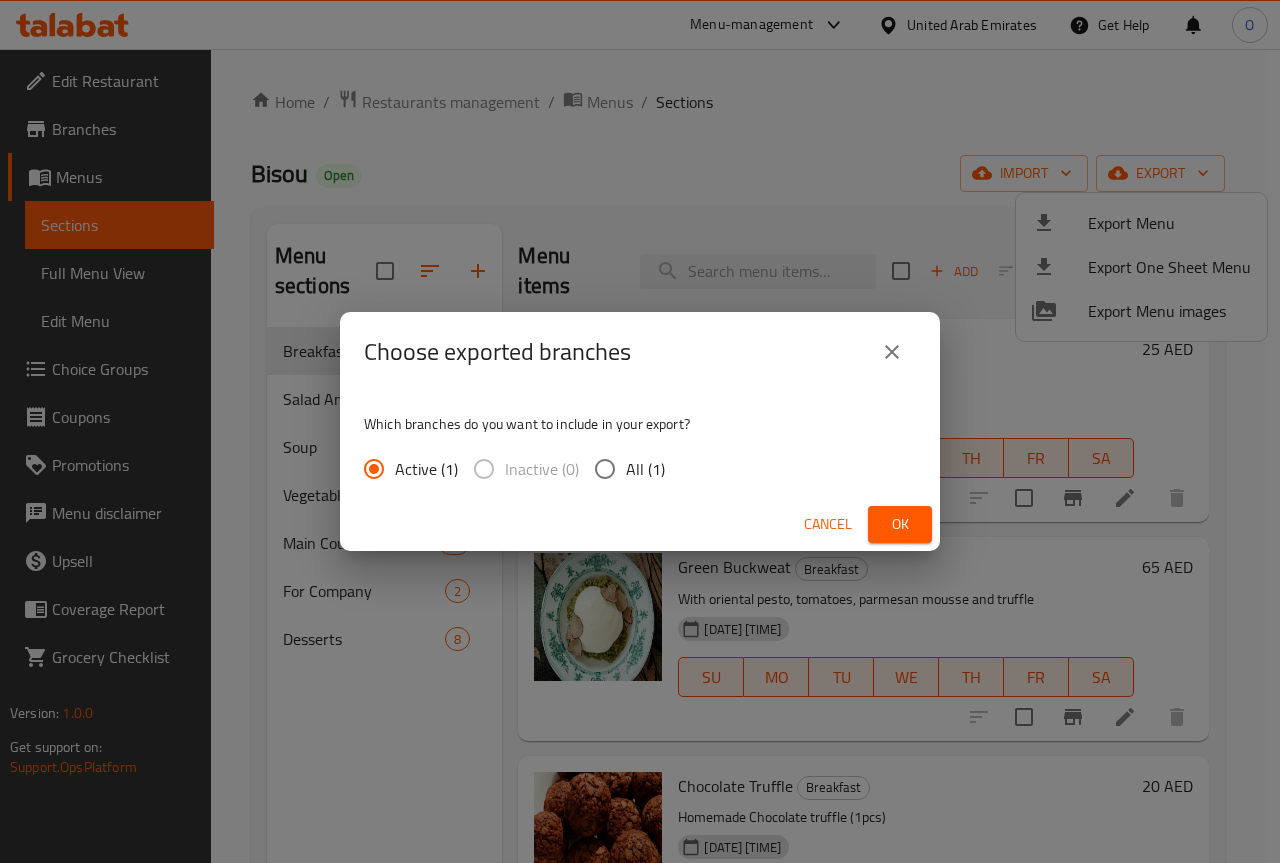 click on "Ok" at bounding box center [900, 524] 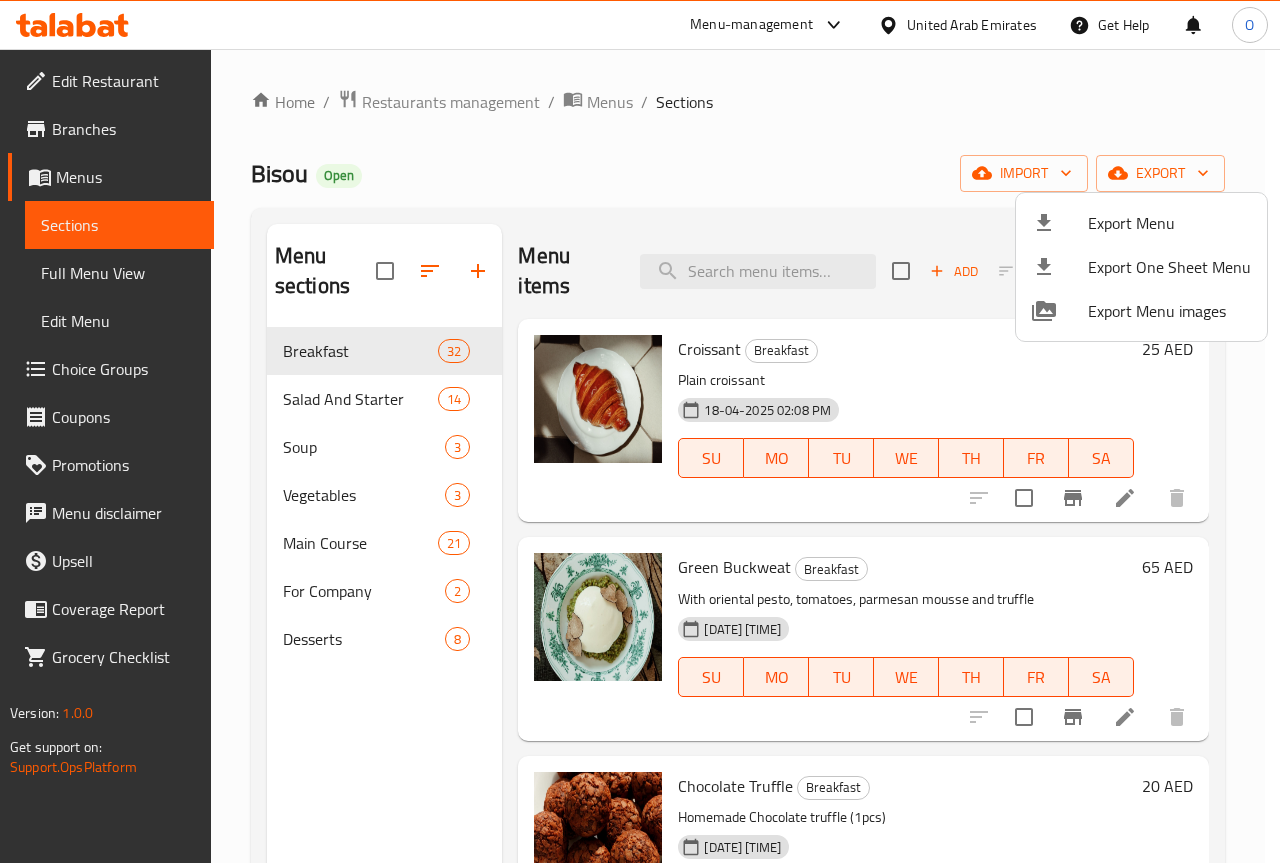 click at bounding box center (640, 431) 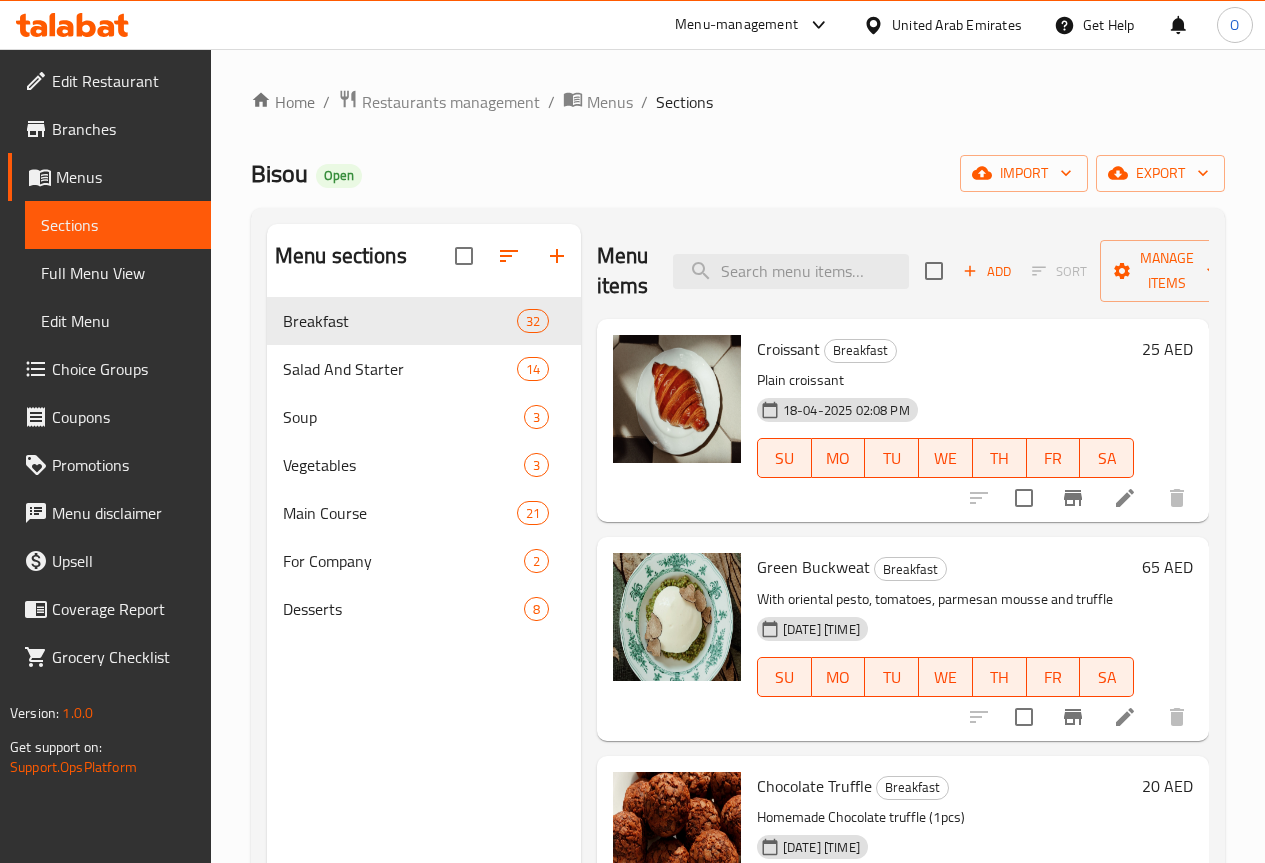 click on "Menu sections Breakfast 32 Salad And Starter 14 Soup 3 Vegetables 3 Main Course 21 For Company 2 Desserts 8 Menu items Add Sort Manage items Croissant   Breakfast Plain croissant  18-04-2025 02:08 PM SU MO TU WE TH FR SA 25   AED Green Buckweat   Breakfast With oriental pesto, tomatoes, parmesan mousse and truffle 22-05-2025 02:59 PM SU MO TU WE TH FR SA 65   AED Chocolate Truffle   Breakfast Homemade Chocolate truffle (1pcs) 22-05-2025 03:15 PM SU MO TU WE TH FR SA 20   AED Pistachio Madeleine   Breakfast Homemade madeleine 22-05-2025 03:31 PM SU MO TU WE TH FR SA 20   AED Madeleine Hazelnut    Breakfast Homemade hazelnut chocolate madeleine 22-05-2025 03:37 PM SU MO TU WE TH FR SA 20   AED Pain Au Chocolat   Breakfast Pain Au Chocolate served with homemade chocolate mousse  18-04-2025 02:20 PM SU MO TU WE TH FR SA 30   AED Almond Croissant   Breakfast Served with vanilla cream on the side 18-04-2025 02:27 PM SU MO TU WE TH FR SA 40   AED Pistachio Croissant   Breakfast 18-04-2025 02:36 PM SU MO TU WE TH FR" at bounding box center [738, 655] 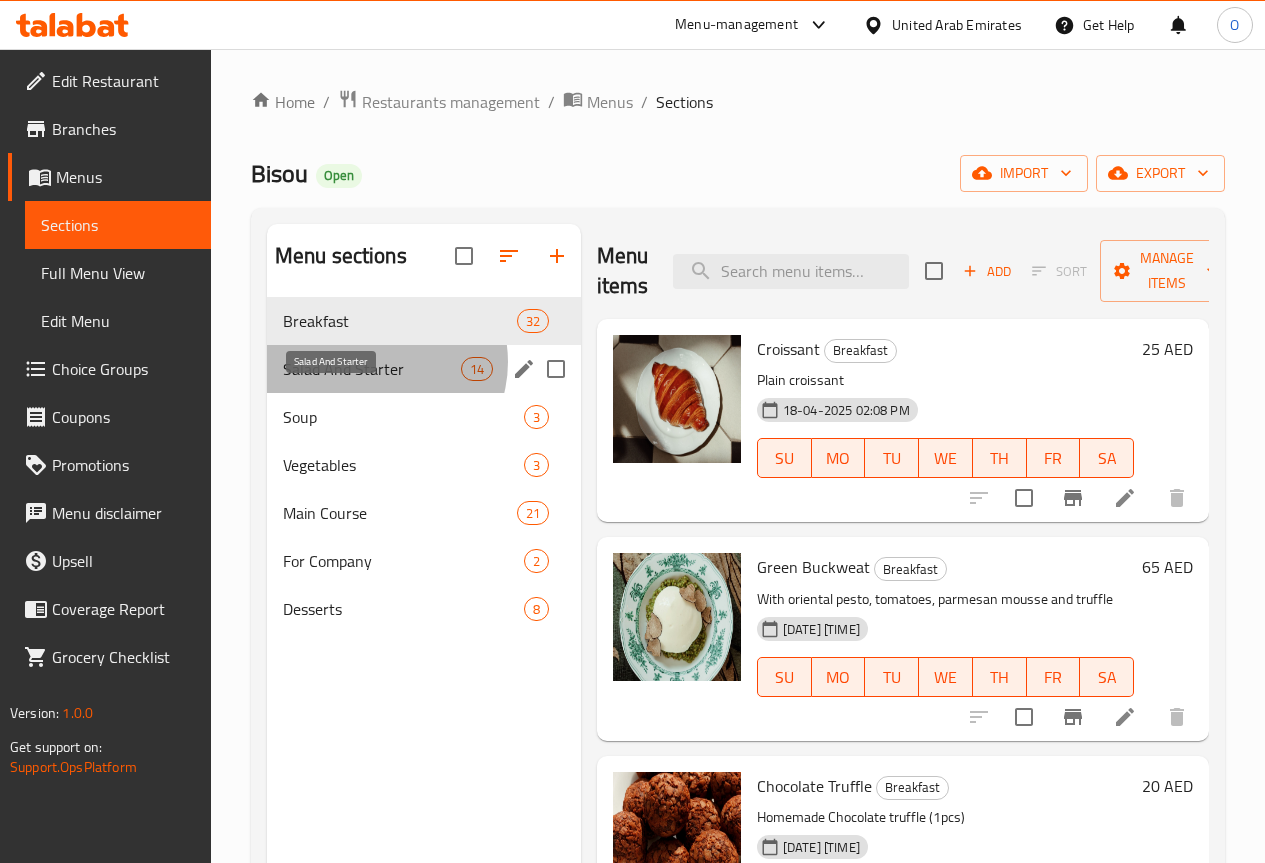 click on "Salad And Starter" at bounding box center (372, 369) 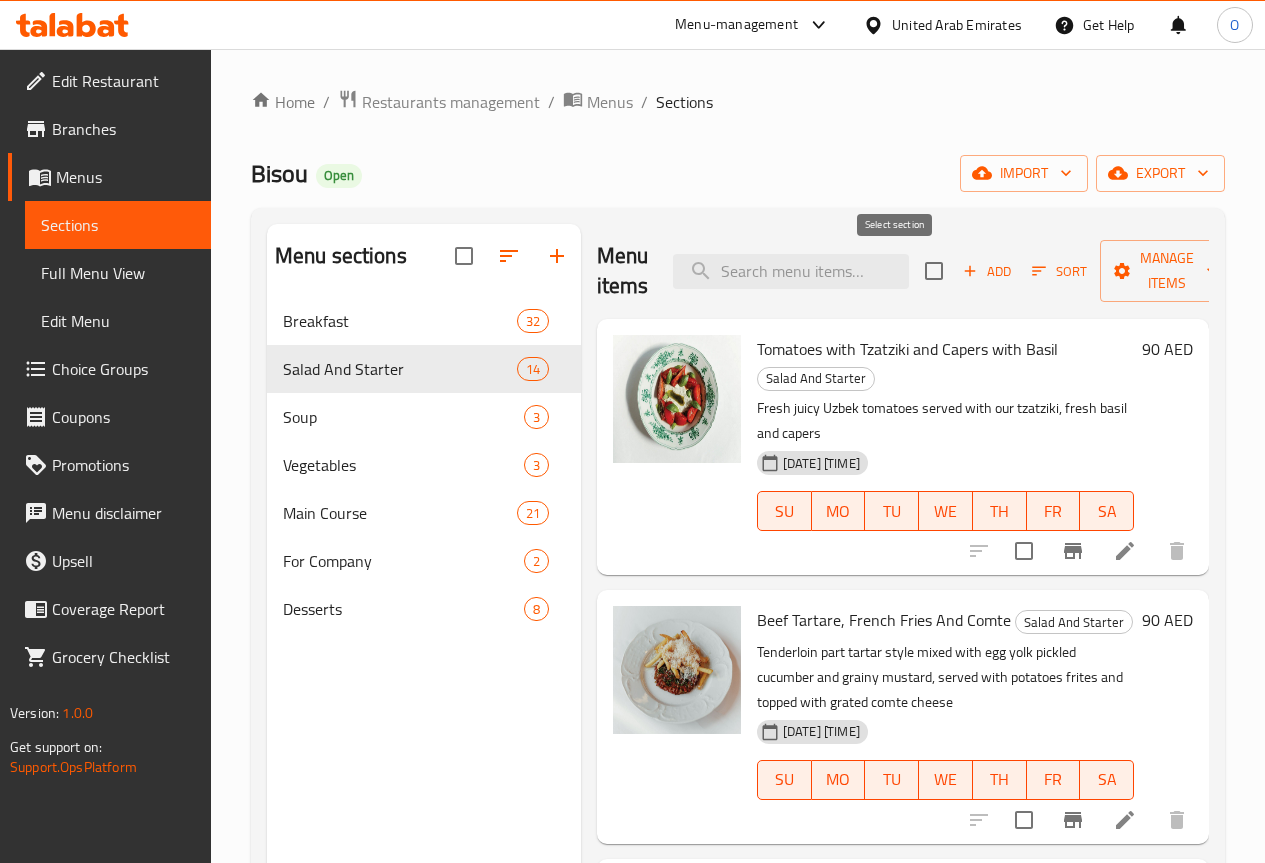 click at bounding box center (934, 271) 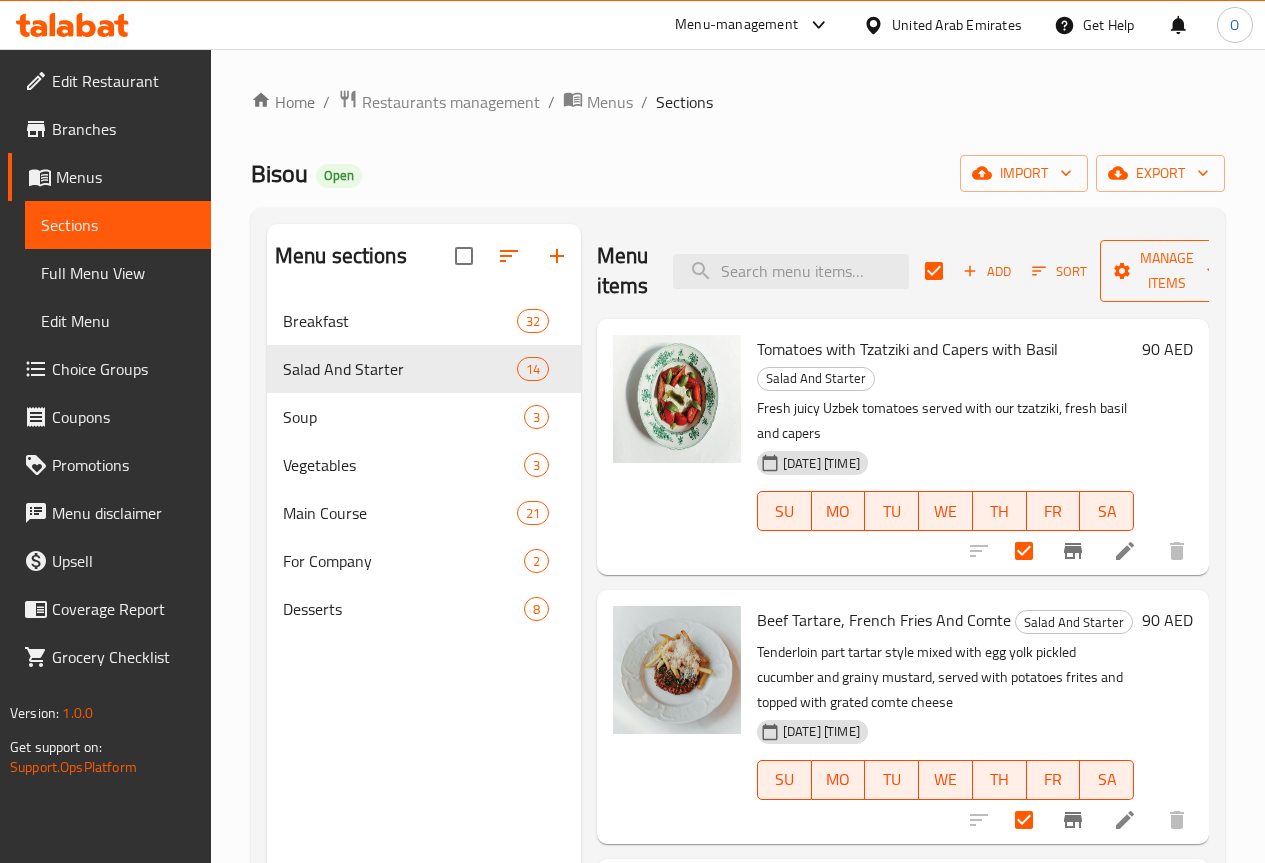 click on "Manage items" at bounding box center (1167, 271) 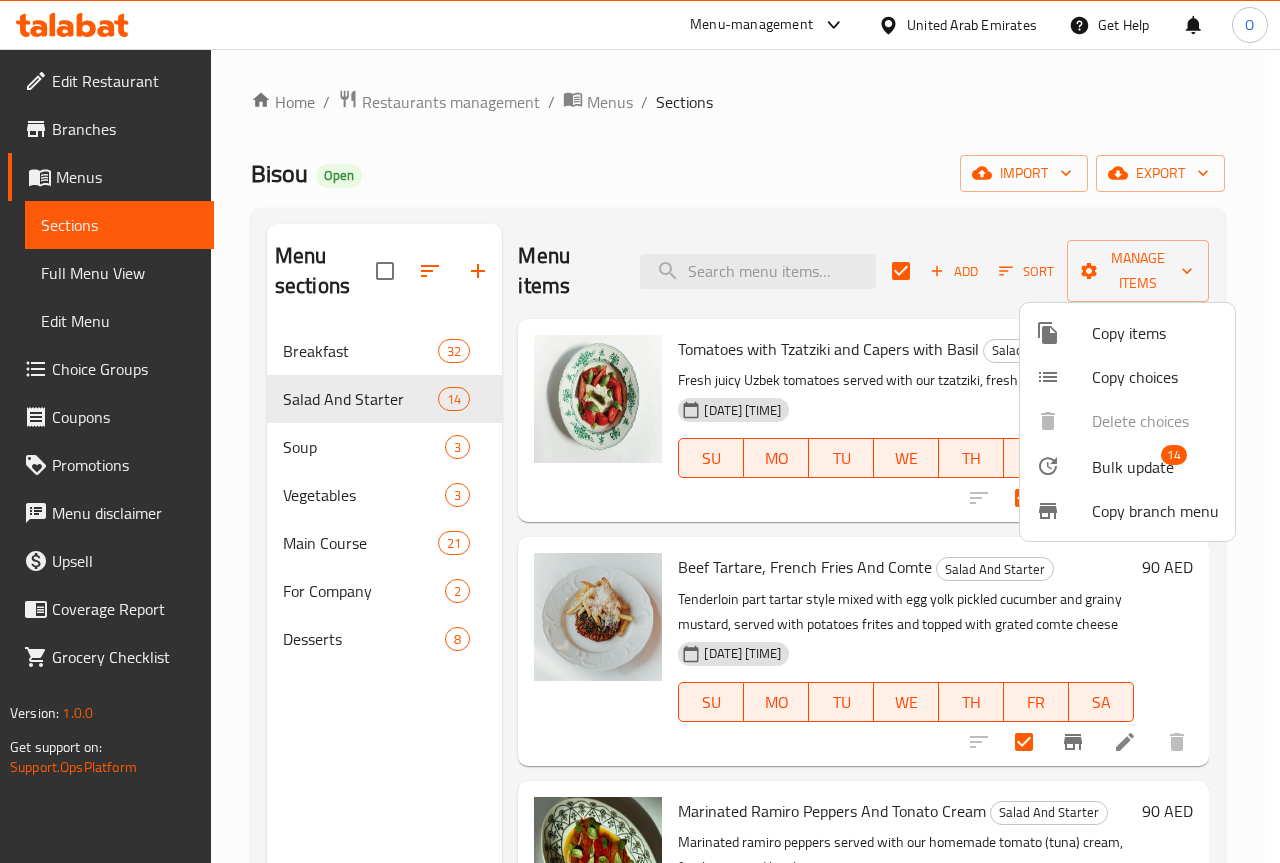 click on "Bulk update" at bounding box center [1133, 467] 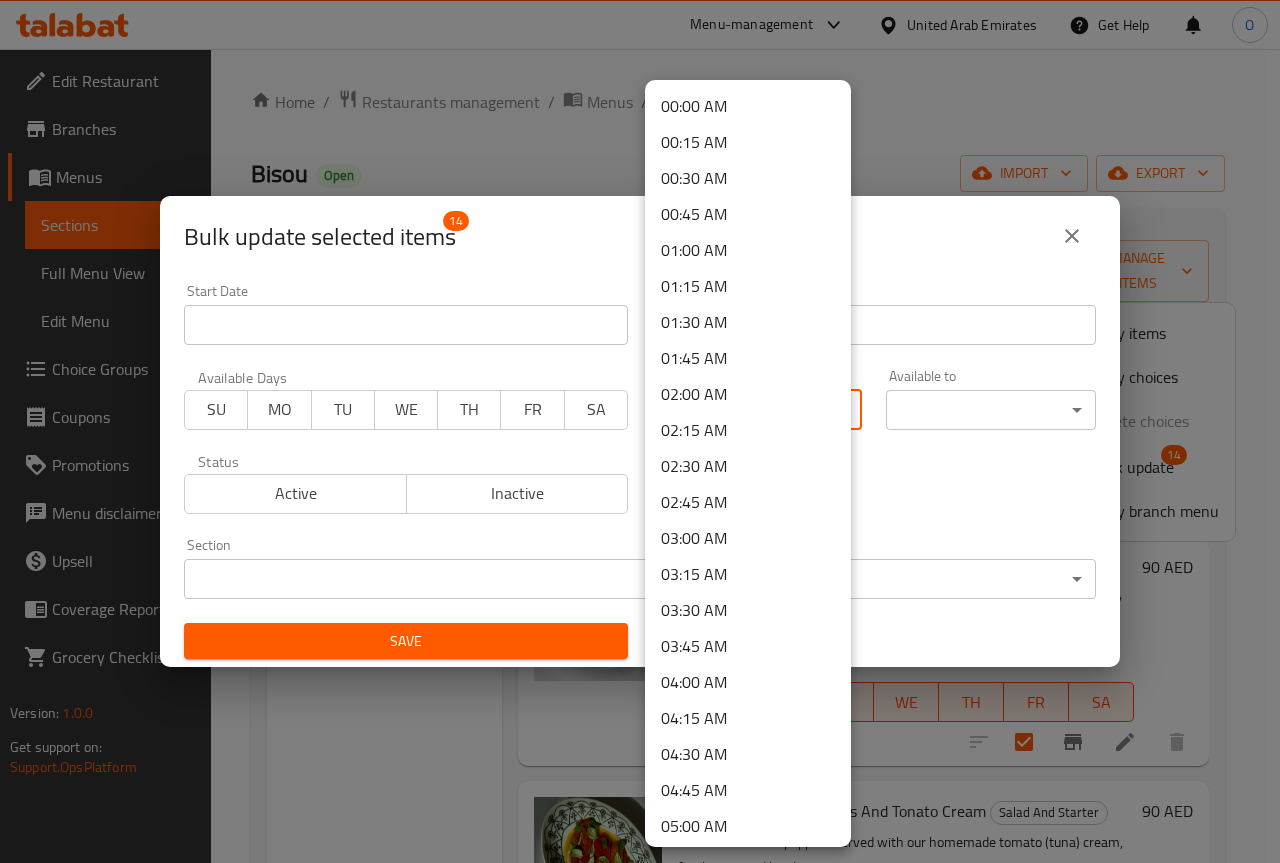 click on "Selected items are updated successfully ​ Menu-management [COUNTRY] Get Help O   Edit Restaurant   Branches   Menus   Sections   Full Menu View   Edit Menu   Choice Groups   Coupons   Promotions   Menu disclaimer   Upsell   Coverage Report   Grocery Checklist  Version:    1.0.0  Get support on:    Support.OpsPlatform Home / Restaurants management / Menus / Sections Bisou Open import export Menu sections Breakfast 32 Salad And Starter 14 Soup 3 Vegetables 3 Main Course 21 For Company 2 Desserts 8 Menu items Add Sort Manage items Tomatoes with Tzatziki and Capers with Basil   Salad And Starter Fresh juicy Uzbek tomatoes served with our tzatziki, fresh basil and capers [DATE] [TIME] SU MO TU WE TH FR SA 90   AED Beef Tartare, French Fries And Comte   Salad And Starter Tenderloin part tartar style mixed with egg yolk pickled cucumber and grainy mustard, served with potatoes frites and topped with grated comte cheese [DATE] [TIME] SU MO TU WE TH FR SA 90   AED Marinated Ramiro Peppers And Tonato Cream   Salad And Starter SU MO" at bounding box center (640, 456) 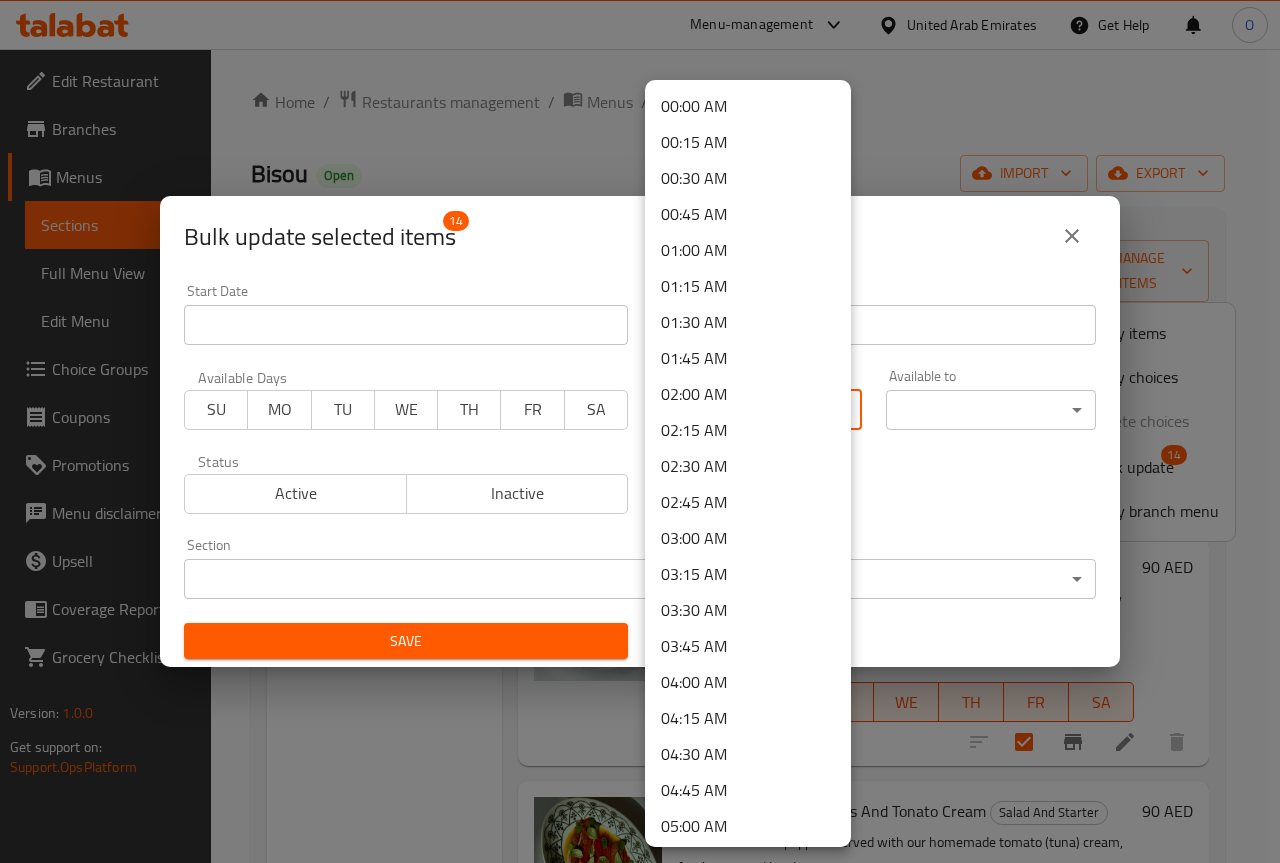 click on "03:00 AM" at bounding box center [748, 538] 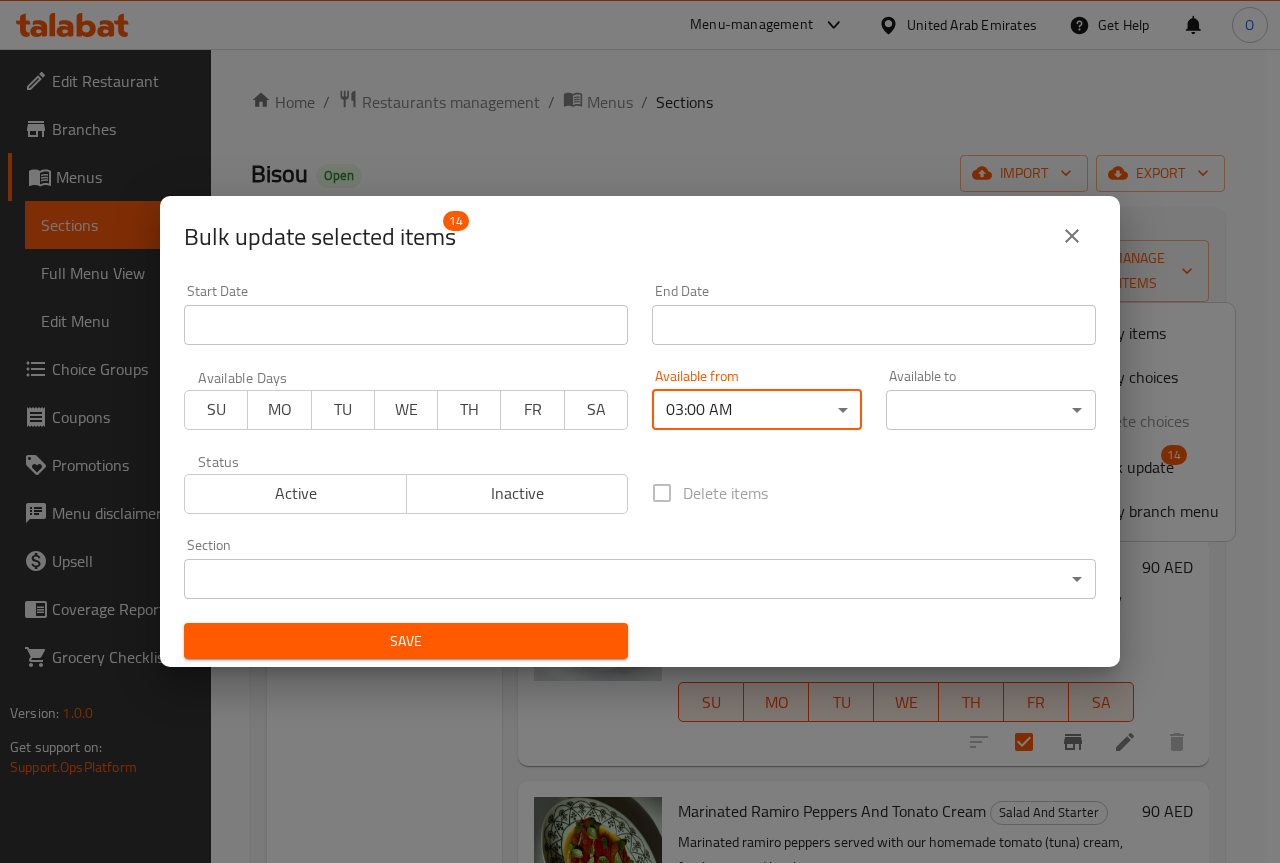 click on "Selected items are updated successfully ​ Menu-management [COUNTRY] Get Help O   Edit Restaurant   Branches   Menus   Sections   Full Menu View   Edit Menu   Choice Groups   Coupons   Promotions   Menu disclaimer   Upsell   Coverage Report   Grocery Checklist  Version:    1.0.0  Get support on:    Support.OpsPlatform Home / Restaurants management / Menus / Sections Bisou Open import export Menu sections Breakfast 32 Salad And Starter 14 Soup 3 Vegetables 3 Main Course 21 For Company 2 Desserts 8 Menu items Add Sort Manage items Tomatoes with Tzatziki and Capers with Basil   Salad And Starter Fresh juicy Uzbek tomatoes served with our tzatziki, fresh basil and capers [DATE] [TIME] SU MO TU WE TH FR SA 90   AED Beef Tartare, French Fries And Comte   Salad And Starter Tenderloin part tartar style mixed with egg yolk pickled cucumber and grainy mustard, served with potatoes frites and topped with grated comte cheese [DATE] [TIME] SU MO TU WE TH FR SA 90   AED Marinated Ramiro Peppers And Tonato Cream   Salad And Starter SU MO" at bounding box center [640, 456] 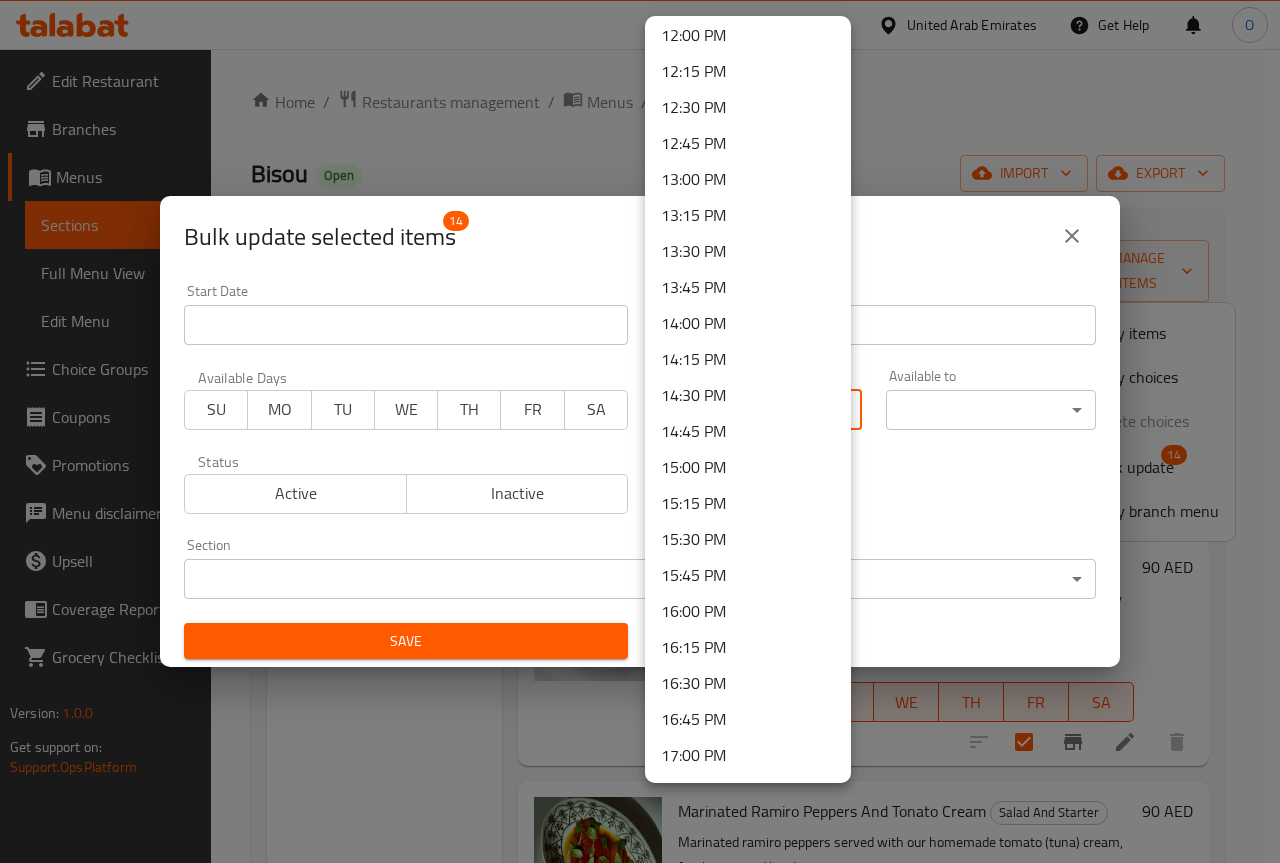 scroll, scrollTop: 1700, scrollLeft: 0, axis: vertical 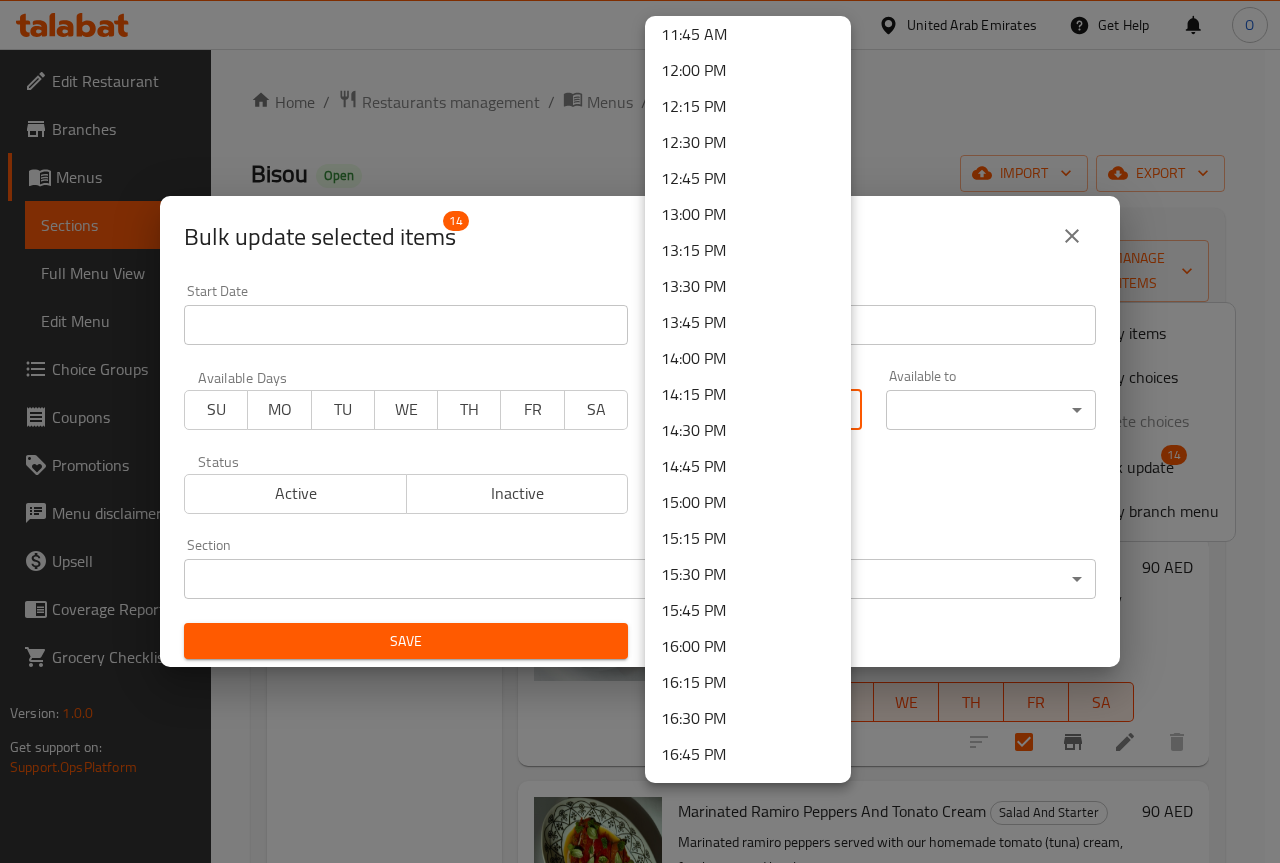 click on "15:00 PM" at bounding box center (748, 502) 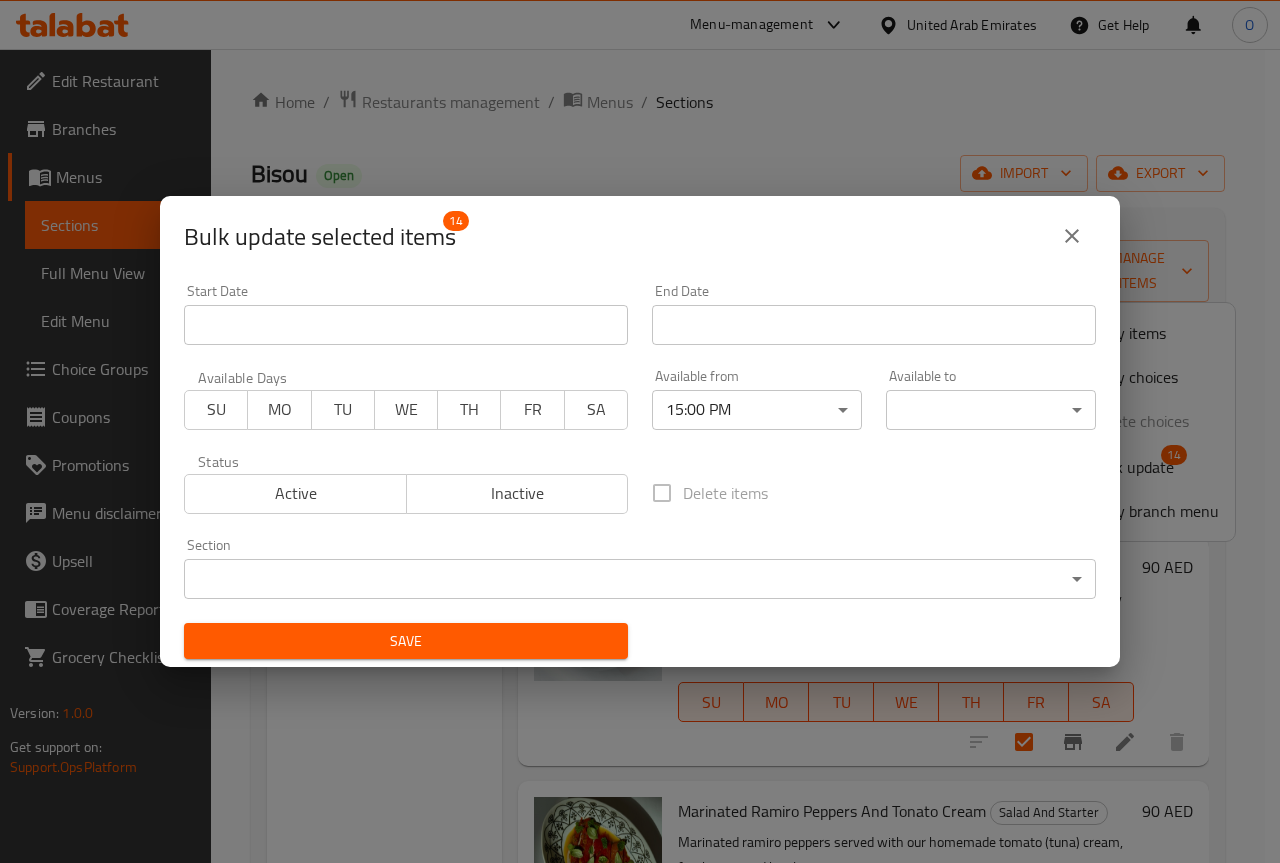 click on "Available to ​ ​" at bounding box center (991, 399) 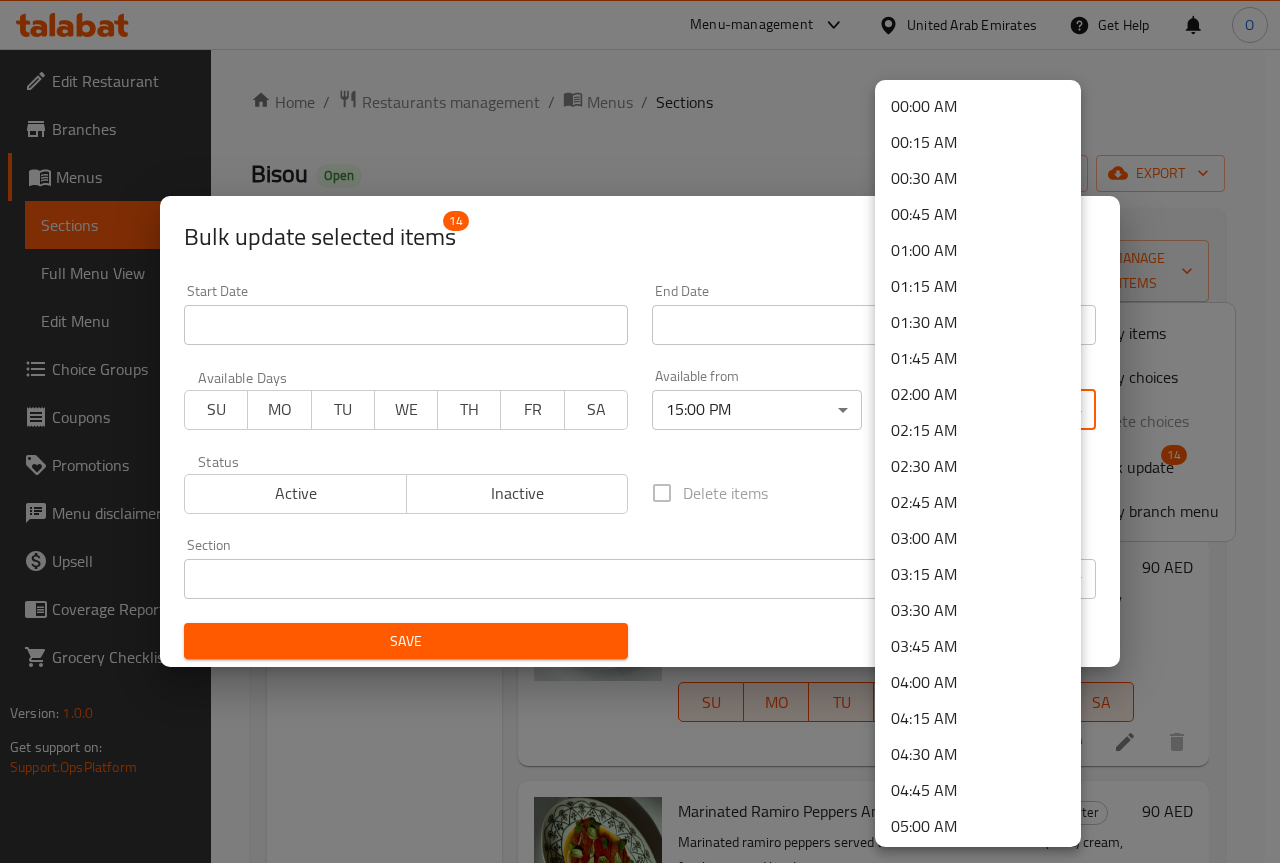 click on "Selected items are updated successfully ​ Menu-management [COUNTRY] Get Help O   Edit Restaurant   Branches   Menus   Sections   Full Menu View   Edit Menu   Choice Groups   Coupons   Promotions   Menu disclaimer   Upsell   Coverage Report   Grocery Checklist  Version:    1.0.0  Get support on:    Support.OpsPlatform Home / Restaurants management / Menus / Sections Bisou Open import export Menu sections Breakfast 32 Salad And Starter 14 Soup 3 Vegetables 3 Main Course 21 For Company 2 Desserts 8 Menu items Add Sort Manage items Tomatoes with Tzatziki and Capers with Basil   Salad And Starter Fresh juicy Uzbek tomatoes served with our tzatziki, fresh basil and capers [DATE] [TIME] SU MO TU WE TH FR SA 90   AED Beef Tartare, French Fries And Comte   Salad And Starter Tenderloin part tartar style mixed with egg yolk pickled cucumber and grainy mustard, served with potatoes frites and topped with grated comte cheese [DATE] [TIME] SU MO TU WE TH FR SA 90   AED Marinated Ramiro Peppers And Tonato Cream   Salad And Starter SU MO" at bounding box center (640, 456) 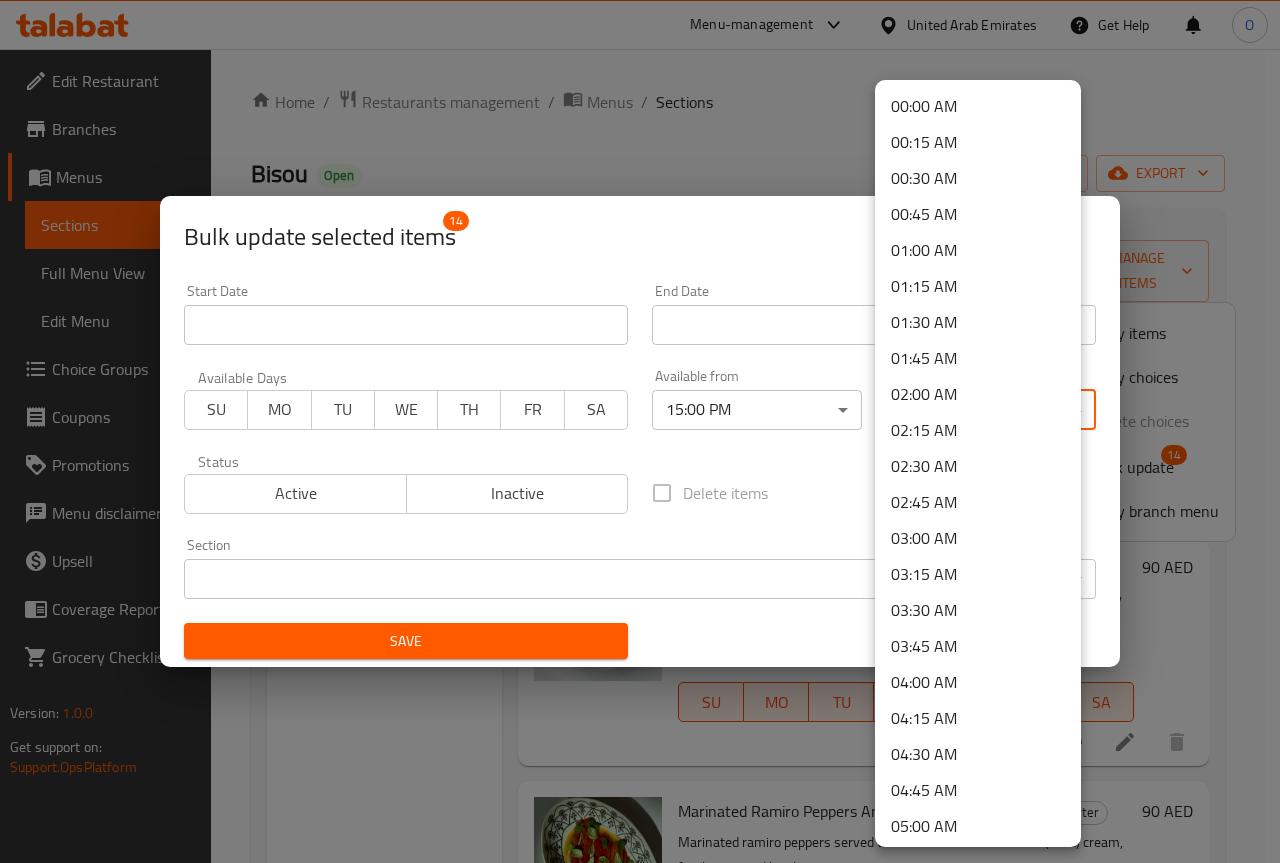 click at bounding box center (640, 431) 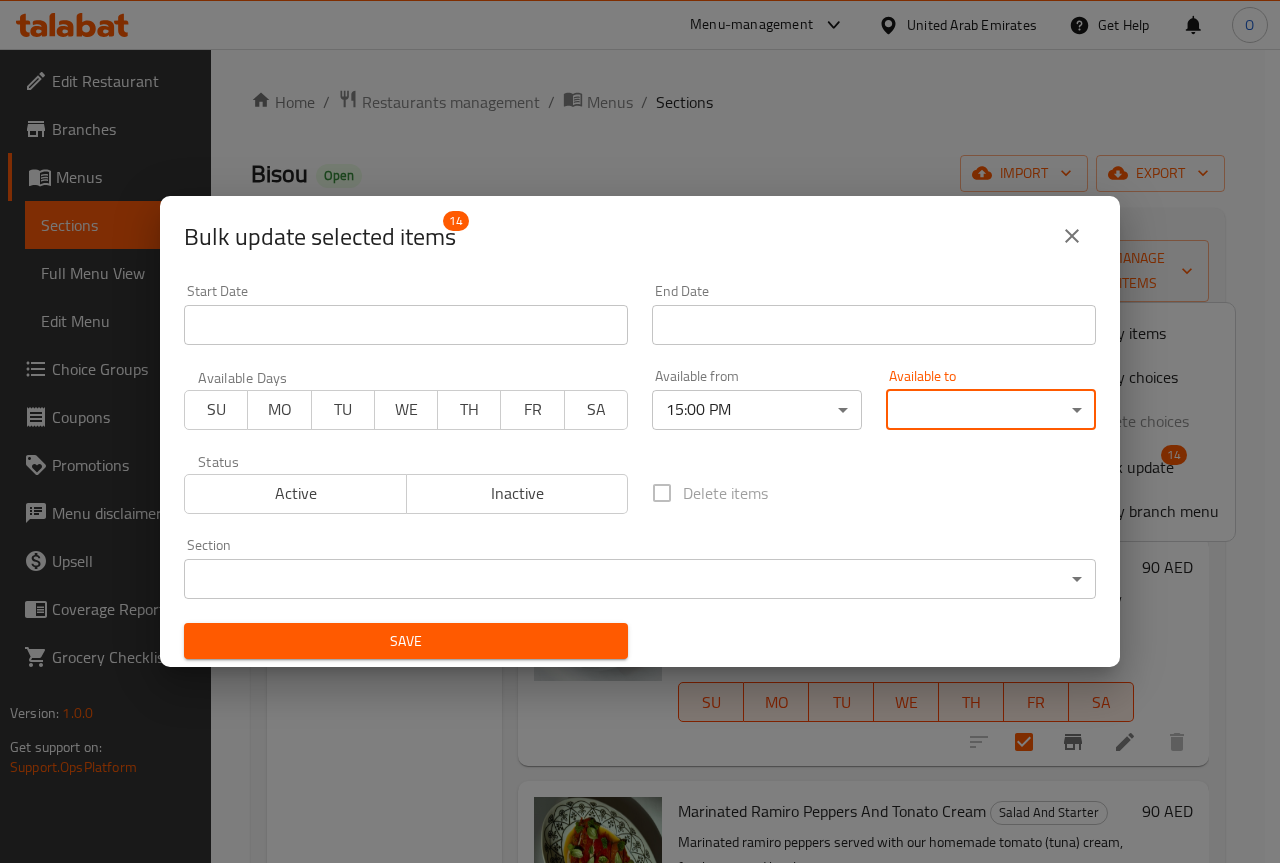 click on "Selected items are updated successfully ​ Menu-management [COUNTRY] Get Help O   Edit Restaurant   Branches   Menus   Sections   Full Menu View   Edit Menu   Choice Groups   Coupons   Promotions   Menu disclaimer   Upsell   Coverage Report   Grocery Checklist  Version:    1.0.0  Get support on:    Support.OpsPlatform Home / Restaurants management / Menus / Sections Bisou Open import export Menu sections Breakfast 32 Salad And Starter 14 Soup 3 Vegetables 3 Main Course 21 For Company 2 Desserts 8 Menu items Add Sort Manage items Tomatoes with Tzatziki and Capers with Basil   Salad And Starter Fresh juicy Uzbek tomatoes served with our tzatziki, fresh basil and capers [DATE] [TIME] SU MO TU WE TH FR SA 90   AED Beef Tartare, French Fries And Comte   Salad And Starter Tenderloin part tartar style mixed with egg yolk pickled cucumber and grainy mustard, served with potatoes frites and topped with grated comte cheese [DATE] [TIME] SU MO TU WE TH FR SA 90   AED Marinated Ramiro Peppers And Tonato Cream   Salad And Starter SU MO" at bounding box center [640, 456] 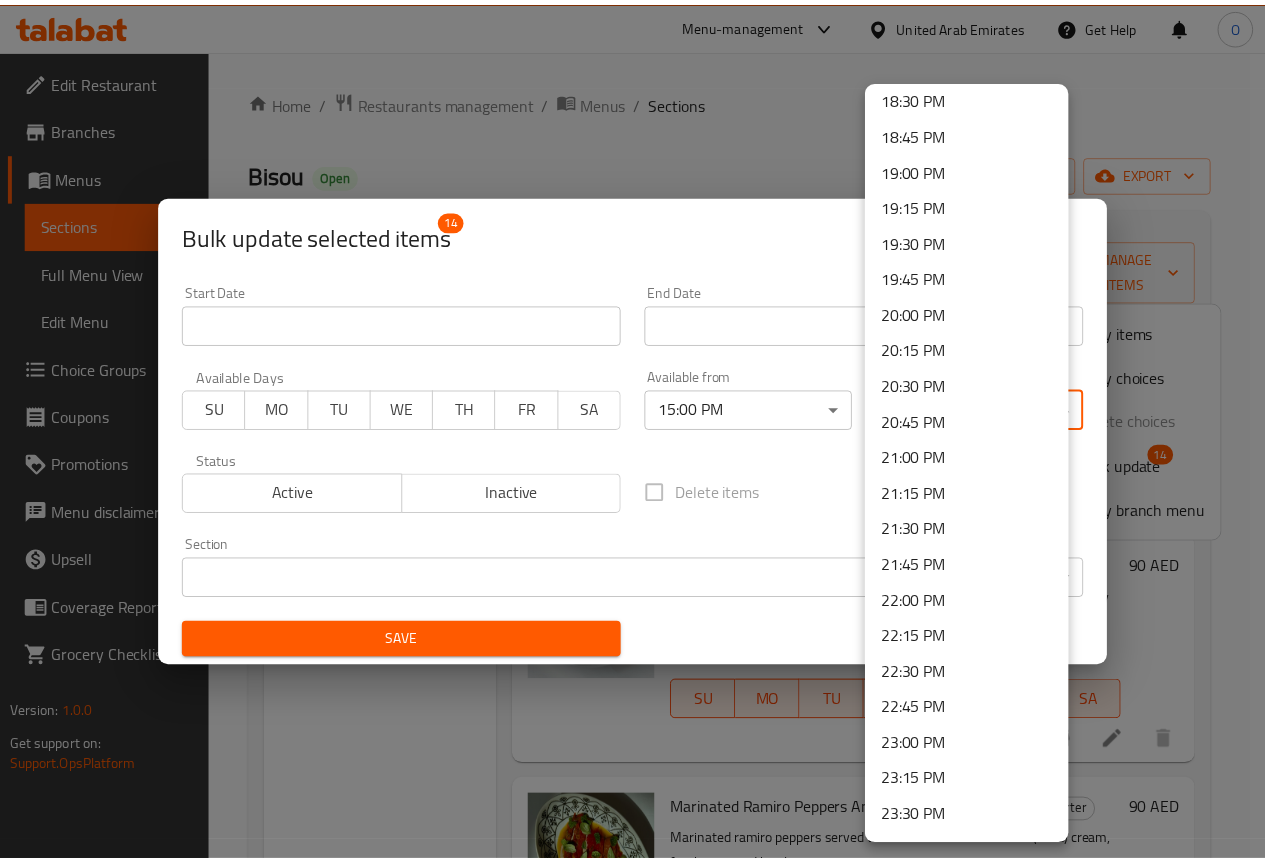 scroll, scrollTop: 2741, scrollLeft: 0, axis: vertical 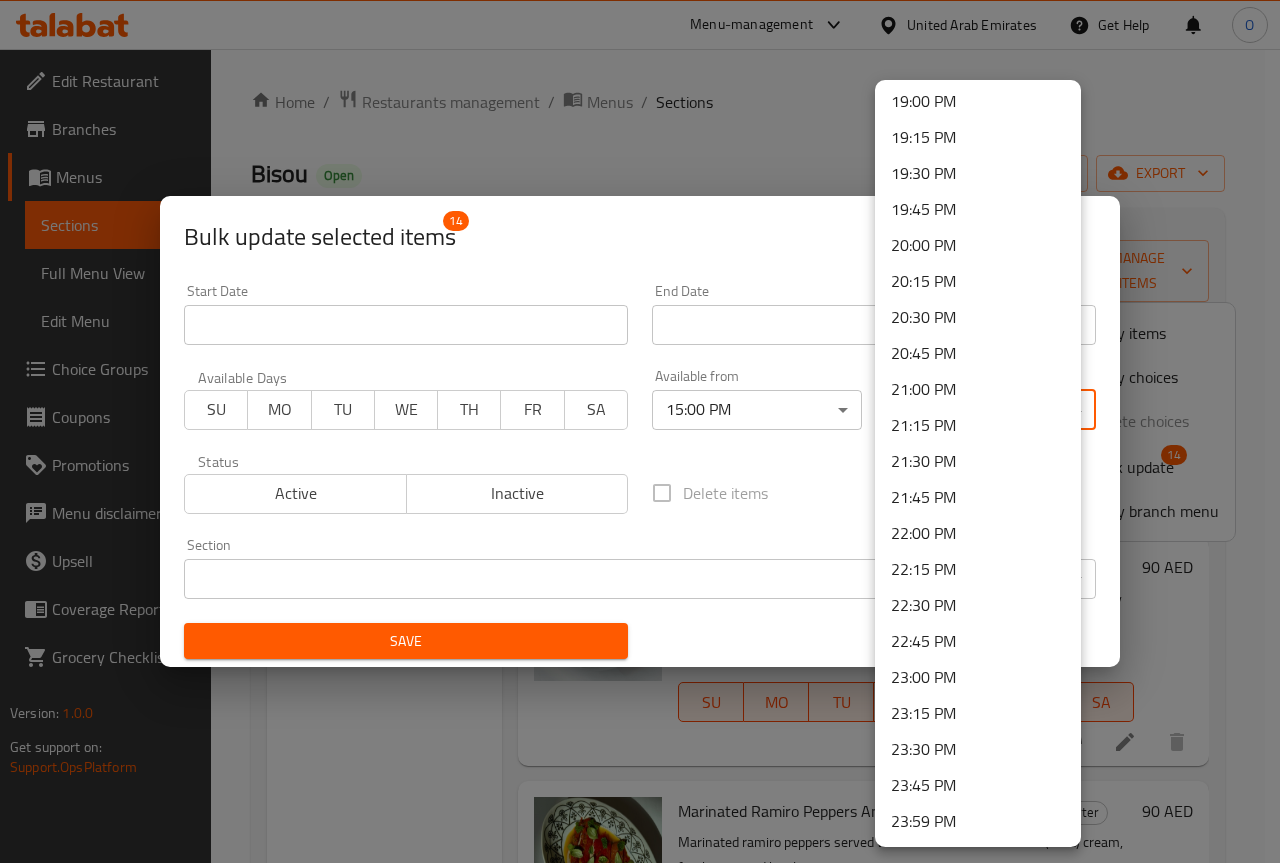 click at bounding box center [640, 431] 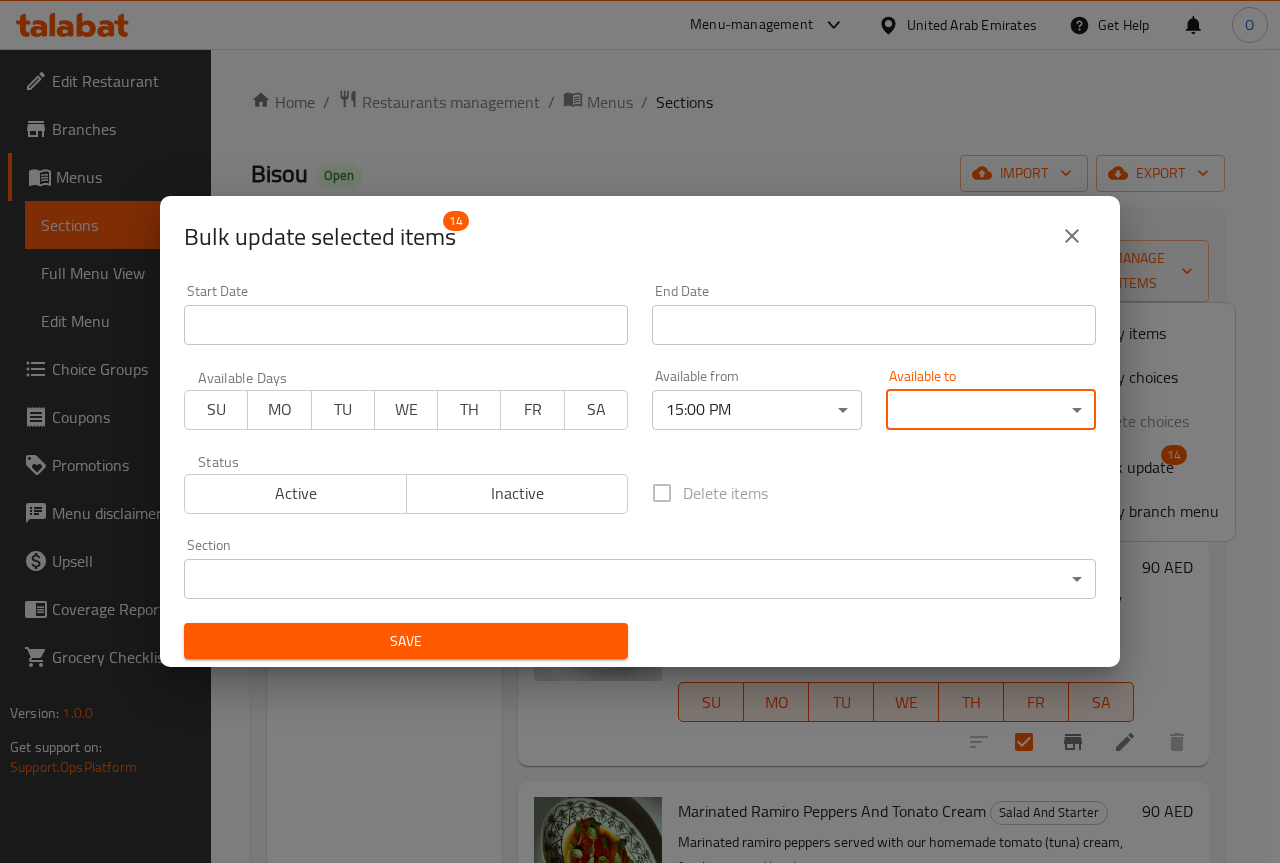 click on "Save" at bounding box center [406, 641] 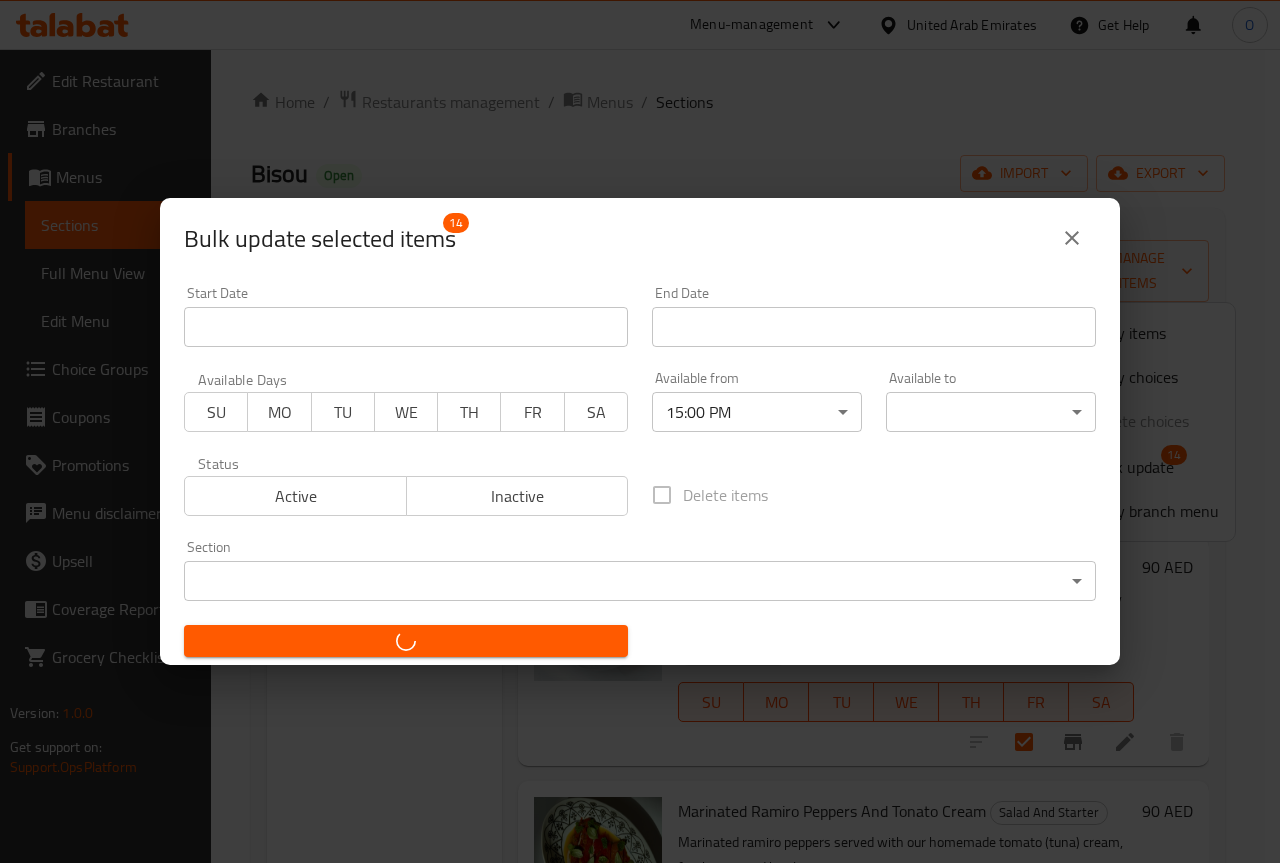 checkbox on "false" 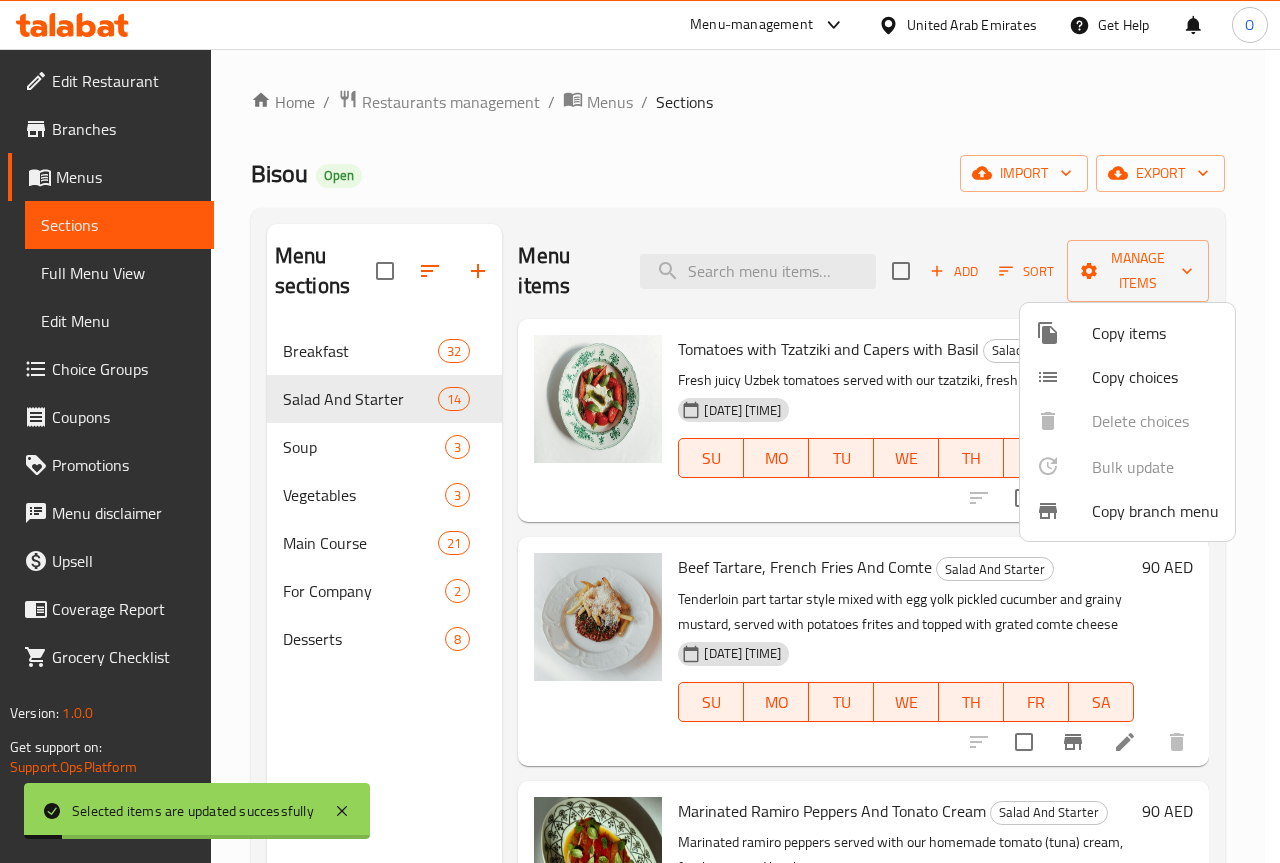 click at bounding box center (640, 431) 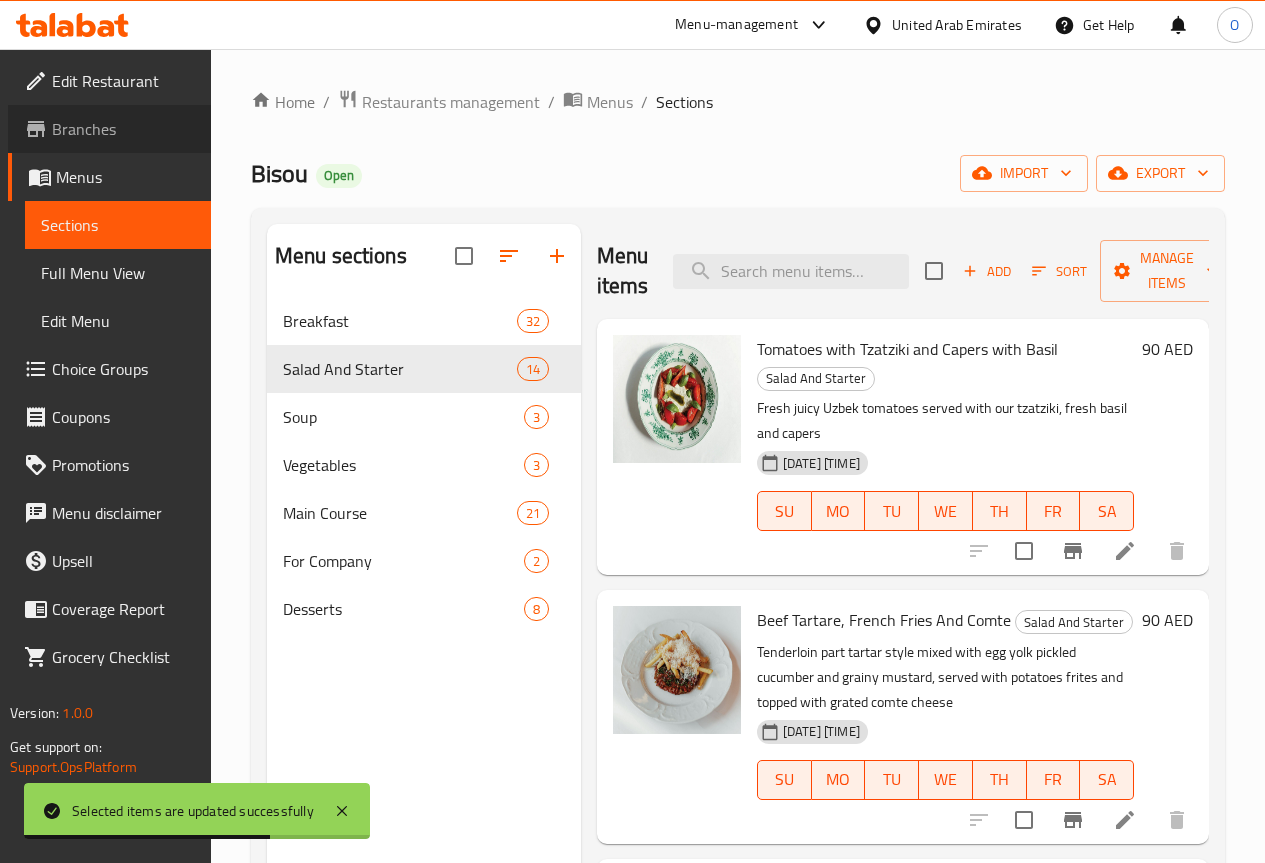 click on "Branches" at bounding box center [123, 129] 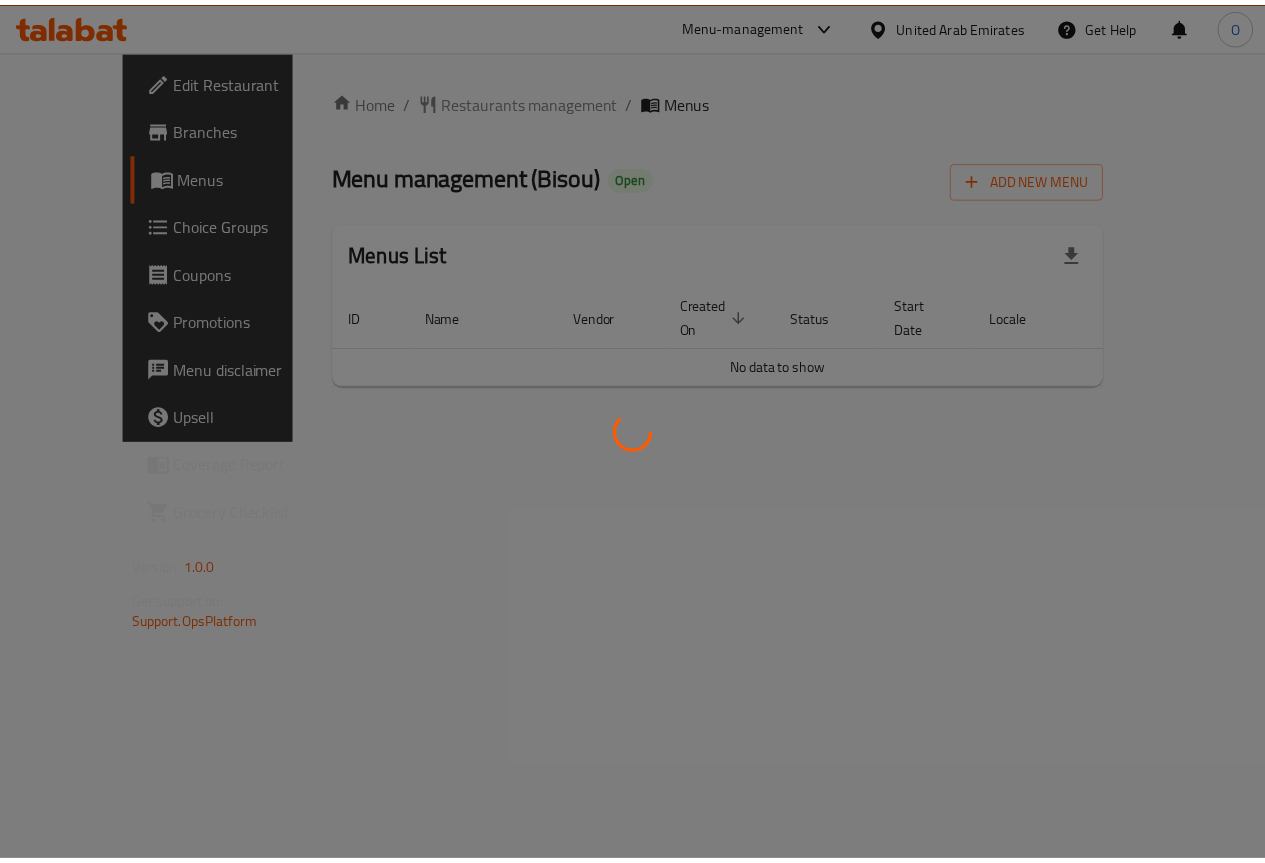 scroll, scrollTop: 0, scrollLeft: 0, axis: both 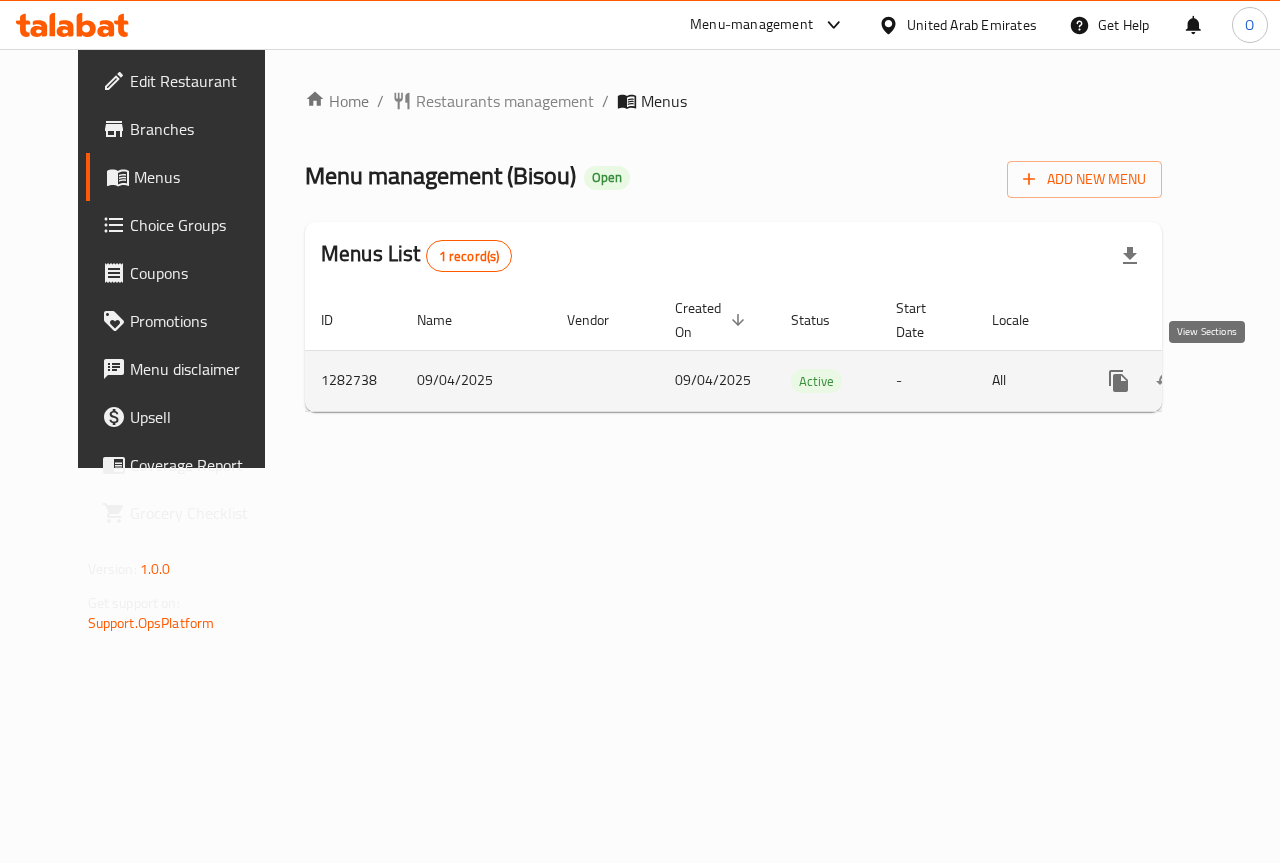click at bounding box center [1263, 381] 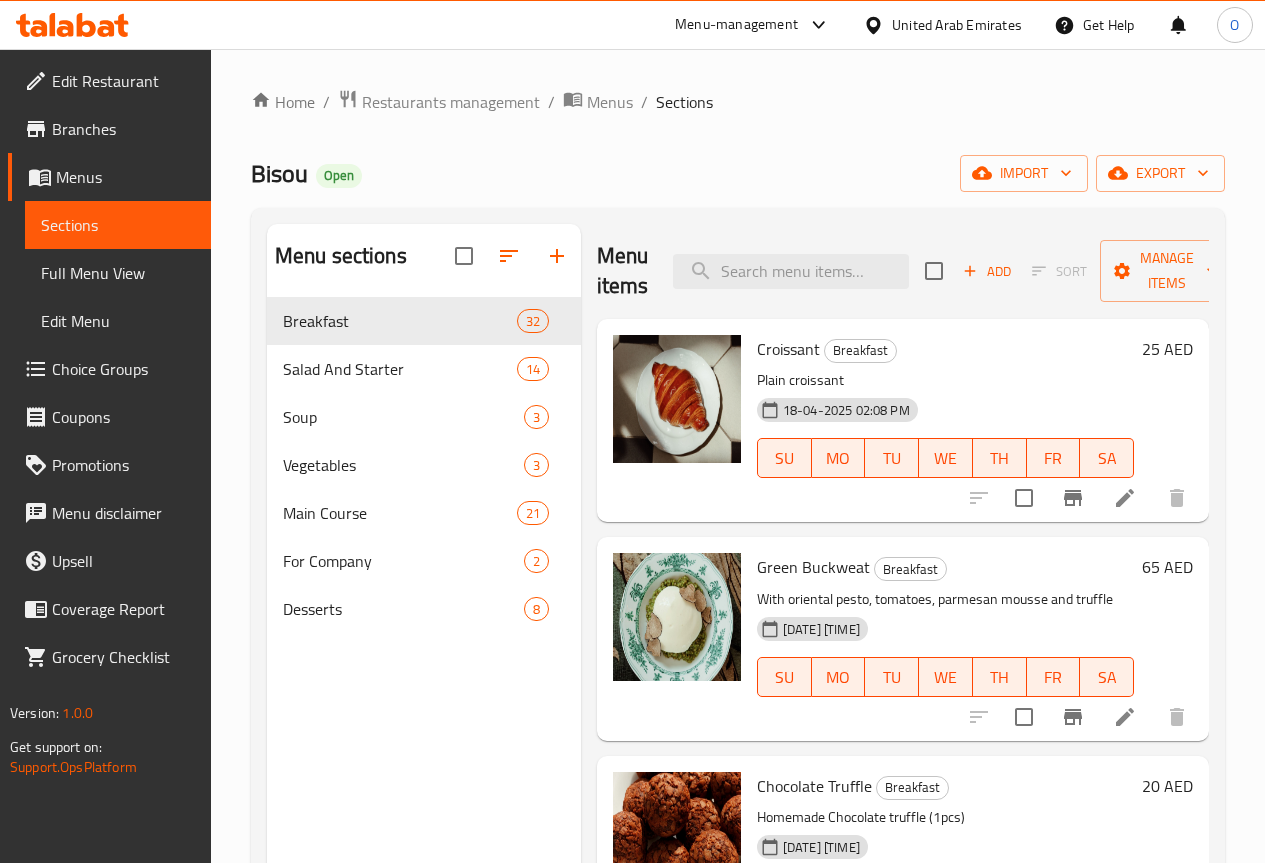 click on "Branches" at bounding box center (123, 129) 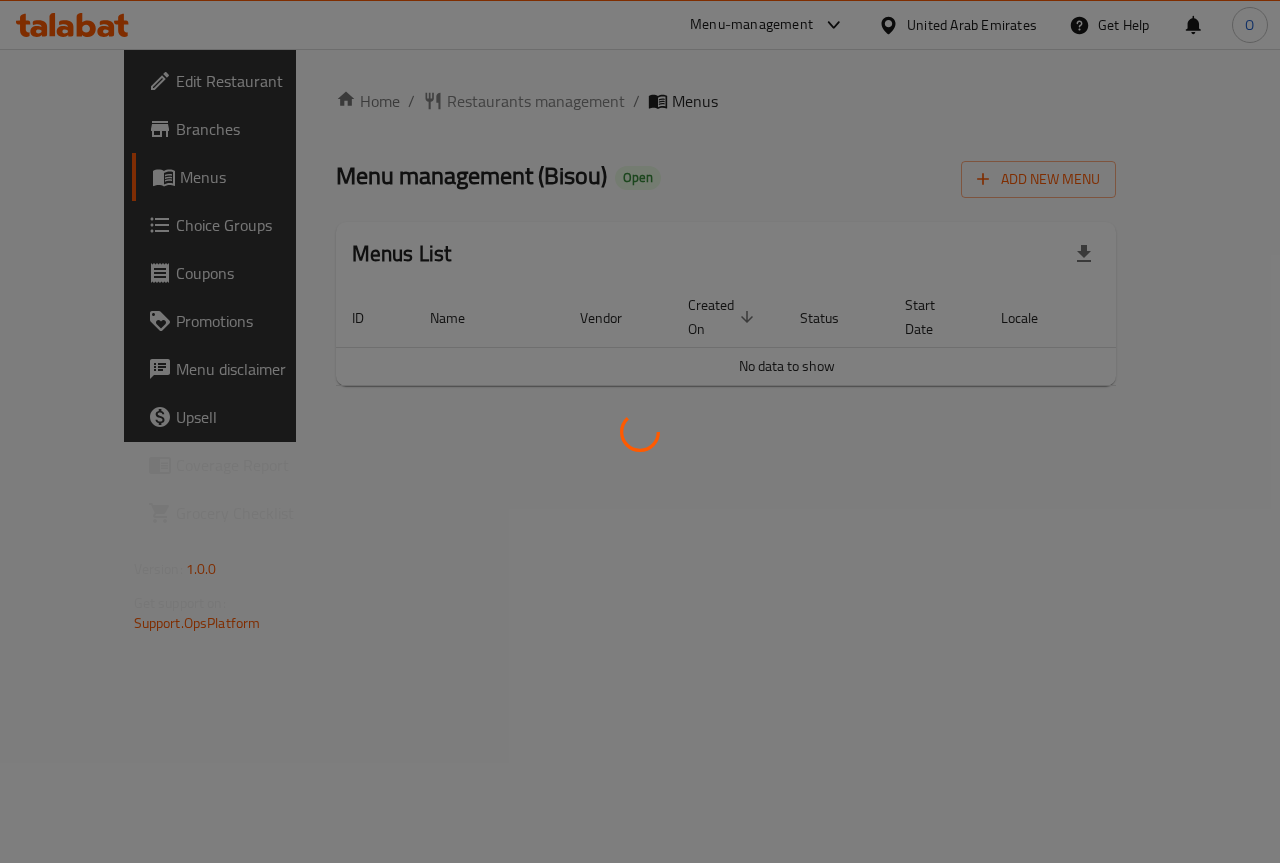 scroll, scrollTop: 0, scrollLeft: 0, axis: both 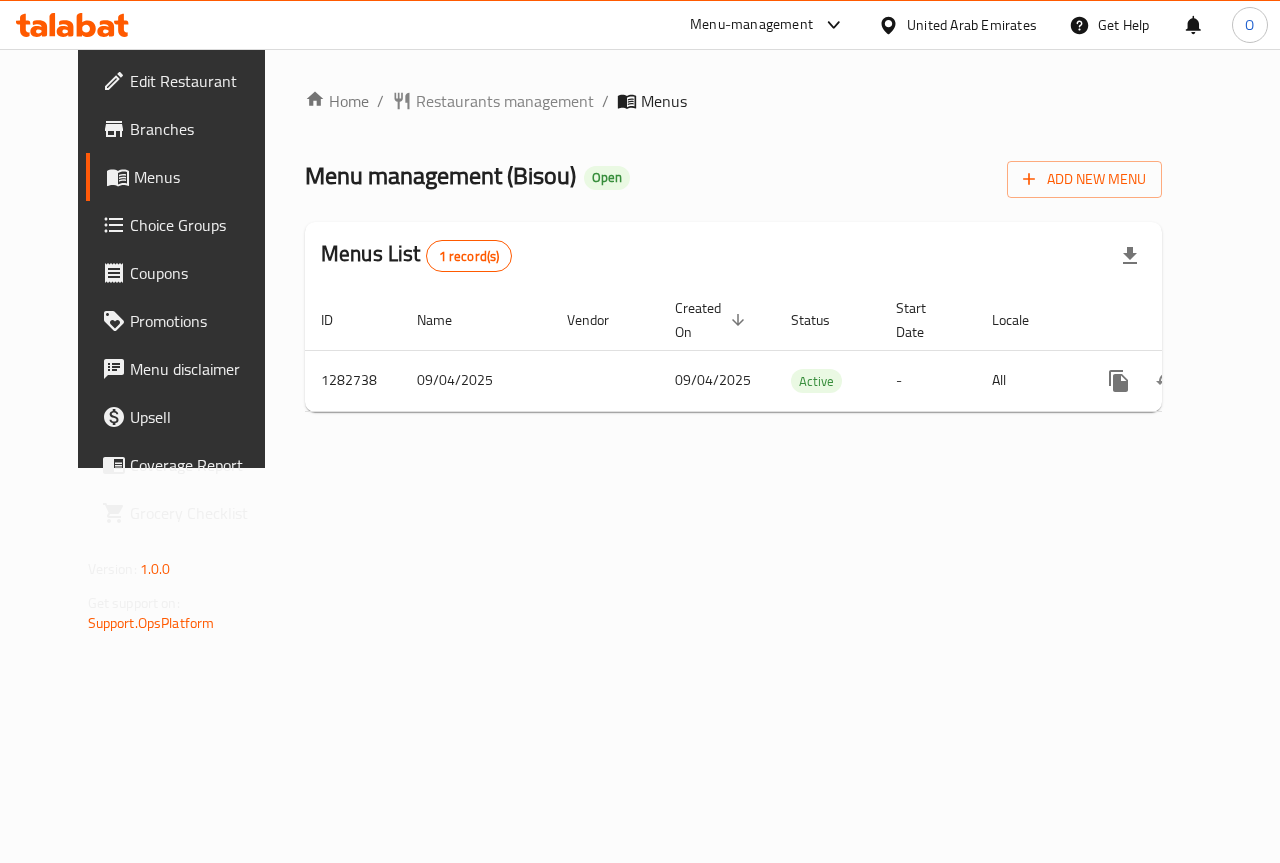 click on "Branches" at bounding box center [203, 129] 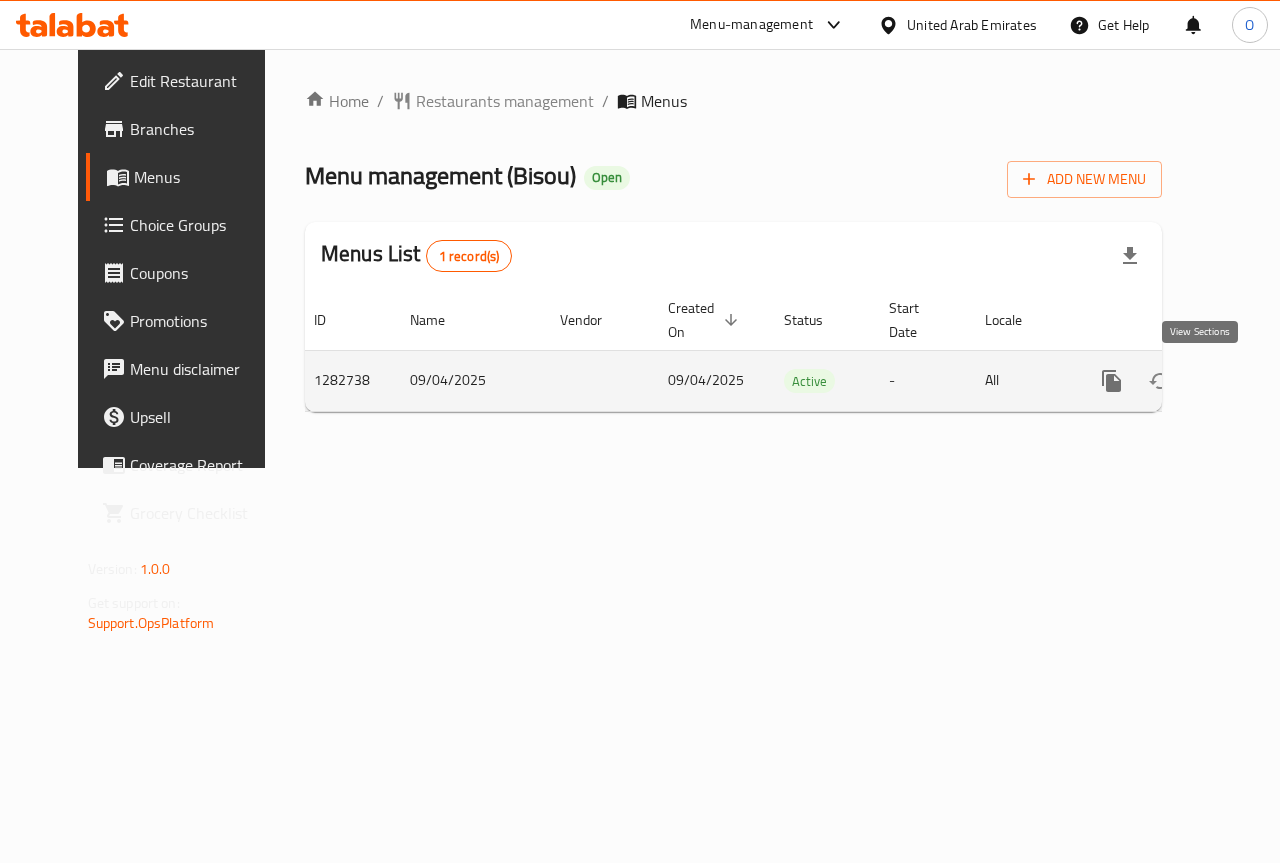 click 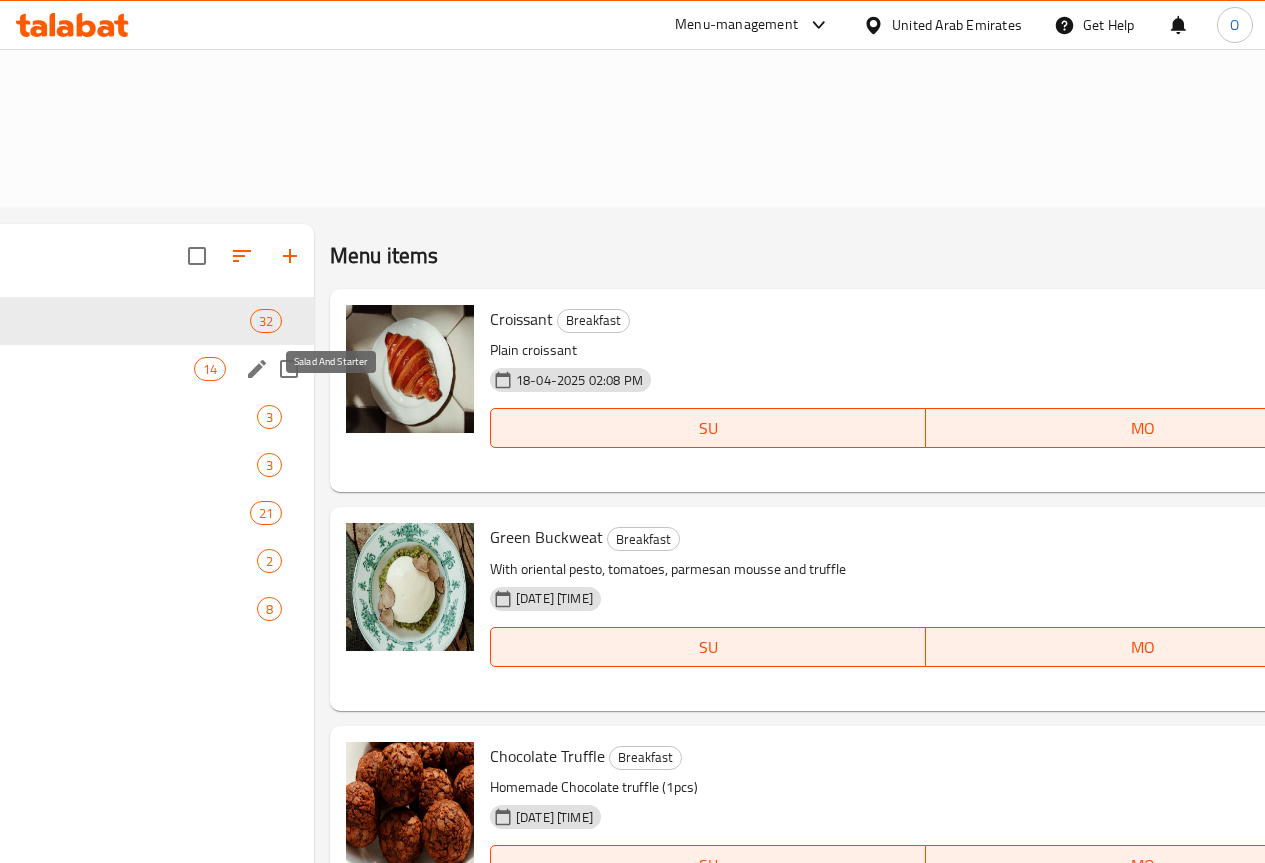 click on "Salad And Starter" at bounding box center (-562, 369) 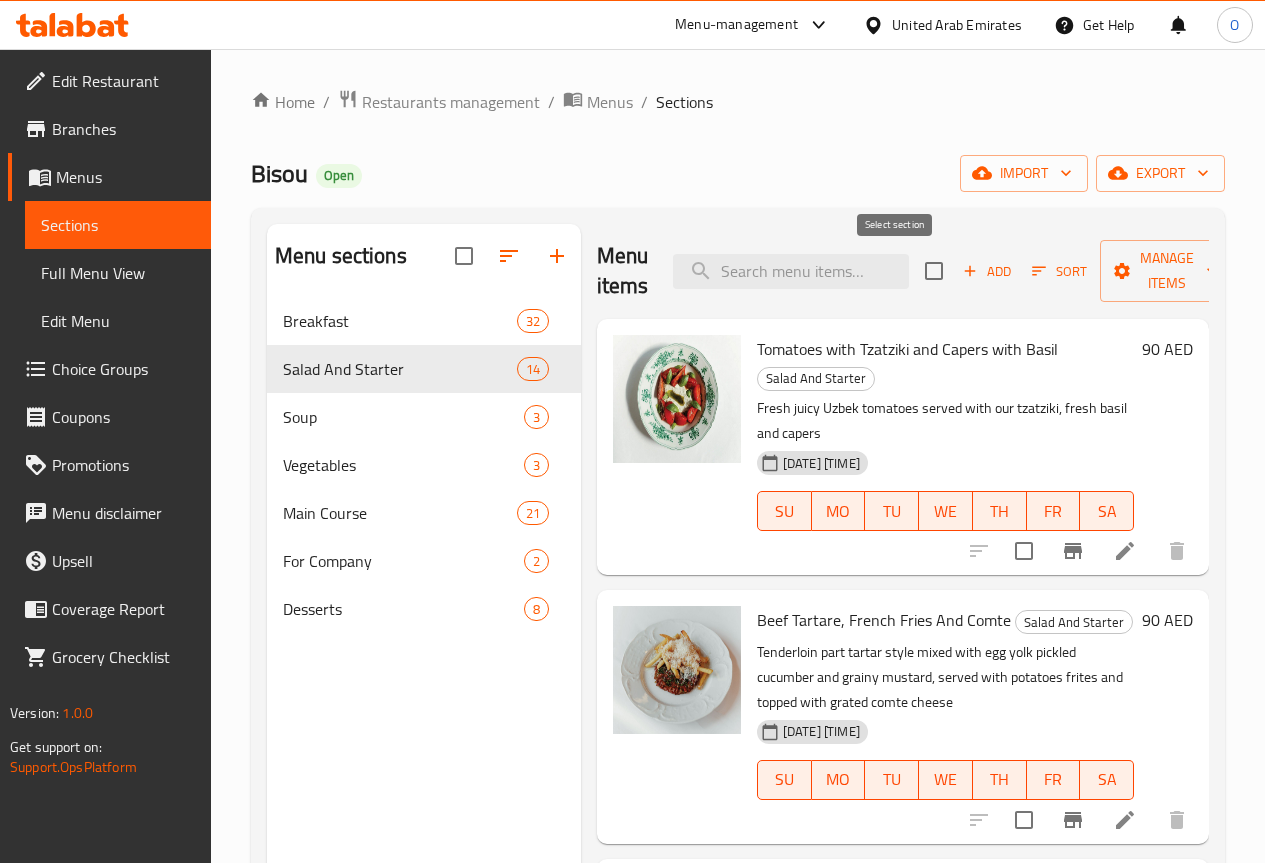 click at bounding box center [934, 271] 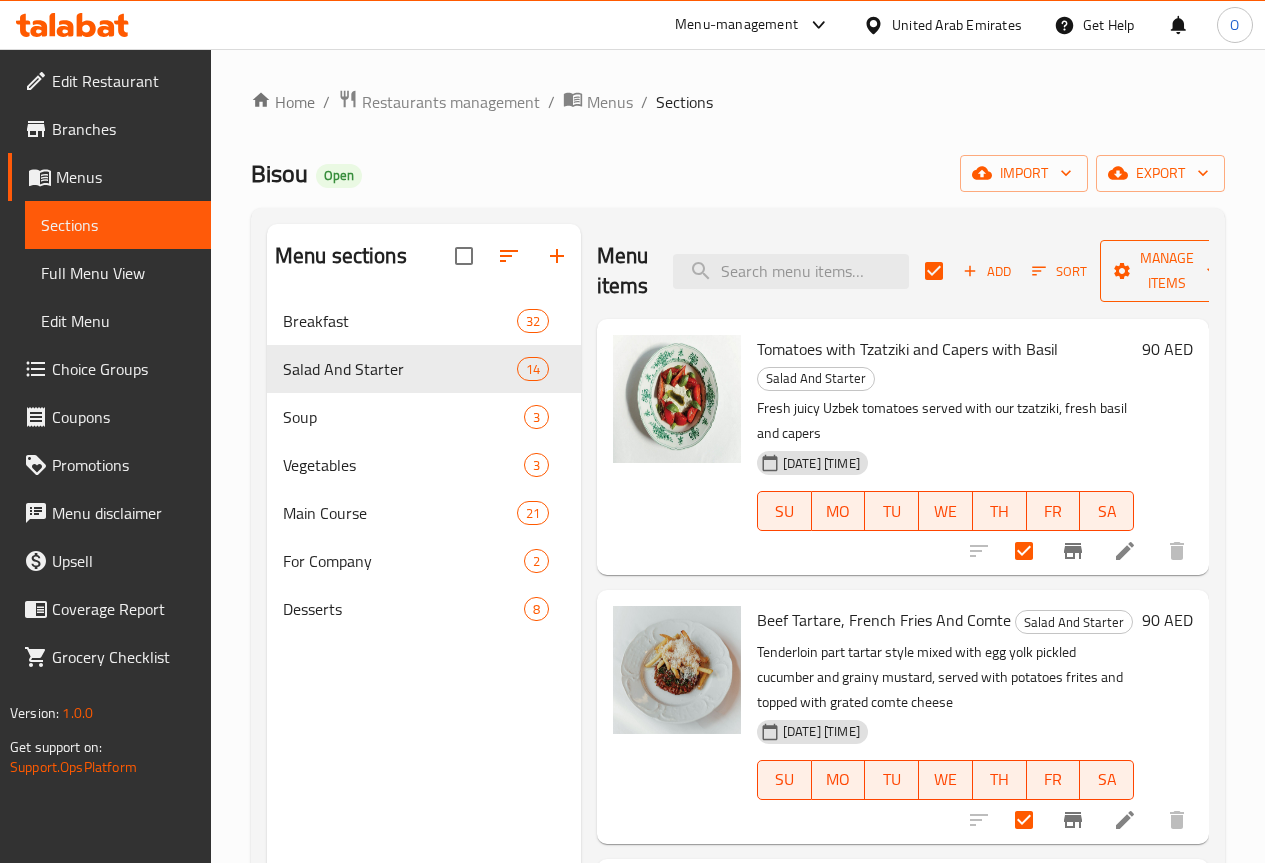 click on "Manage items" at bounding box center (1167, 271) 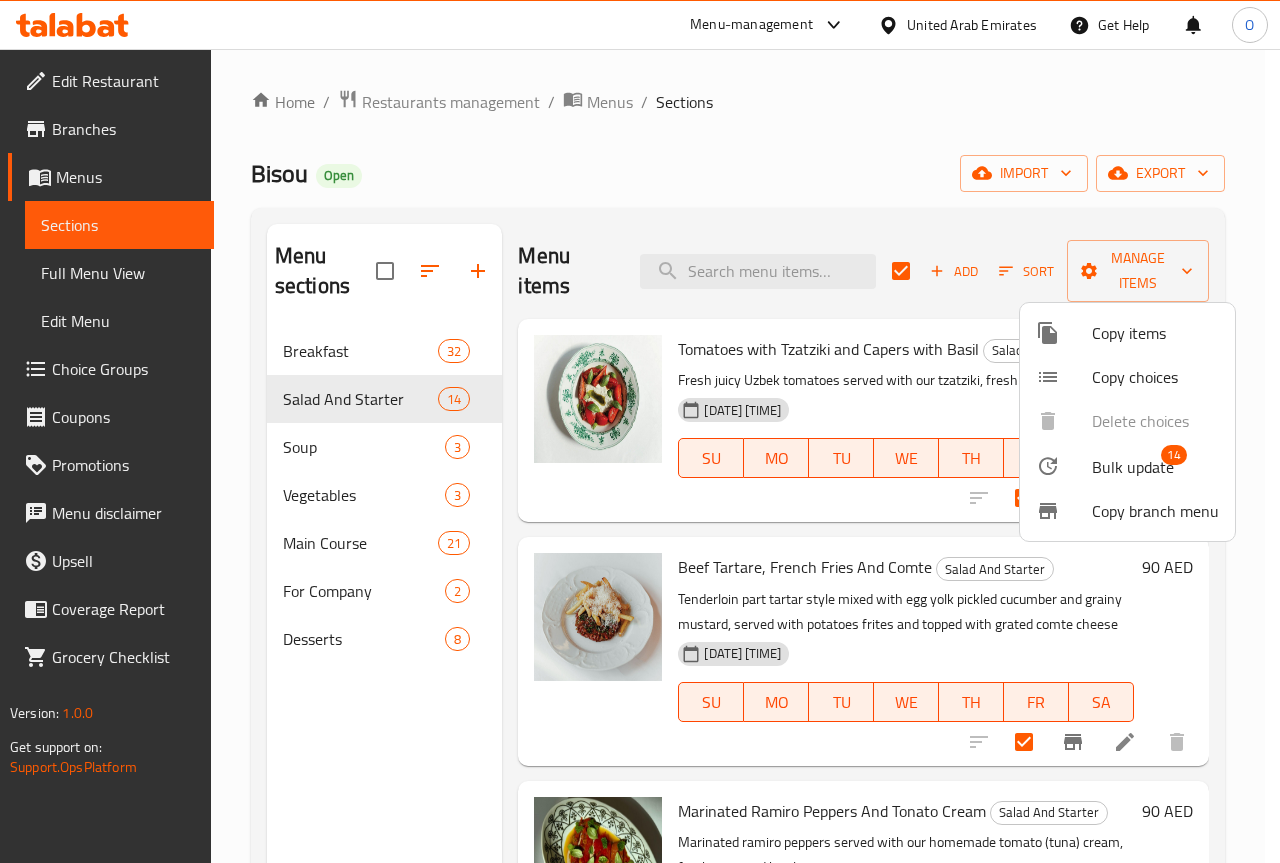 click on "Bulk update" at bounding box center (1133, 467) 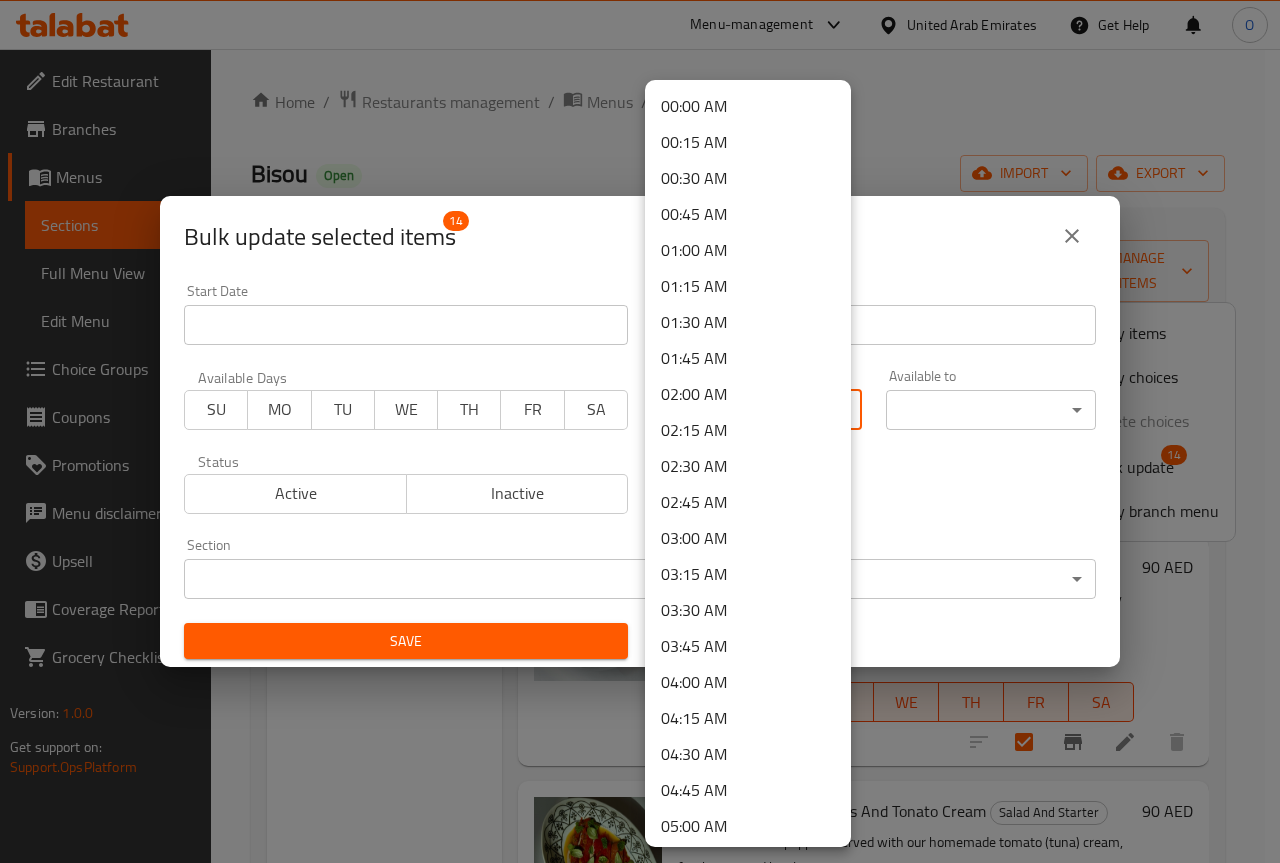 click on "Selected items are updated successfully ​ Menu-management [COUNTRY] Get Help O   Edit Restaurant   Branches   Menus   Sections   Full Menu View   Edit Menu   Choice Groups   Coupons   Promotions   Menu disclaimer   Upsell   Coverage Report   Grocery Checklist  Version:    1.0.0  Get support on:    Support.OpsPlatform Home / Restaurants management / Menus / Sections Bisou Open import export Menu sections Breakfast 32 Salad And Starter 14 Soup 3 Vegetables 3 Main Course 21 For Company 2 Desserts 8 Menu items Add Sort Manage items Tomatoes with Tzatziki and Capers with Basil   Salad And Starter Fresh juicy Uzbek tomatoes served with our tzatziki, fresh basil and capers [DATE] [TIME] SU MO TU WE TH FR SA 90   AED Beef Tartare, French Fries And Comte   Salad And Starter Tenderloin part tartar style mixed with egg yolk pickled cucumber and grainy mustard, served with potatoes frites and topped with grated comte cheese [DATE] [TIME] SU MO TU WE TH FR SA 90   AED Marinated Ramiro Peppers And Tonato Cream   Salad And Starter SU MO" at bounding box center [640, 456] 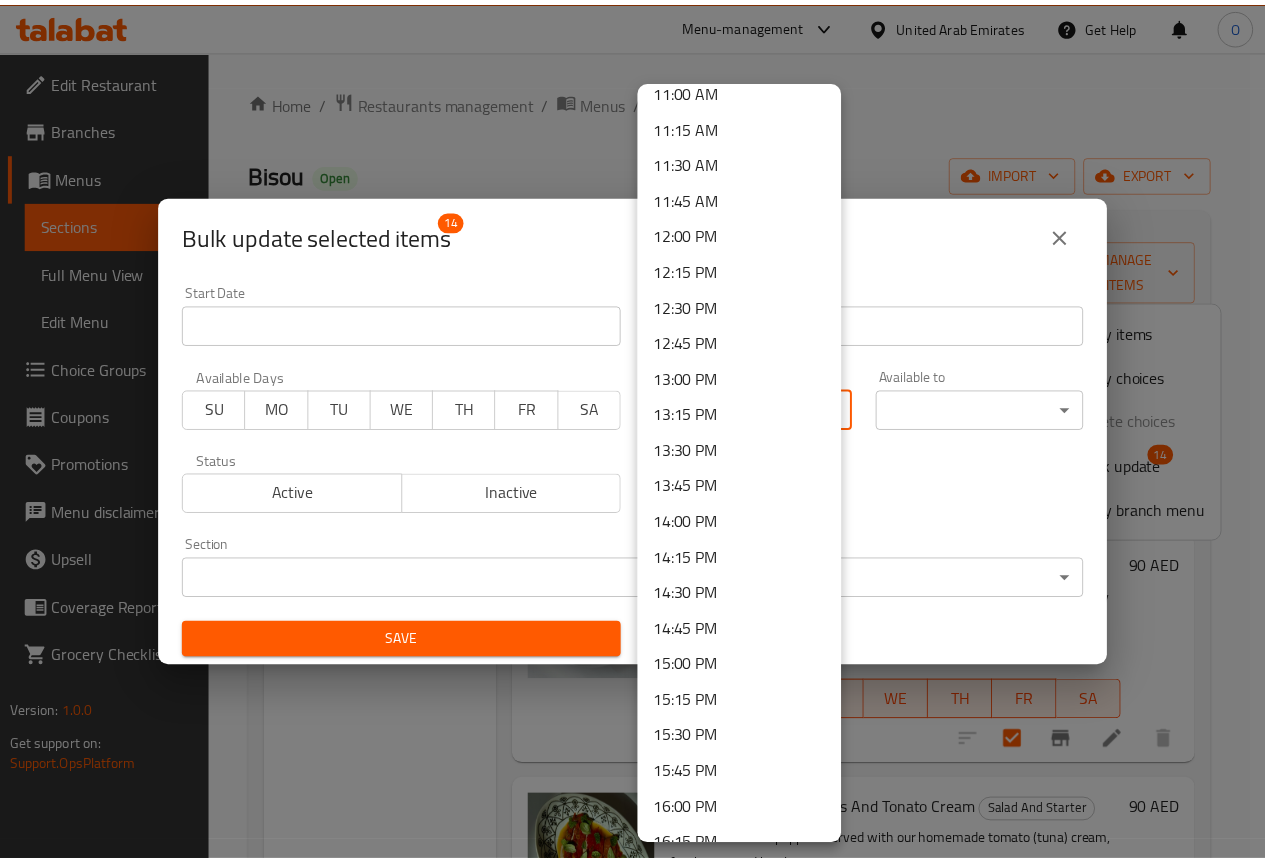 scroll, scrollTop: 1700, scrollLeft: 0, axis: vertical 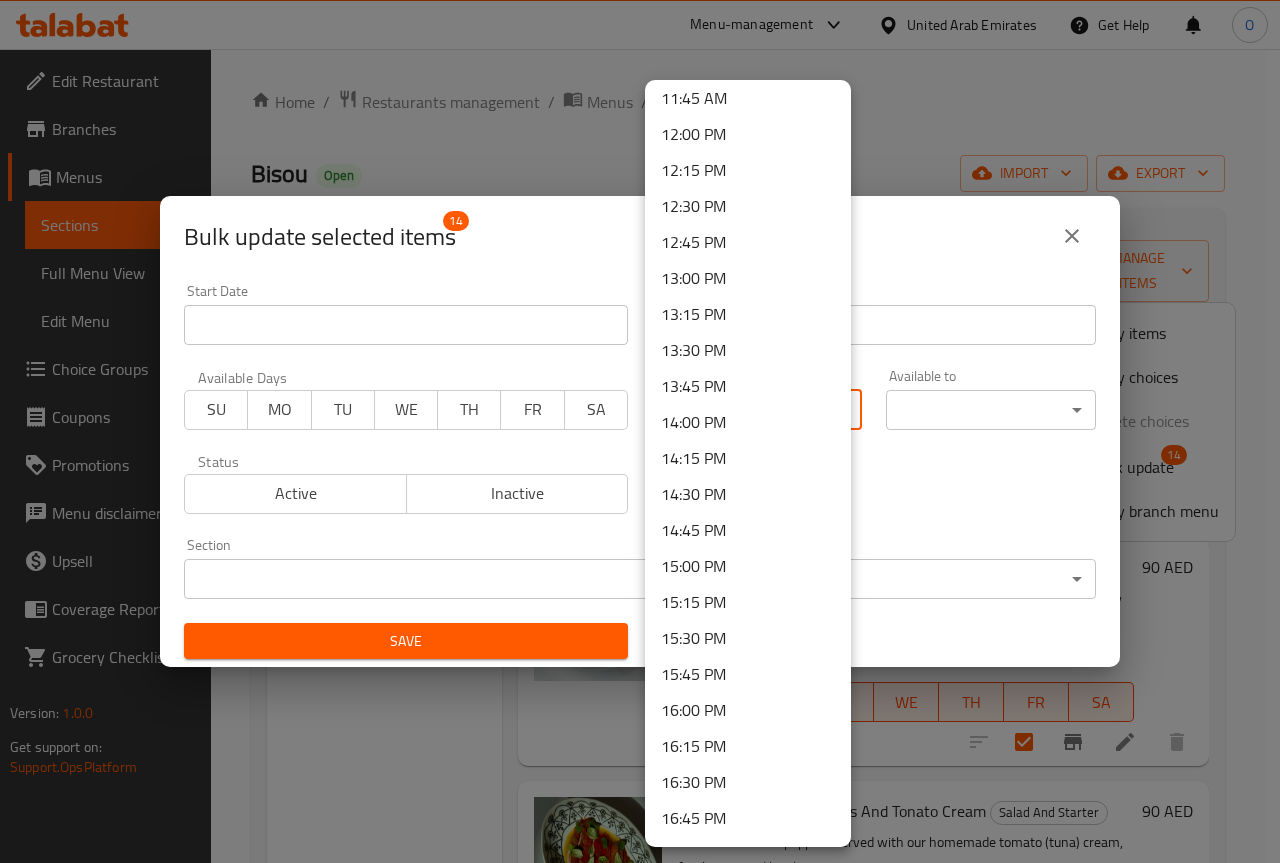 click on "15:00 PM" at bounding box center [748, 566] 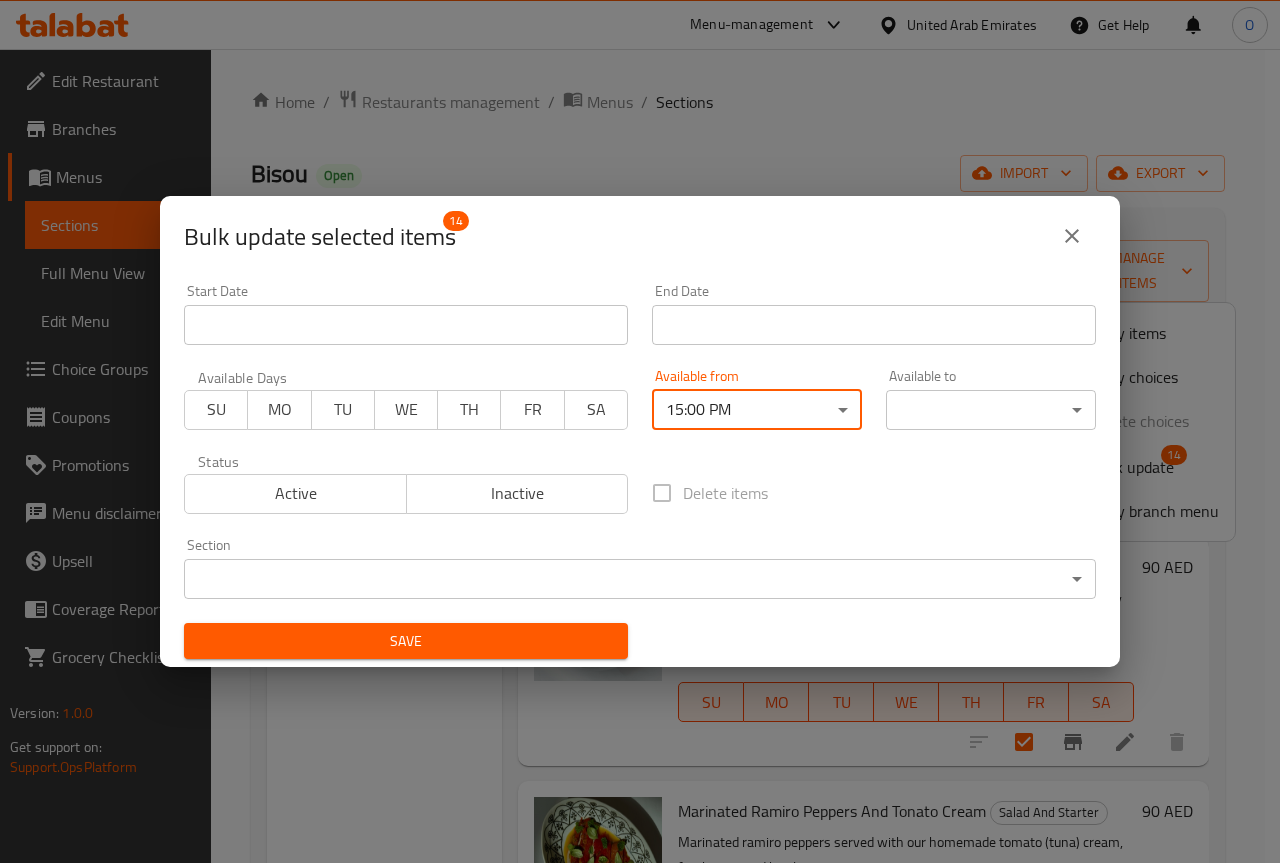 click on "Save" at bounding box center (406, 641) 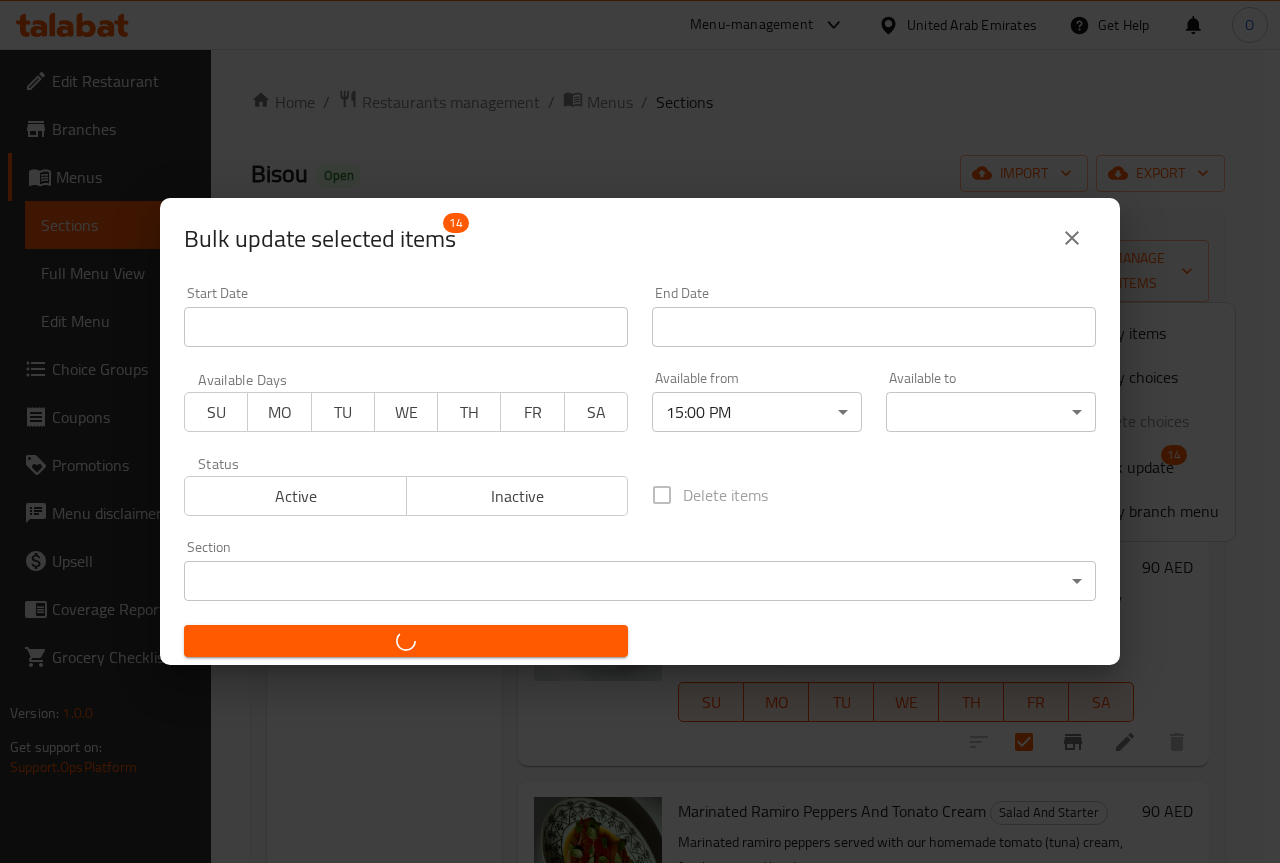 checkbox on "false" 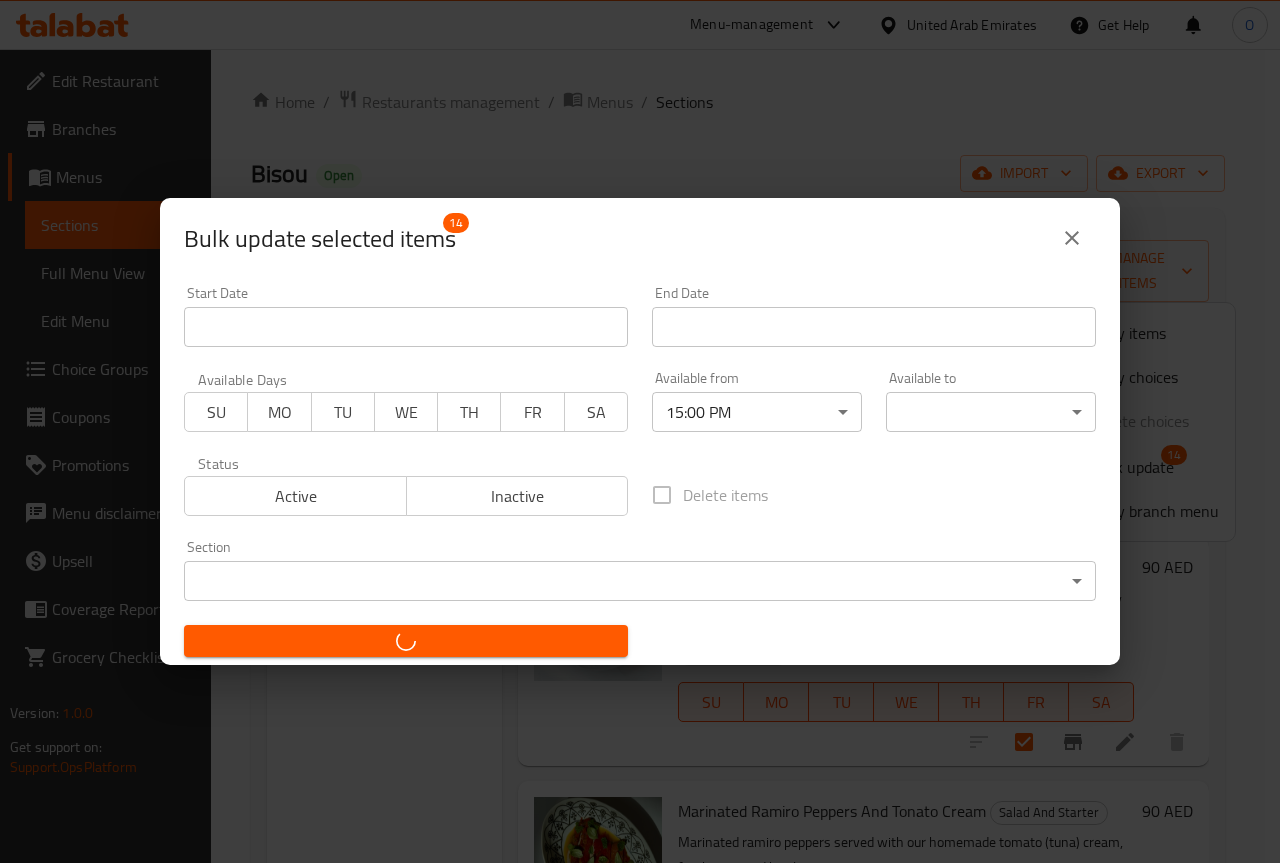 checkbox on "false" 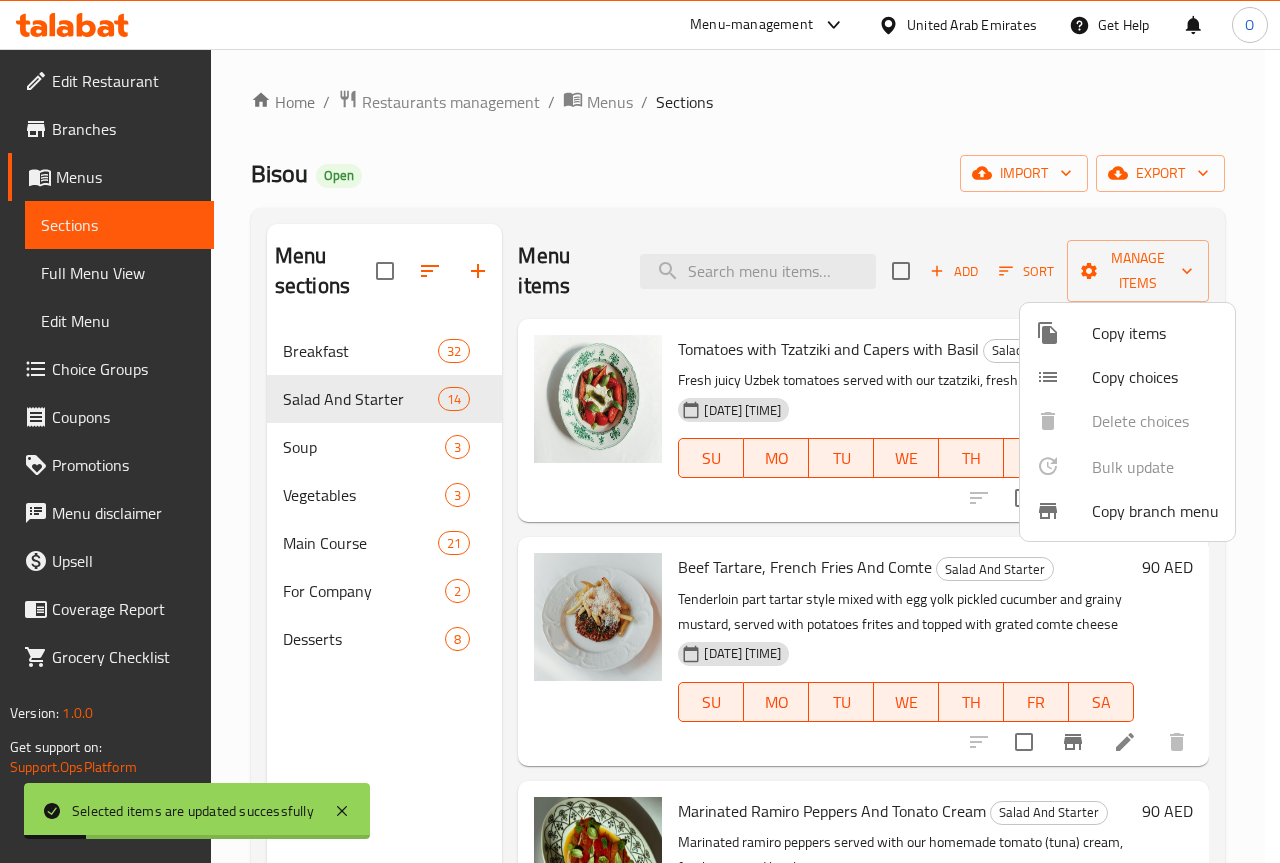 click at bounding box center [640, 431] 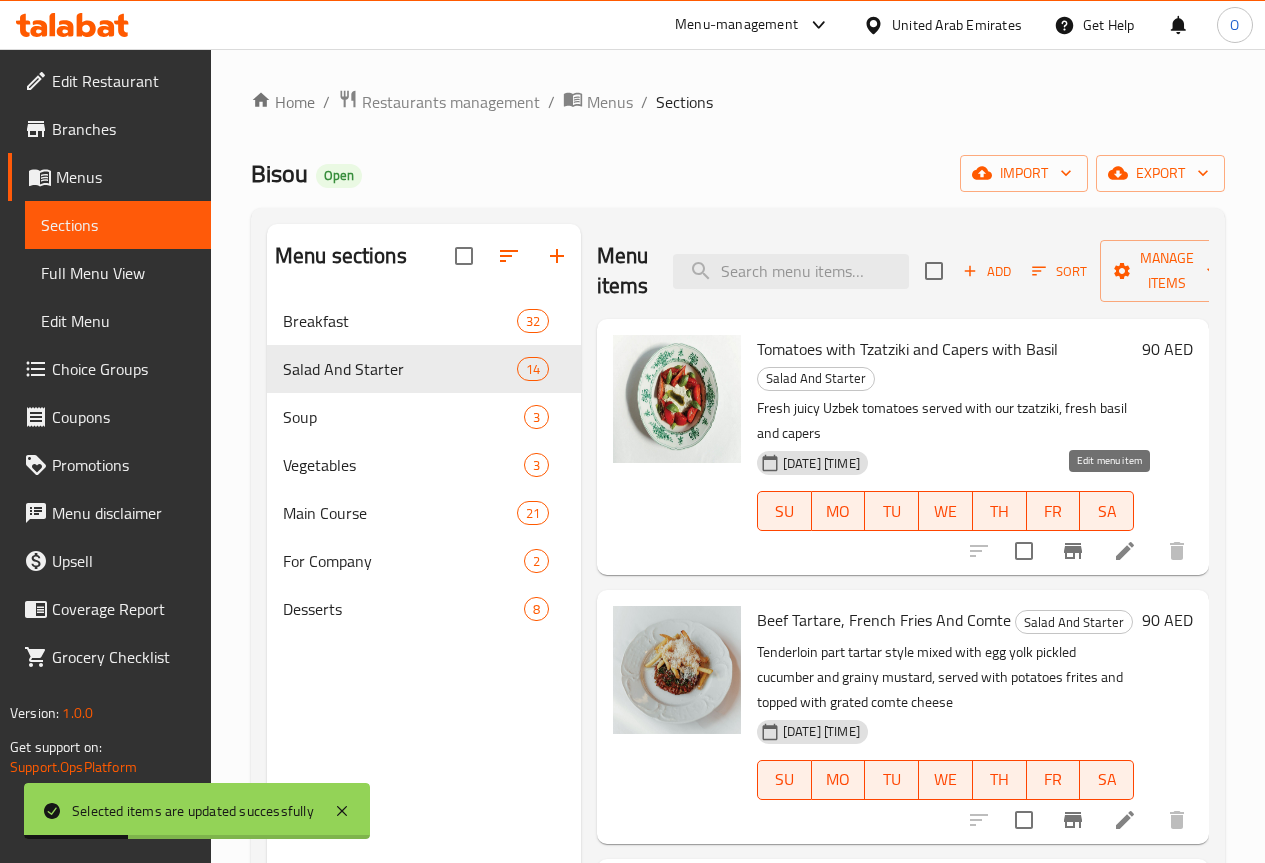 click 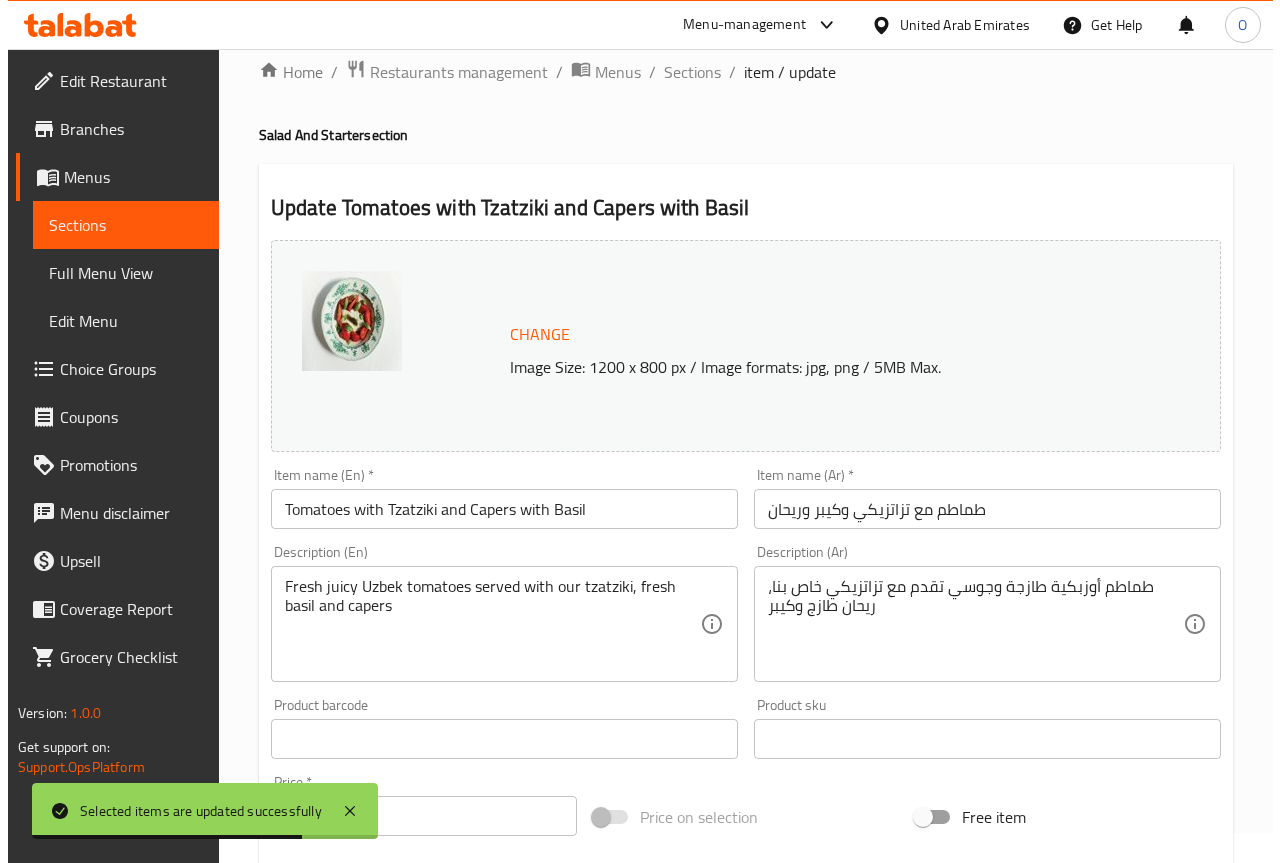 scroll, scrollTop: 0, scrollLeft: 0, axis: both 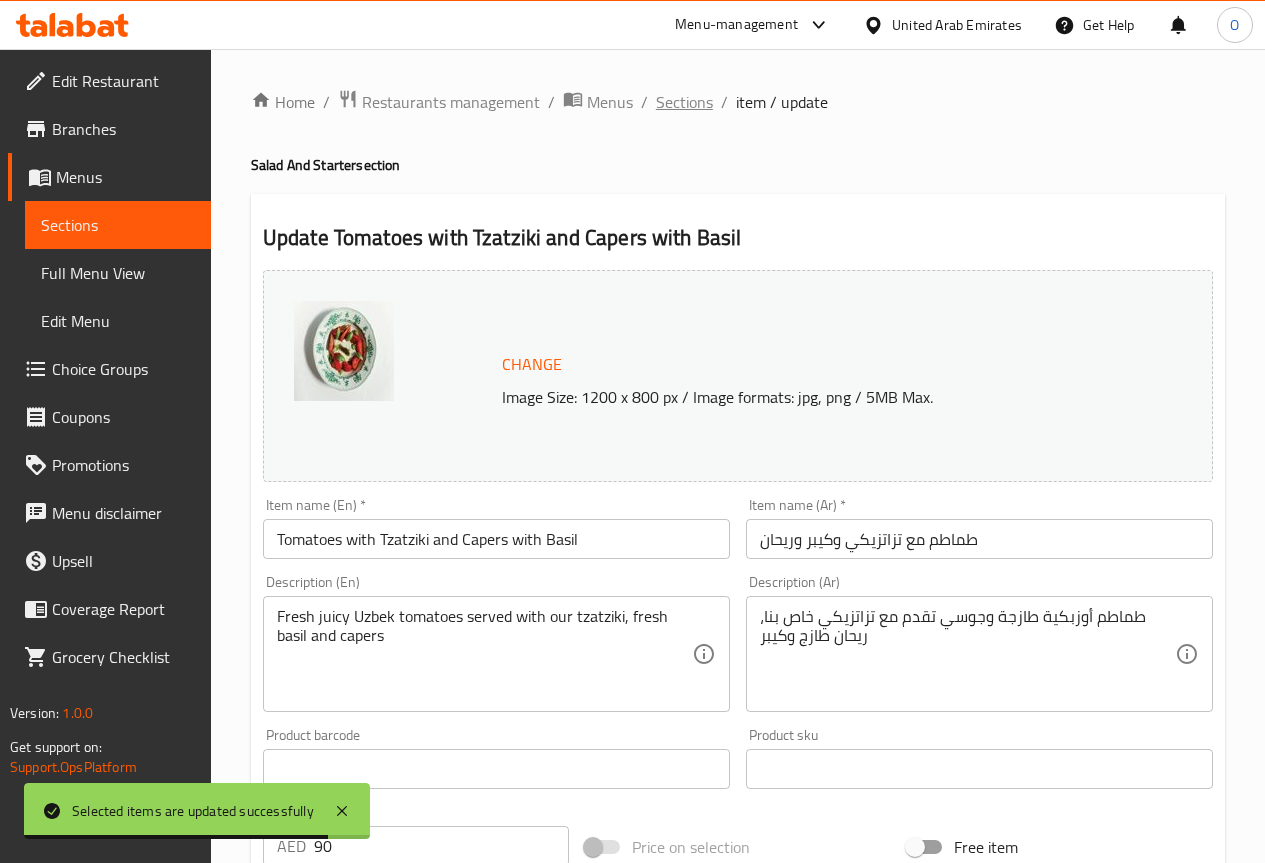 click on "Sections" at bounding box center (684, 102) 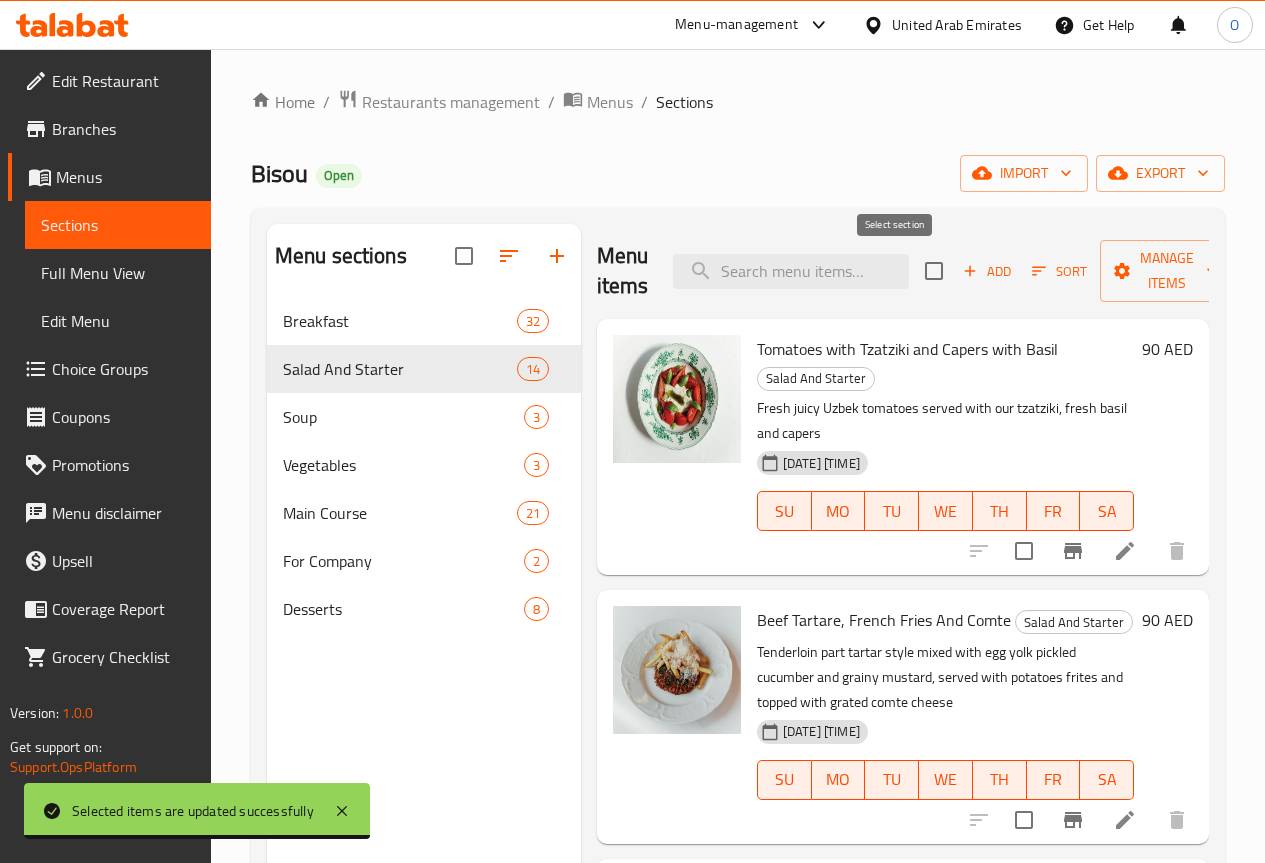 click at bounding box center (934, 271) 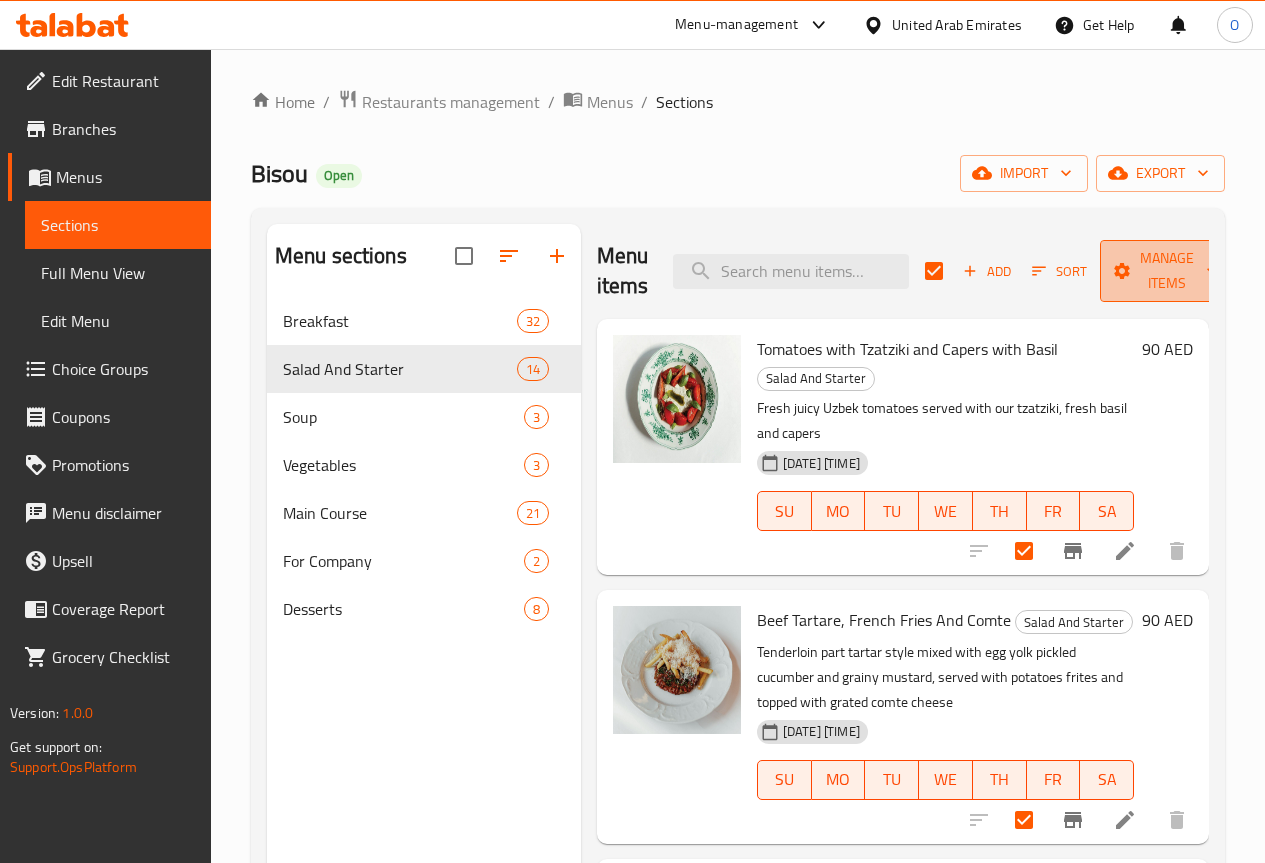 click on "Manage items" at bounding box center [1167, 271] 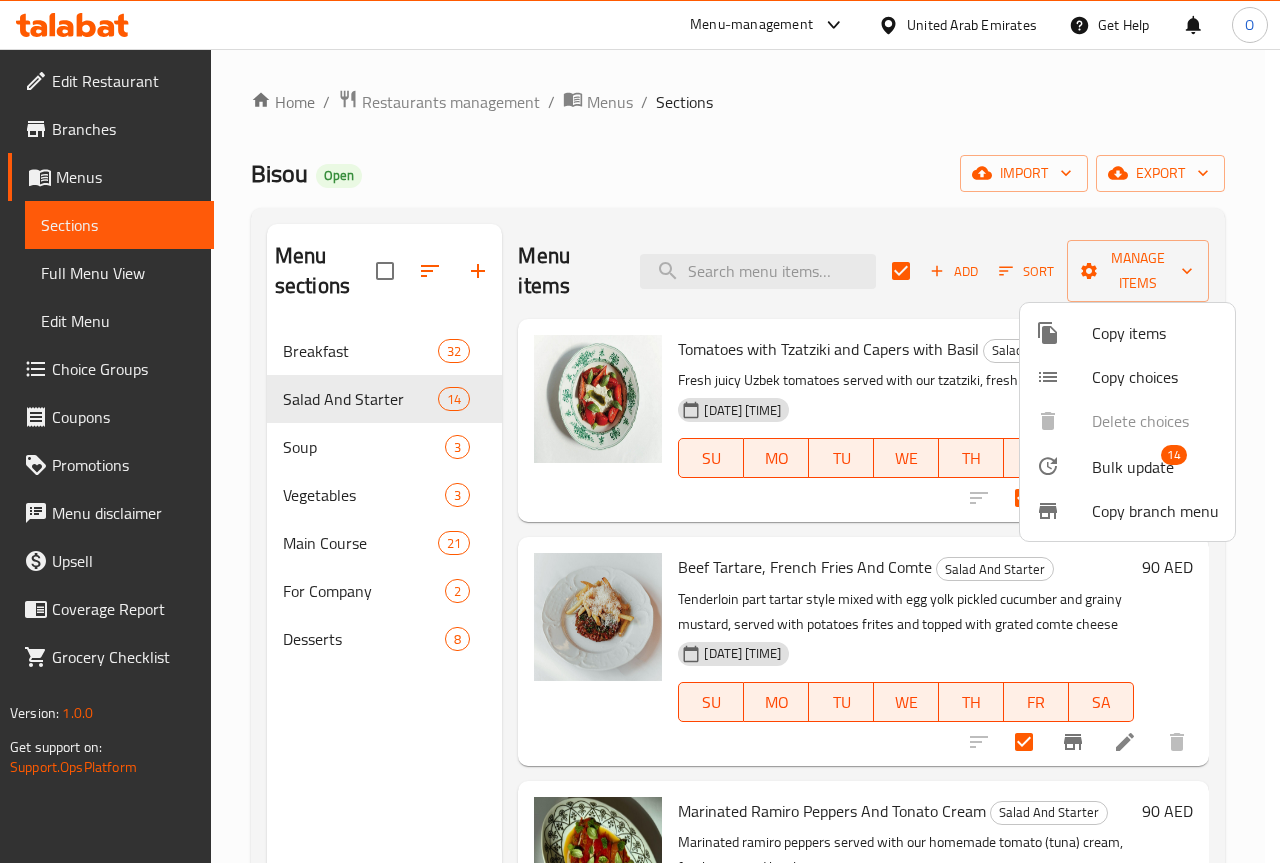 click on "Bulk update" at bounding box center [1133, 467] 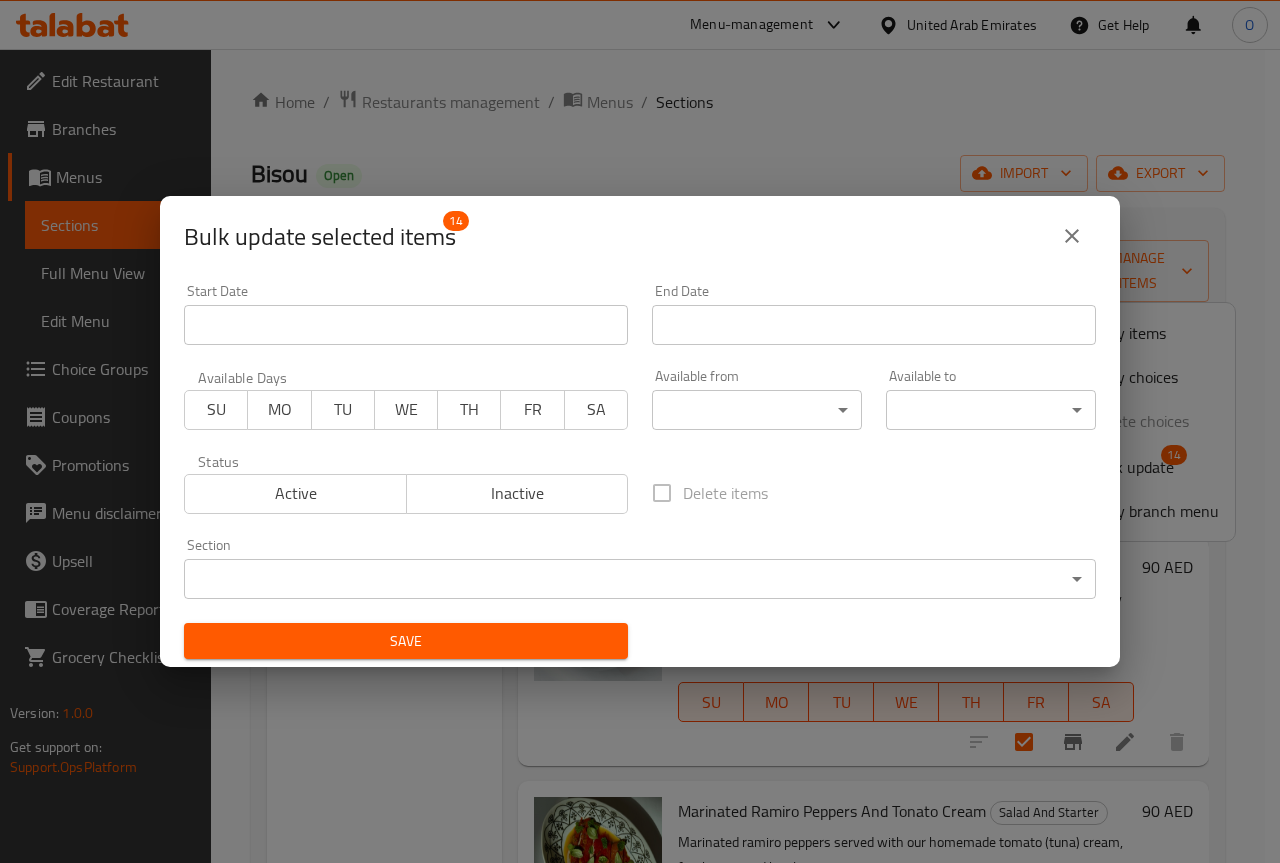 click on "Selected items are updated successfully ​ Menu-management [COUNTRY] Get Help O   Edit Restaurant   Branches   Menus   Sections   Full Menu View   Edit Menu   Choice Groups   Coupons   Promotions   Menu disclaimer   Upsell   Coverage Report   Grocery Checklist  Version:    1.0.0  Get support on:    Support.OpsPlatform Home / Restaurants management / Menus / Sections Bisou Open import export Menu sections Breakfast 32 Salad And Starter 14 Soup 3 Vegetables 3 Main Course 21 For Company 2 Desserts 8 Menu items Add Sort Manage items Tomatoes with Tzatziki and Capers with Basil   Salad And Starter Fresh juicy Uzbek tomatoes served with our tzatziki, fresh basil and capers [DATE] [TIME] SU MO TU WE TH FR SA 90   AED Beef Tartare, French Fries And Comte   Salad And Starter Tenderloin part tartar style mixed with egg yolk pickled cucumber and grainy mustard, served with potatoes frites and topped with grated comte cheese [DATE] [TIME] SU MO TU WE TH FR SA 90   AED Marinated Ramiro Peppers And Tonato Cream   Salad And Starter SU MO" at bounding box center (640, 456) 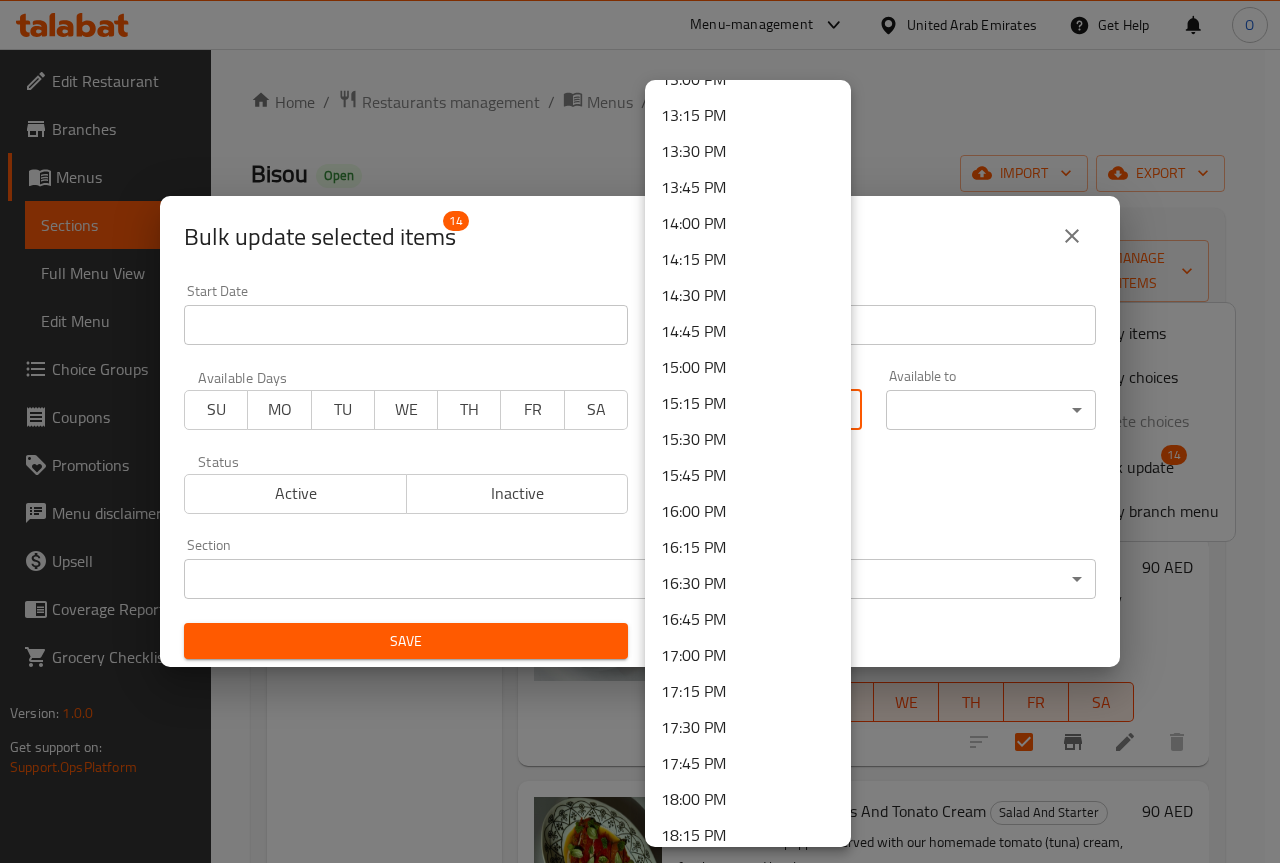 scroll, scrollTop: 1900, scrollLeft: 0, axis: vertical 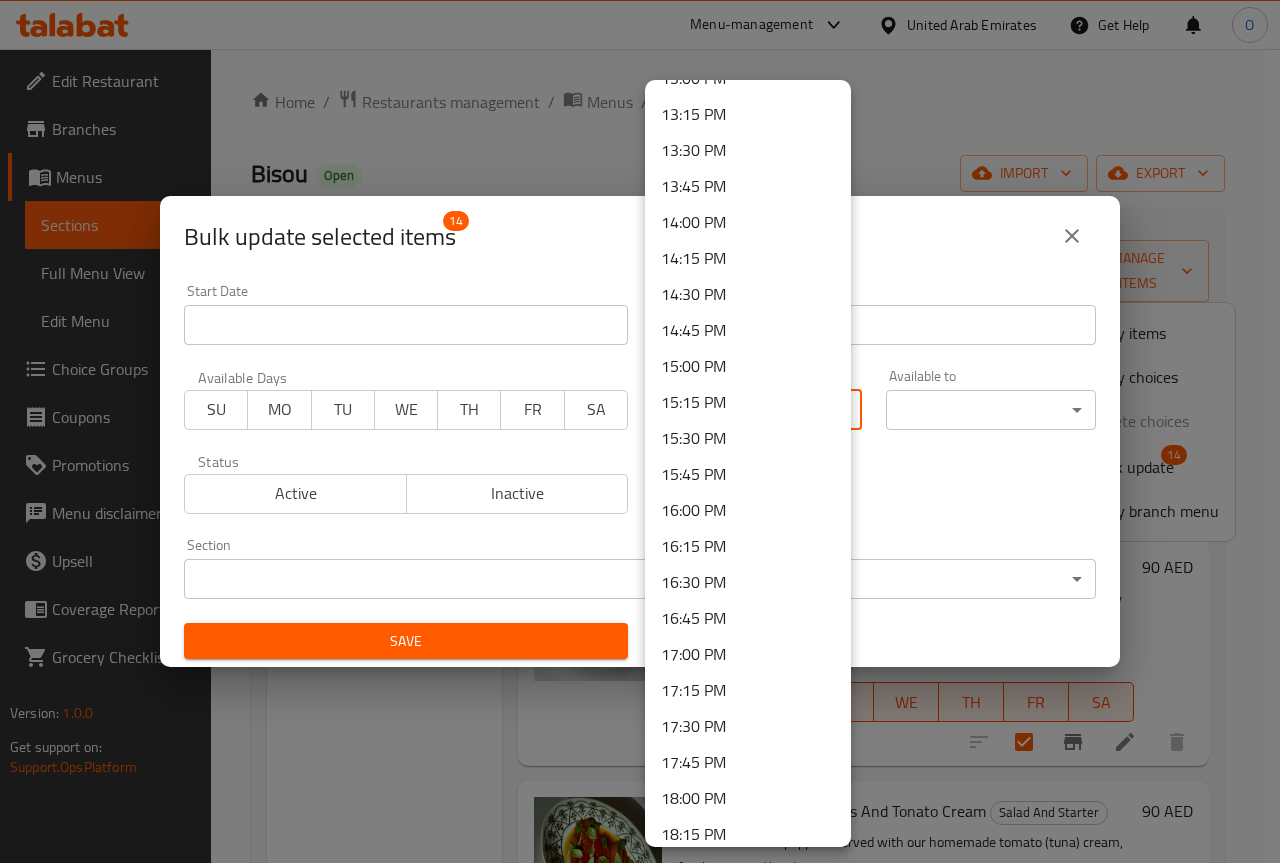 click on "15:00 PM" at bounding box center [748, 366] 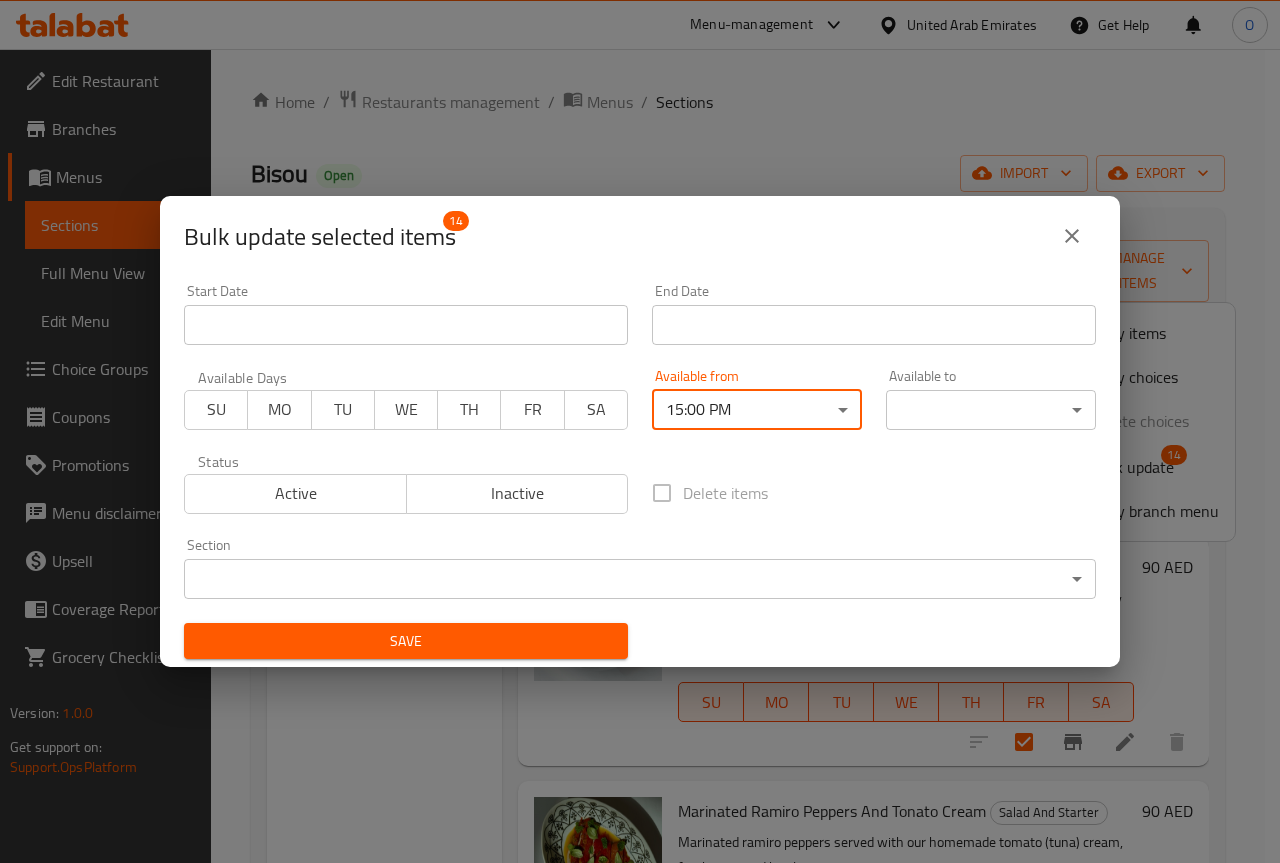 click on "Selected items are updated successfully ​ Menu-management [COUNTRY] Get Help O   Edit Restaurant   Branches   Menus   Sections   Full Menu View   Edit Menu   Choice Groups   Coupons   Promotions   Menu disclaimer   Upsell   Coverage Report   Grocery Checklist  Version:    1.0.0  Get support on:    Support.OpsPlatform Home / Restaurants management / Menus / Sections Bisou Open import export Menu sections Breakfast 32 Salad And Starter 14 Soup 3 Vegetables 3 Main Course 21 For Company 2 Desserts 8 Menu items Add Sort Manage items Tomatoes with Tzatziki and Capers with Basil   Salad And Starter Fresh juicy Uzbek tomatoes served with our tzatziki, fresh basil and capers [DATE] [TIME] SU MO TU WE TH FR SA 90   AED Beef Tartare, French Fries And Comte   Salad And Starter Tenderloin part tartar style mixed with egg yolk pickled cucumber and grainy mustard, served with potatoes frites and topped with grated comte cheese [DATE] [TIME] SU MO TU WE TH FR SA 90   AED Marinated Ramiro Peppers And Tonato Cream   Salad And Starter SU MO" at bounding box center [640, 456] 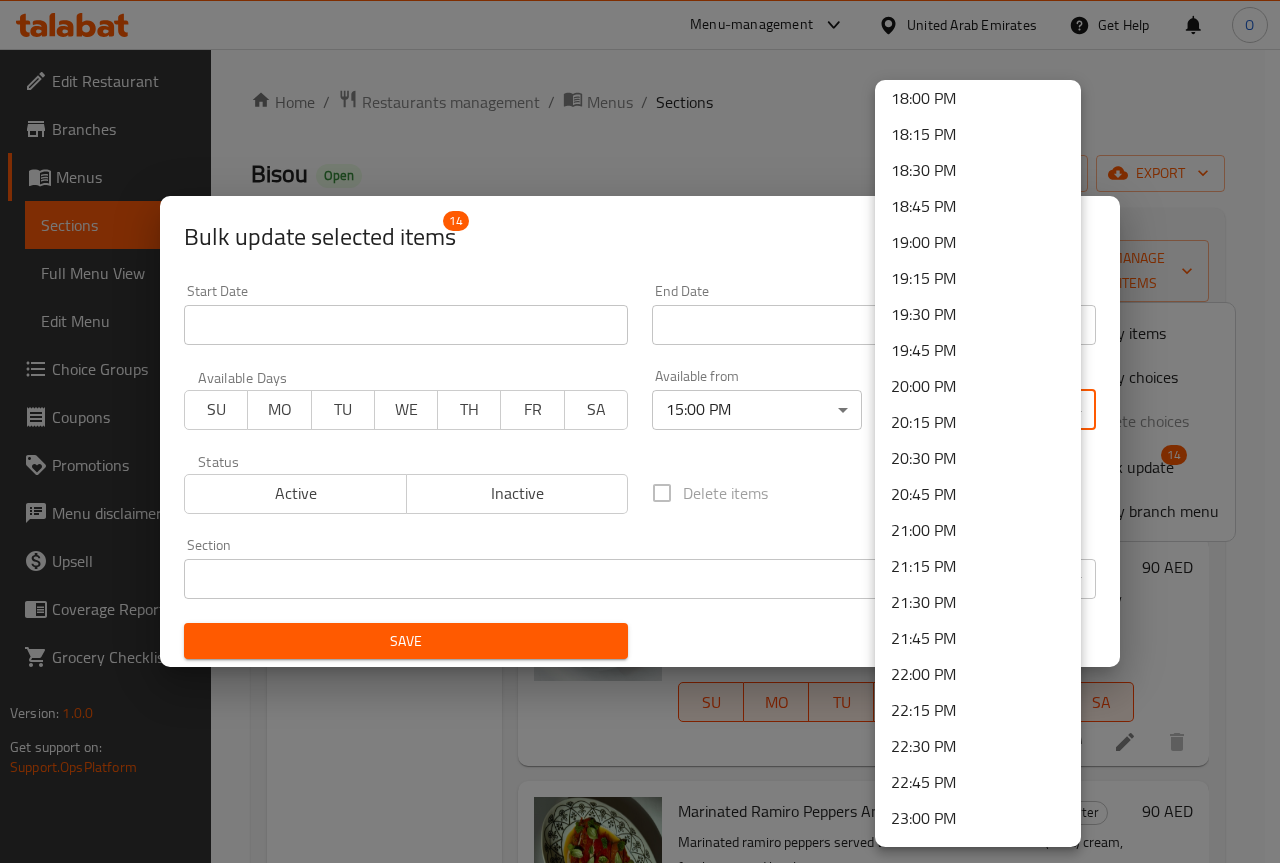 scroll, scrollTop: 2741, scrollLeft: 0, axis: vertical 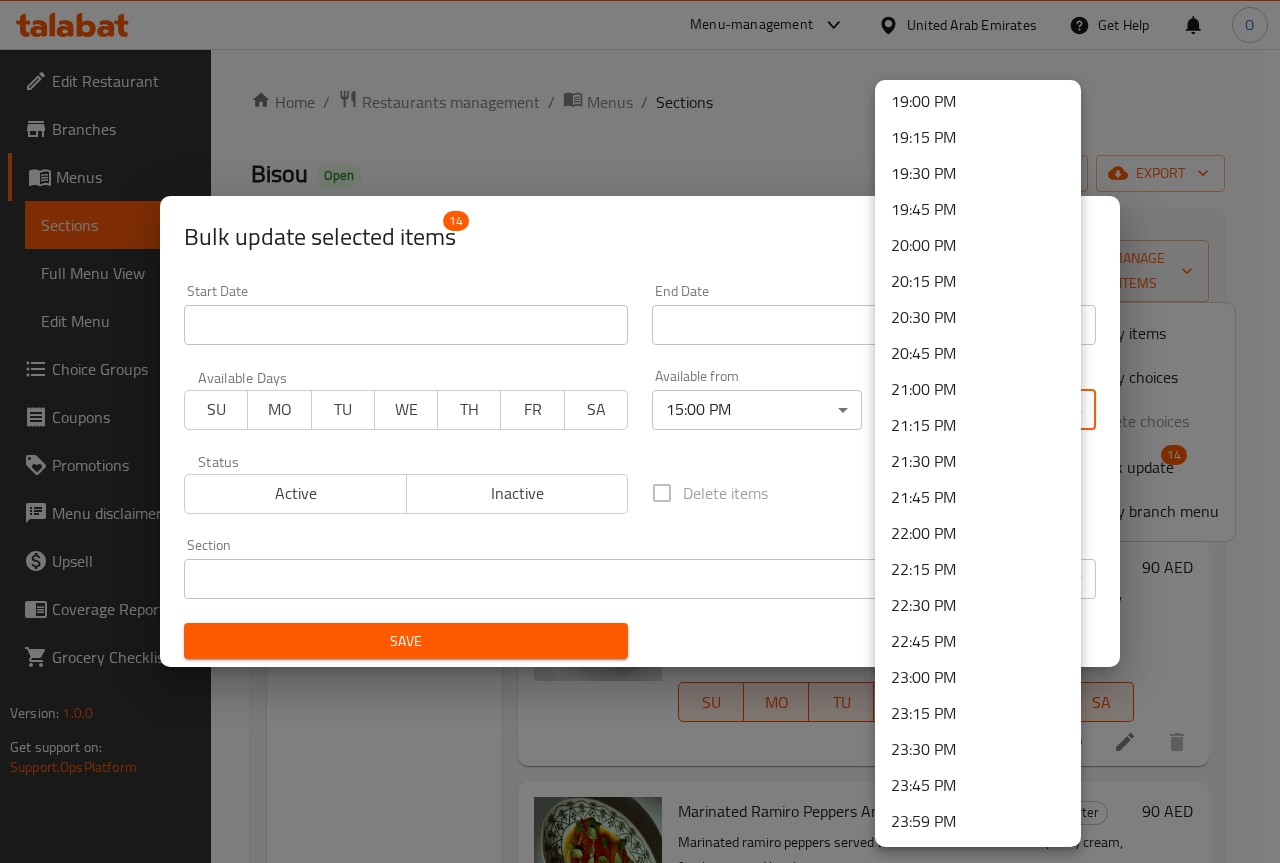 click on "23:59 PM" at bounding box center [978, 821] 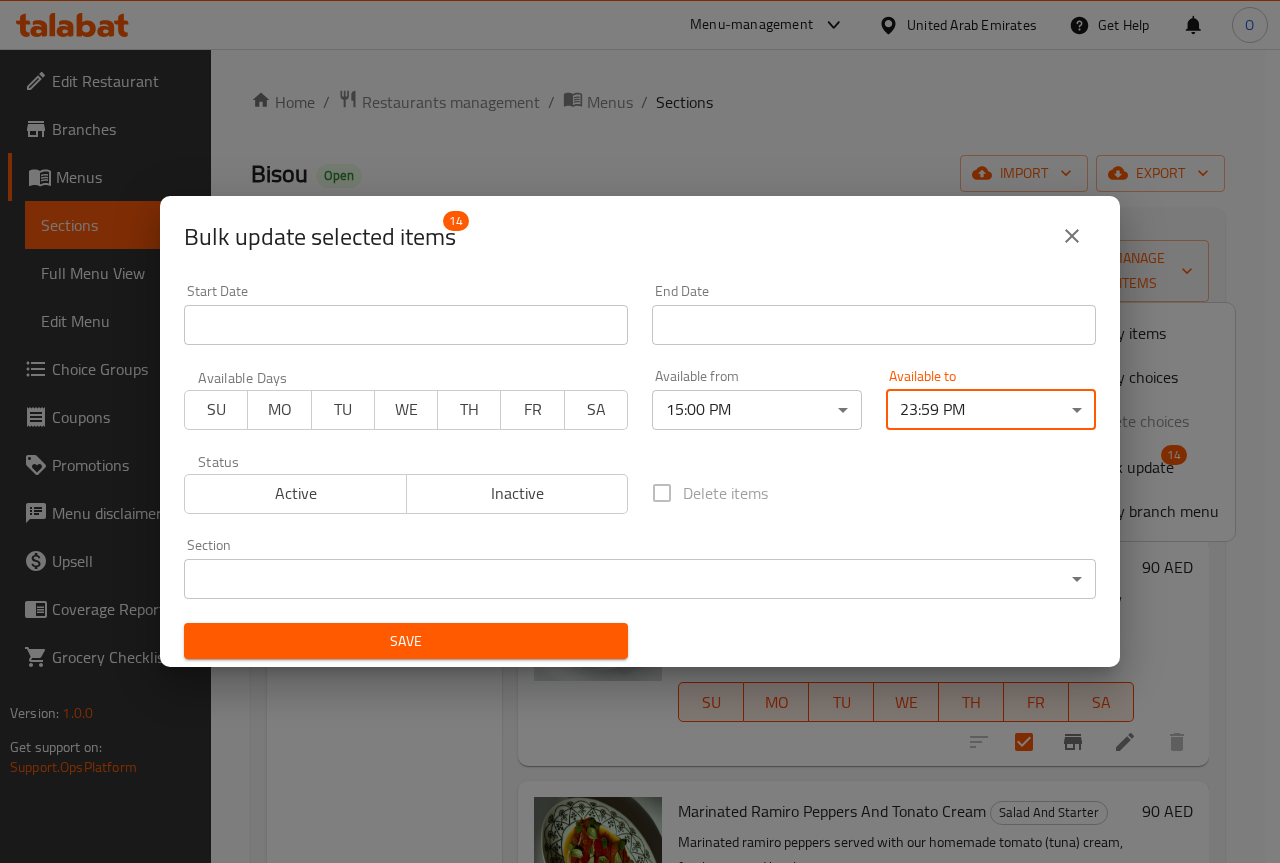 click on "Save" at bounding box center [406, 641] 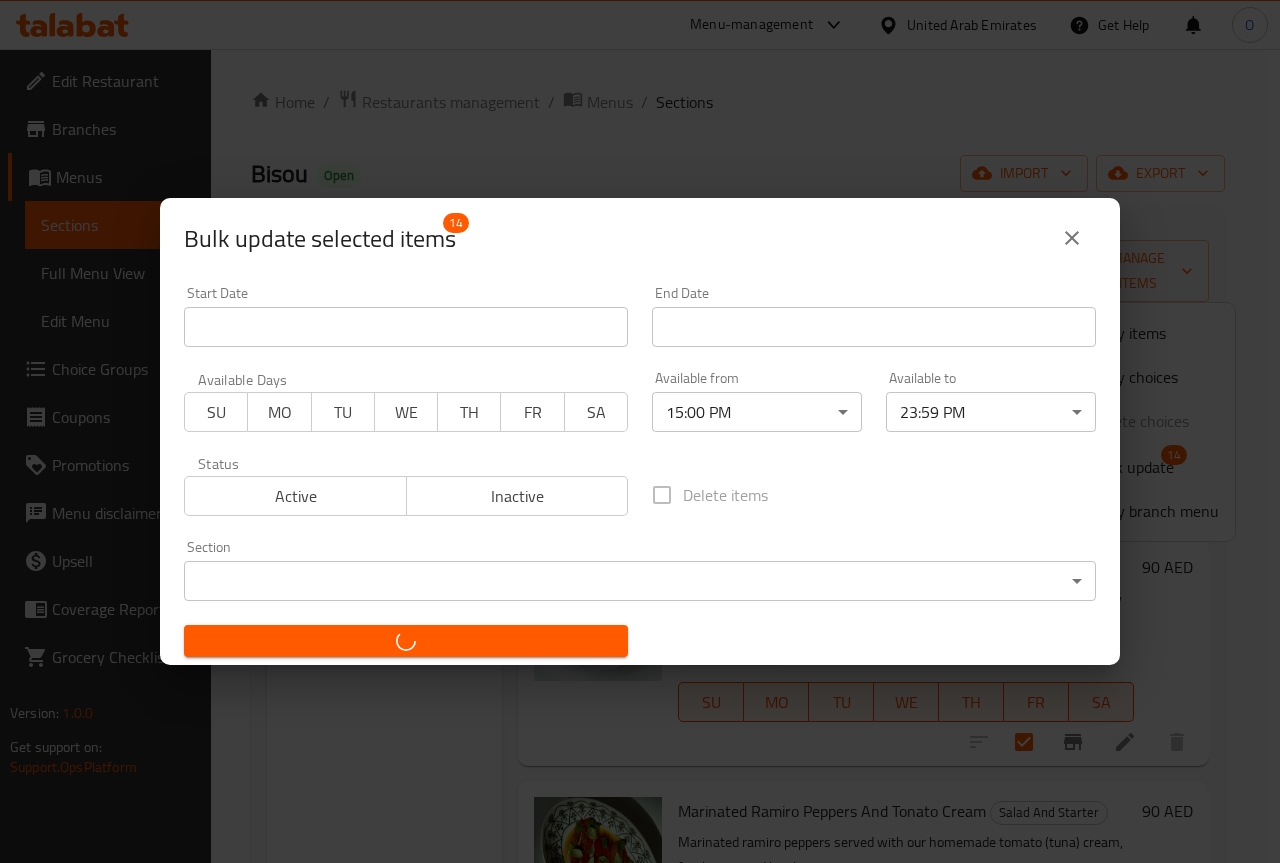 checkbox on "false" 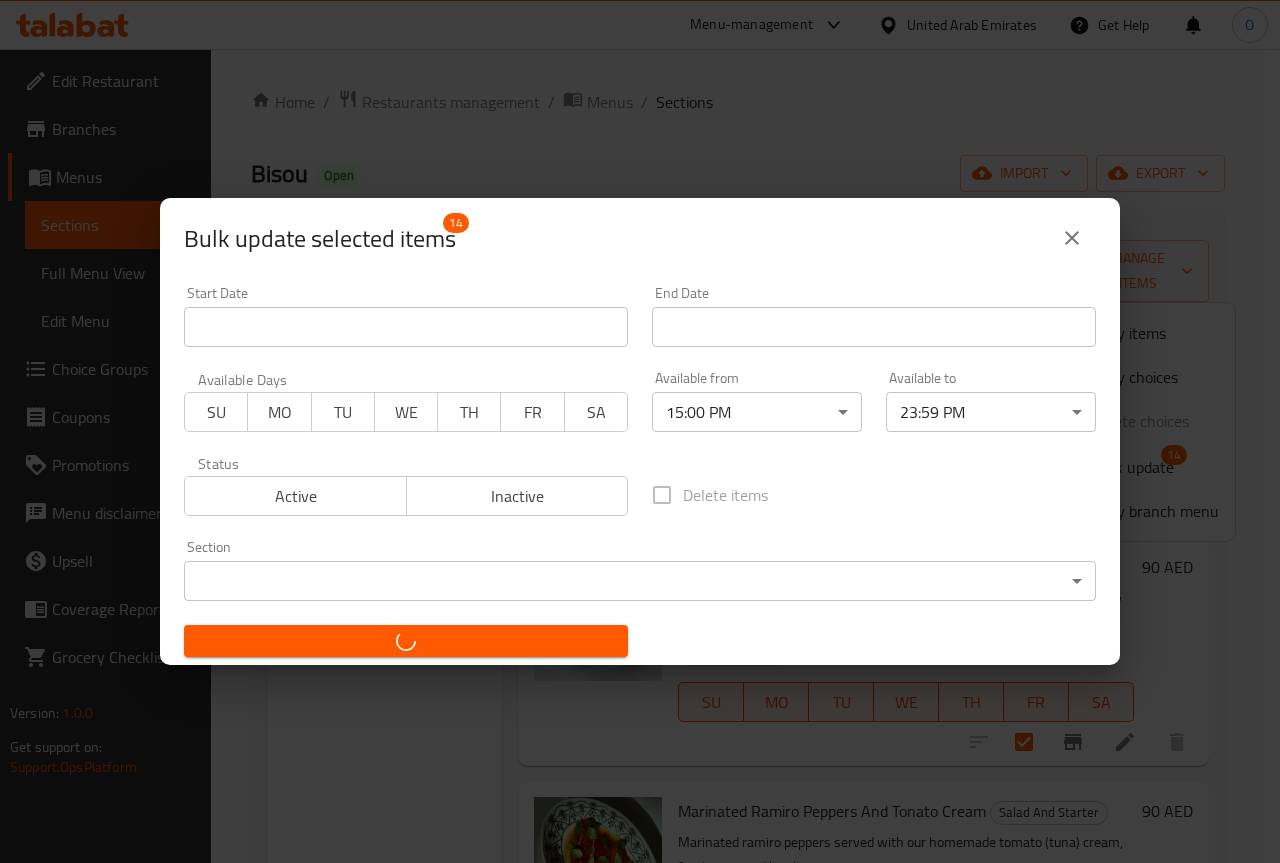 checkbox on "false" 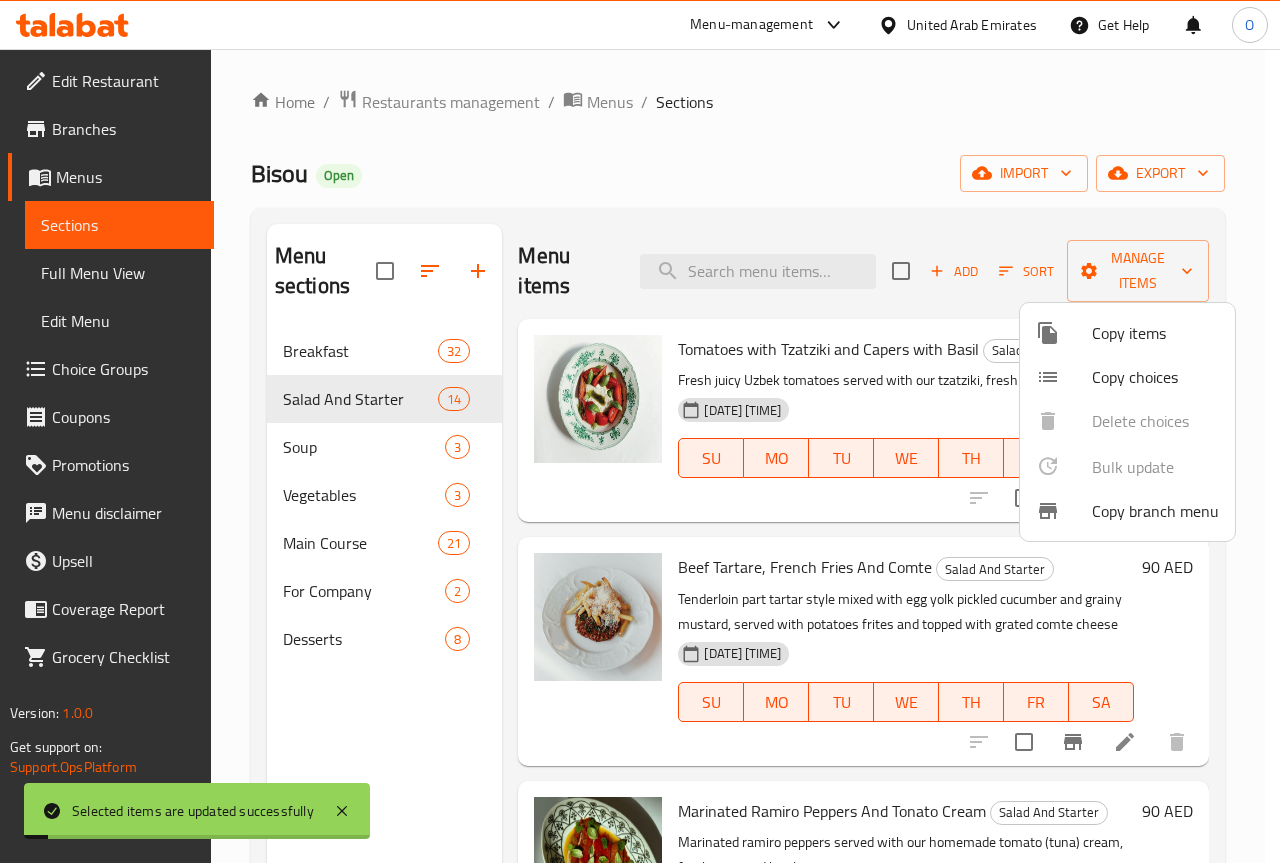 click at bounding box center [640, 431] 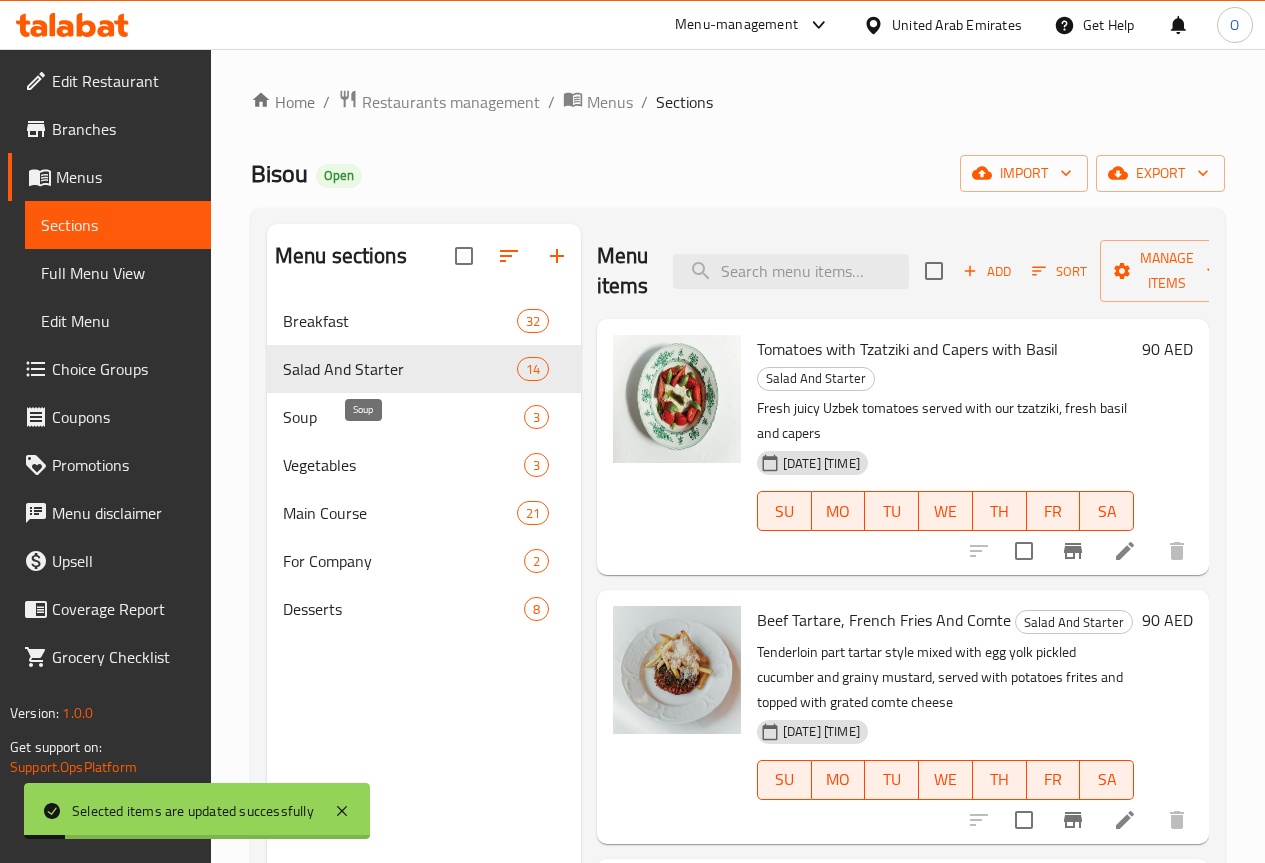 click on "Soup" at bounding box center [403, 417] 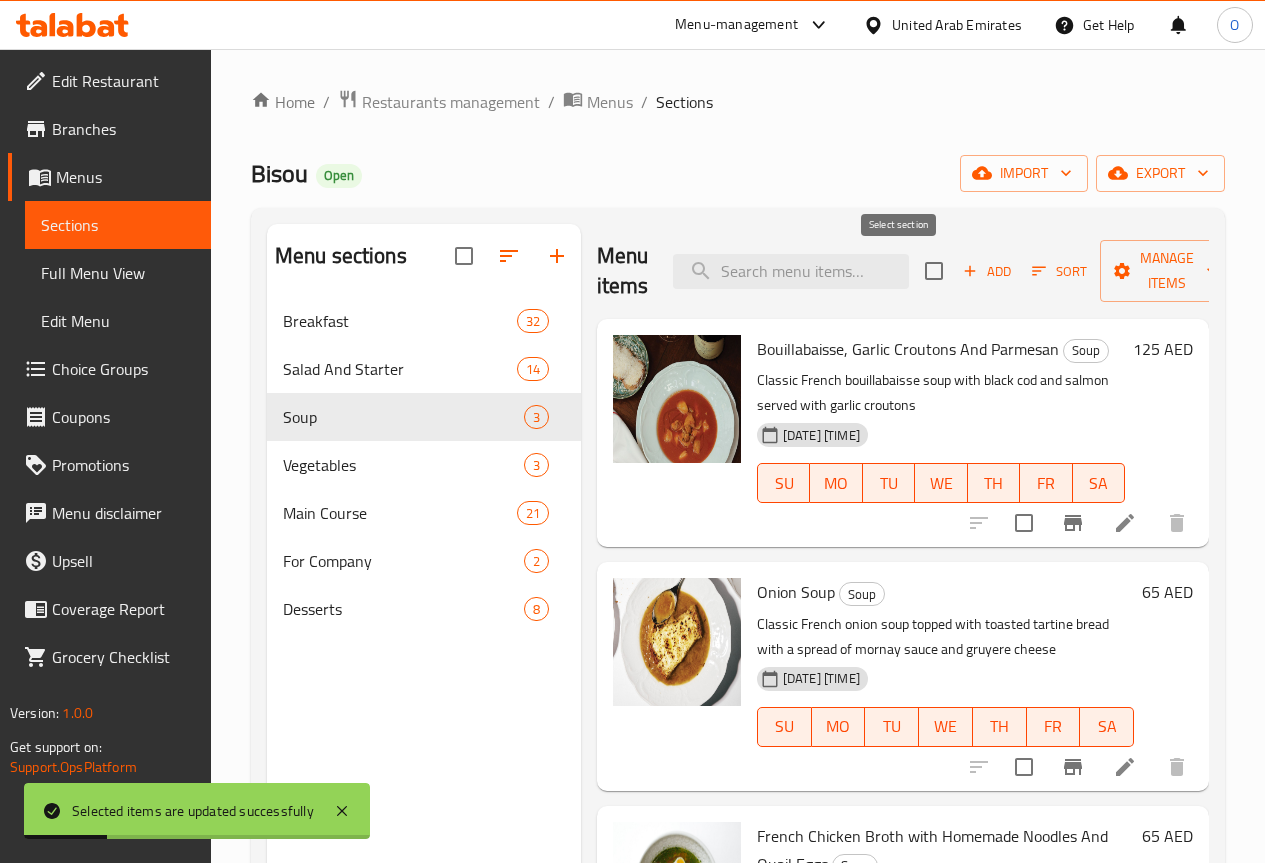 click at bounding box center [934, 271] 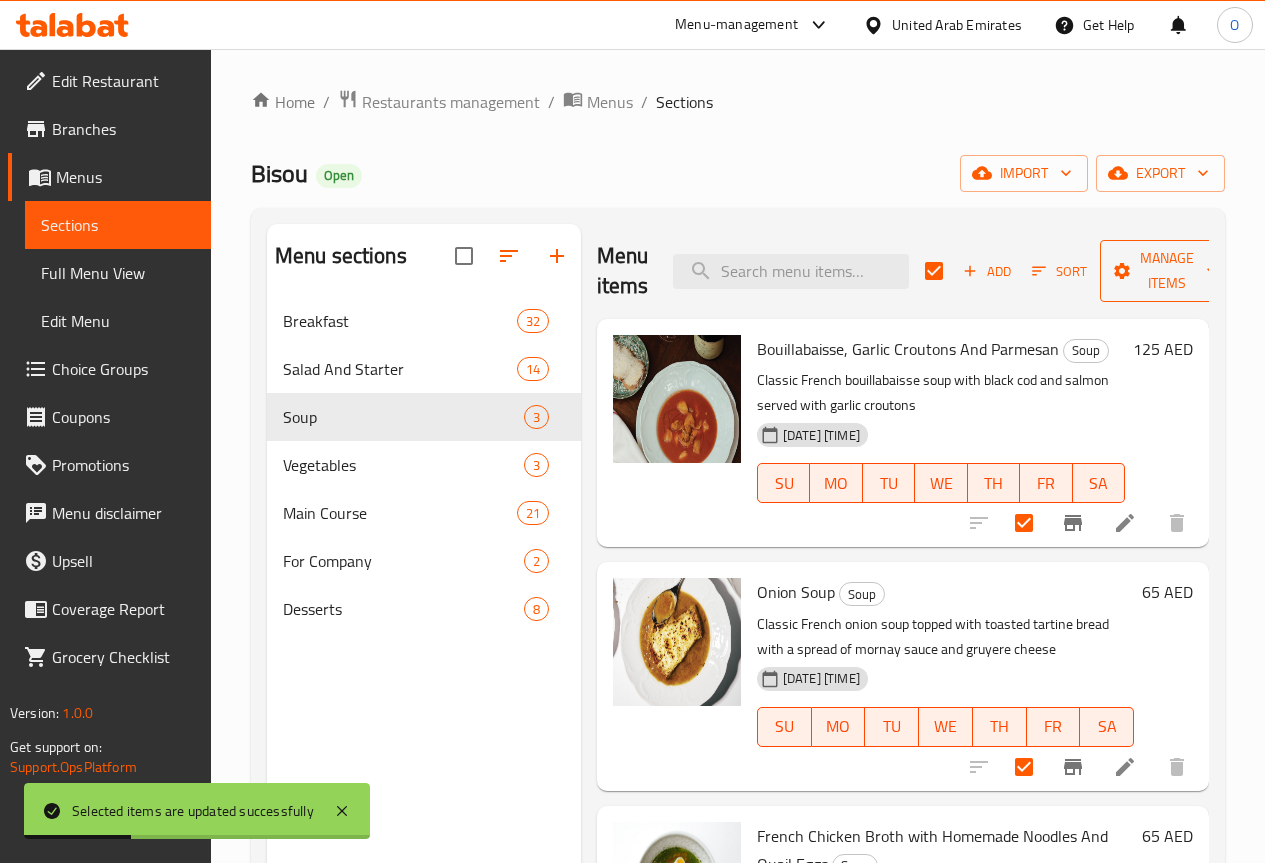 click on "Manage items" at bounding box center [1167, 271] 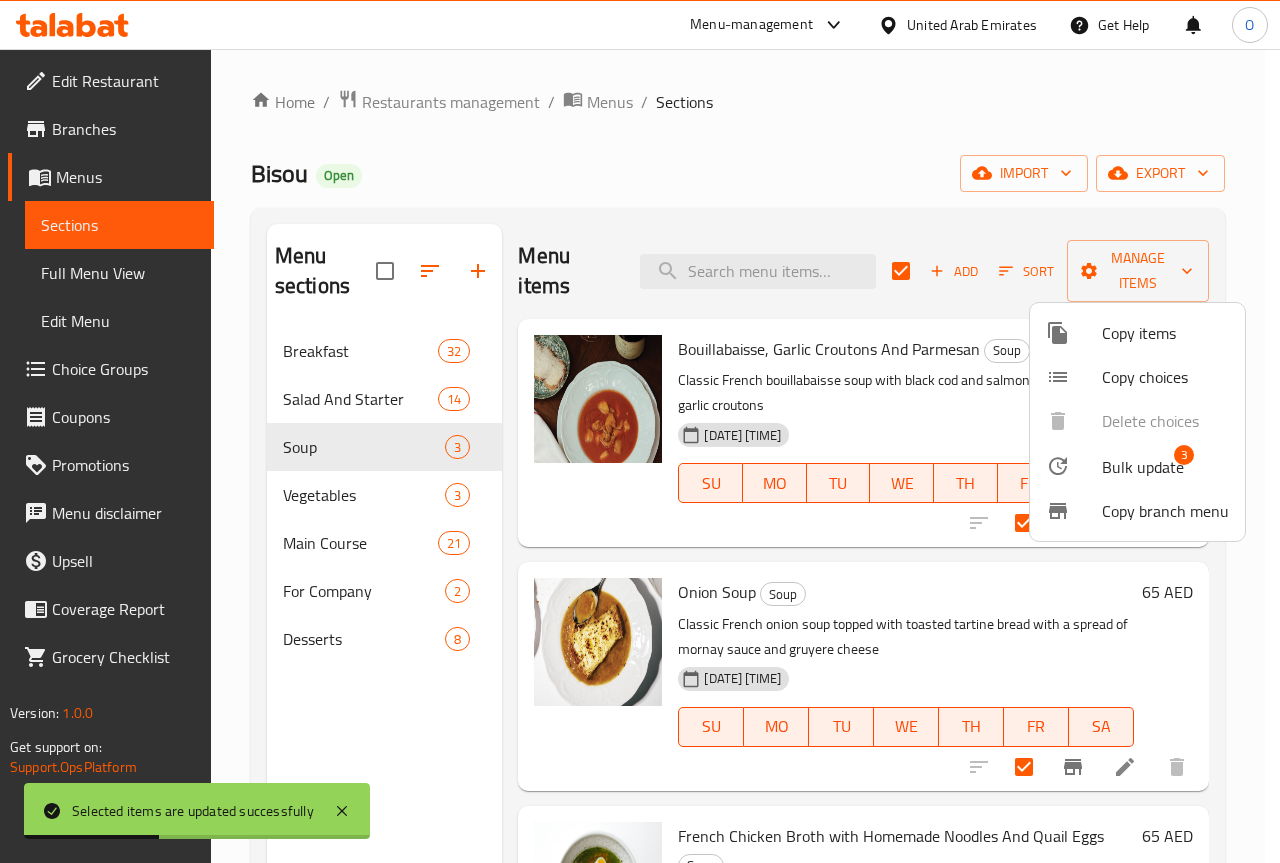 click at bounding box center [1074, 466] 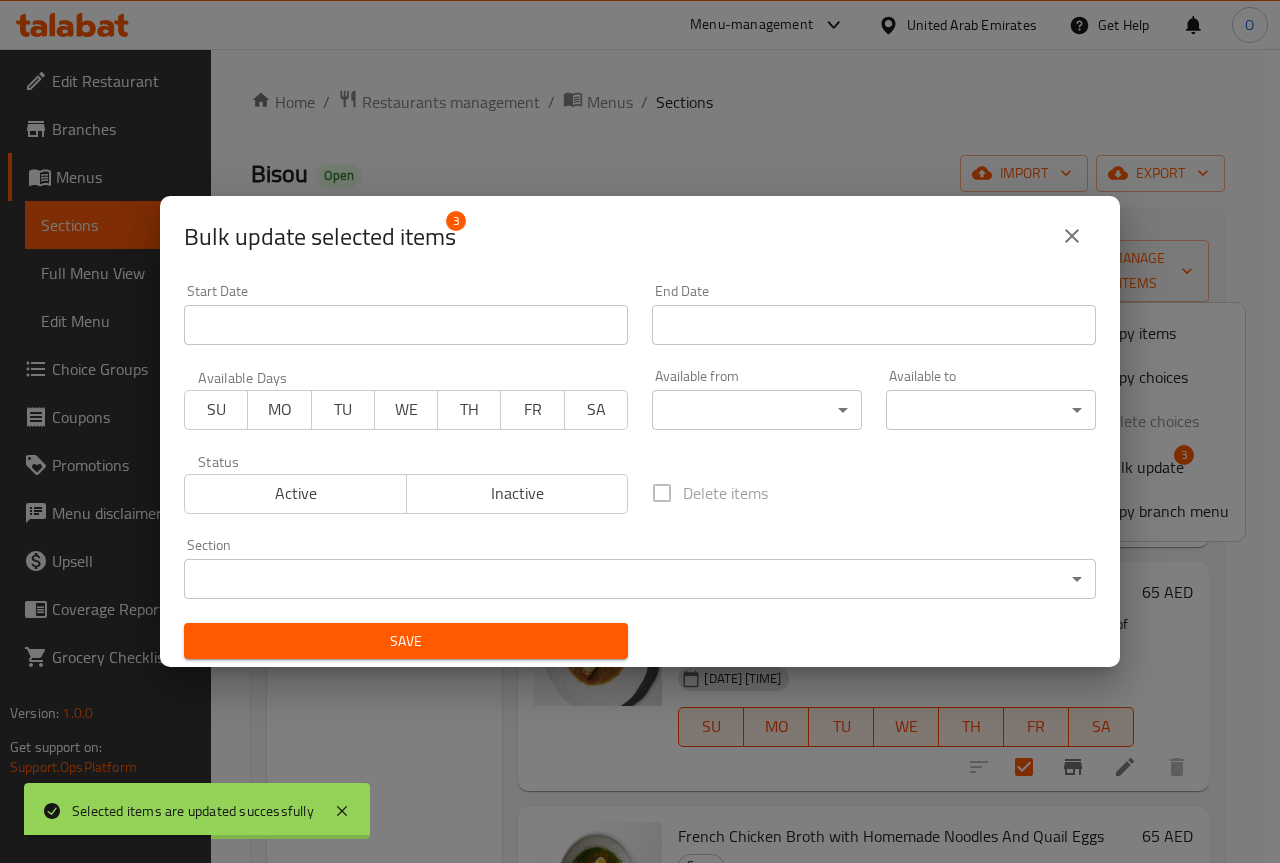click on "Selected items are updated successfully ​ Menu-management United Arab Emirates Get Help O   Edit Restaurant   Branches   Menus   Sections   Full Menu View   Edit Menu   Choice Groups   Coupons   Promotions   Menu disclaimer   Upsell   Coverage Report   Grocery Checklist  Version:    1.0.0  Get support on:    Support.OpsPlatform Home / Restaurants management / Menus / Sections Bisou Open import export Menu sections Breakfast 32 Salad And Starter 14 Soup 3 Vegetables 3 Main Course 21 For Company 2 Desserts 8 Menu items Add Sort Manage items Bouillabaisse, Garlic Croutons And Parmesan   Soup Classic French bouillabaisse soup with black cod and salmon served with garlic croutons [DATE] [TIME] SU MO TU WE TH FR SA 125   AED Onion Soup   Soup Classic French onion soup topped with toasted tartine bread with a spread of mornay sauce and gruyere cheese [DATE] [TIME] SU MO TU WE TH FR SA 65   AED French Chicken Broth with Homemade Noodles And Quail Eggs   Soup [DATE] [TIME] SU MO TU WE TH FR SA 65" at bounding box center [640, 456] 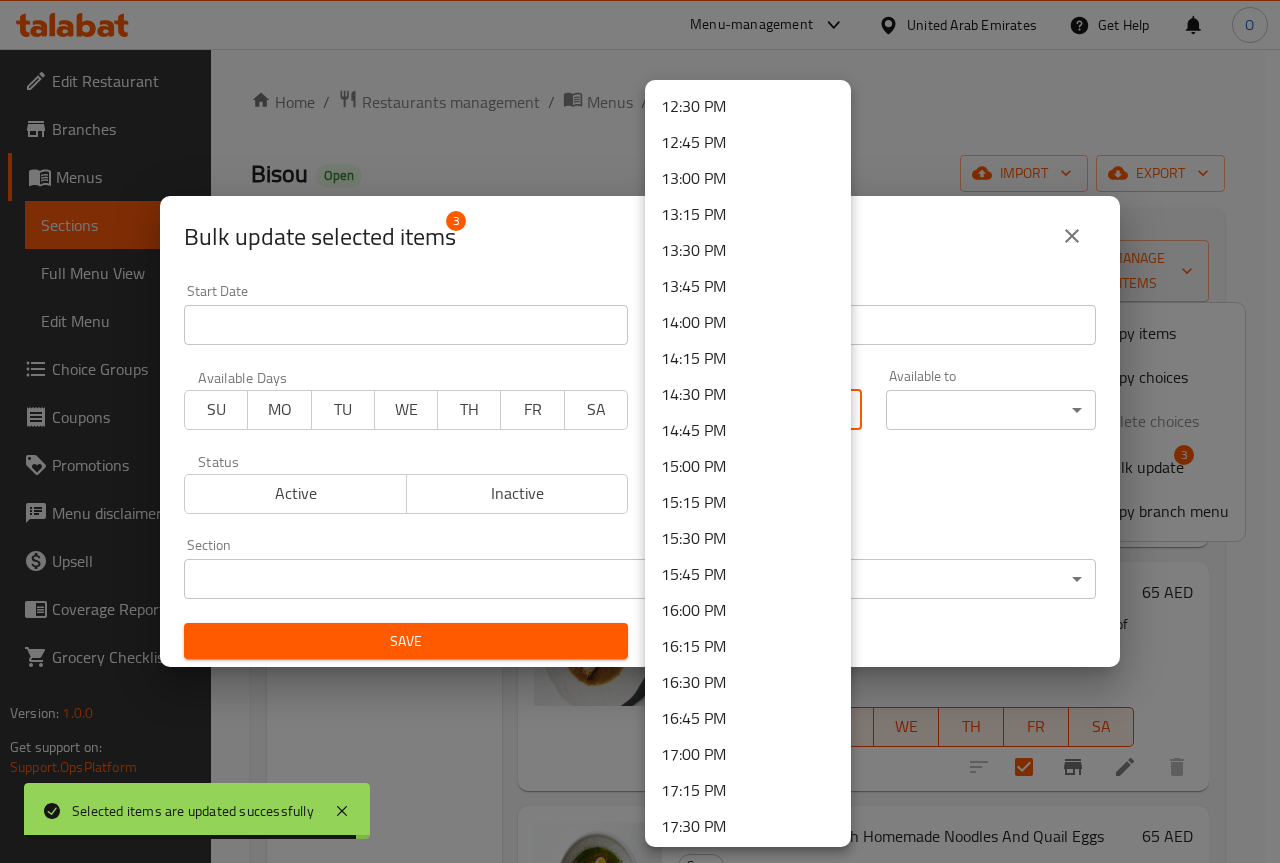 scroll, scrollTop: 1900, scrollLeft: 0, axis: vertical 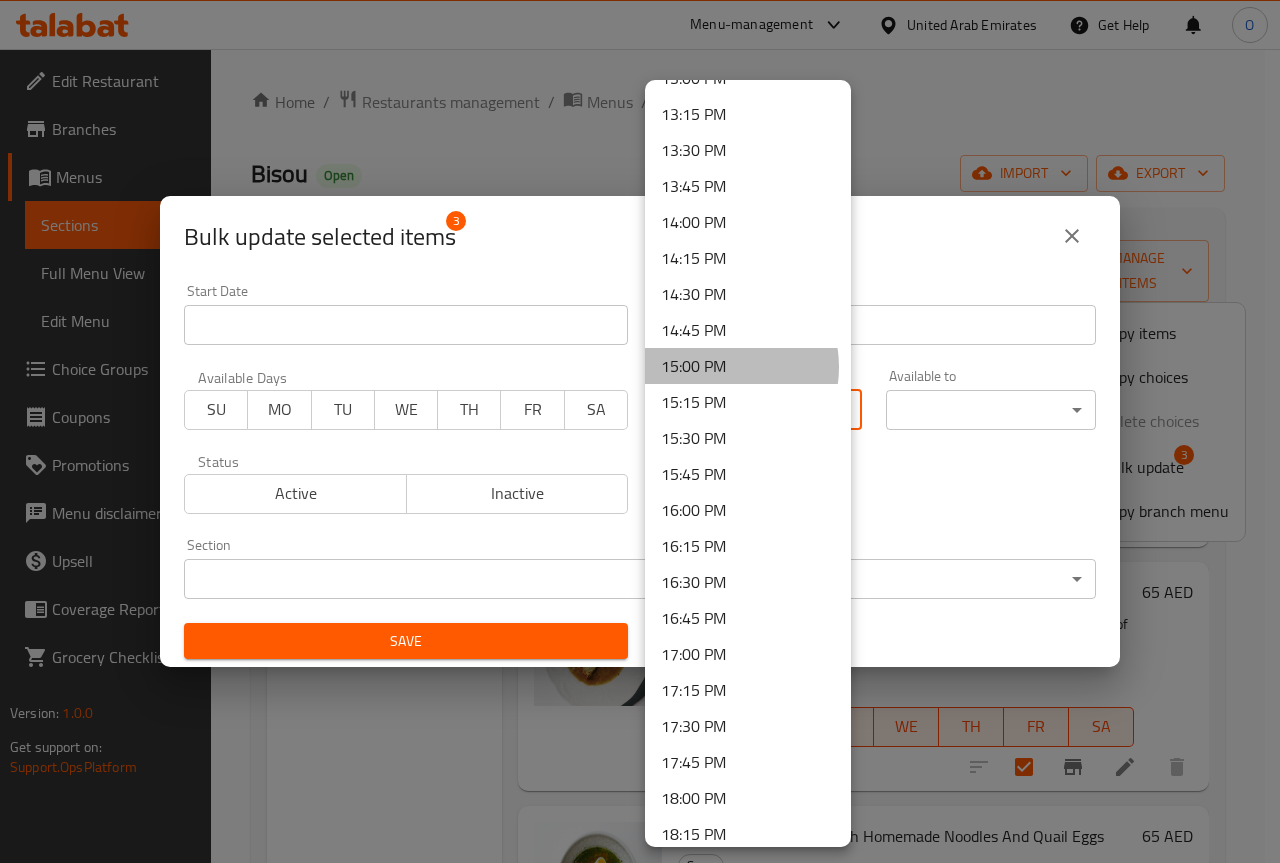 click on "15:00 PM" at bounding box center (748, 366) 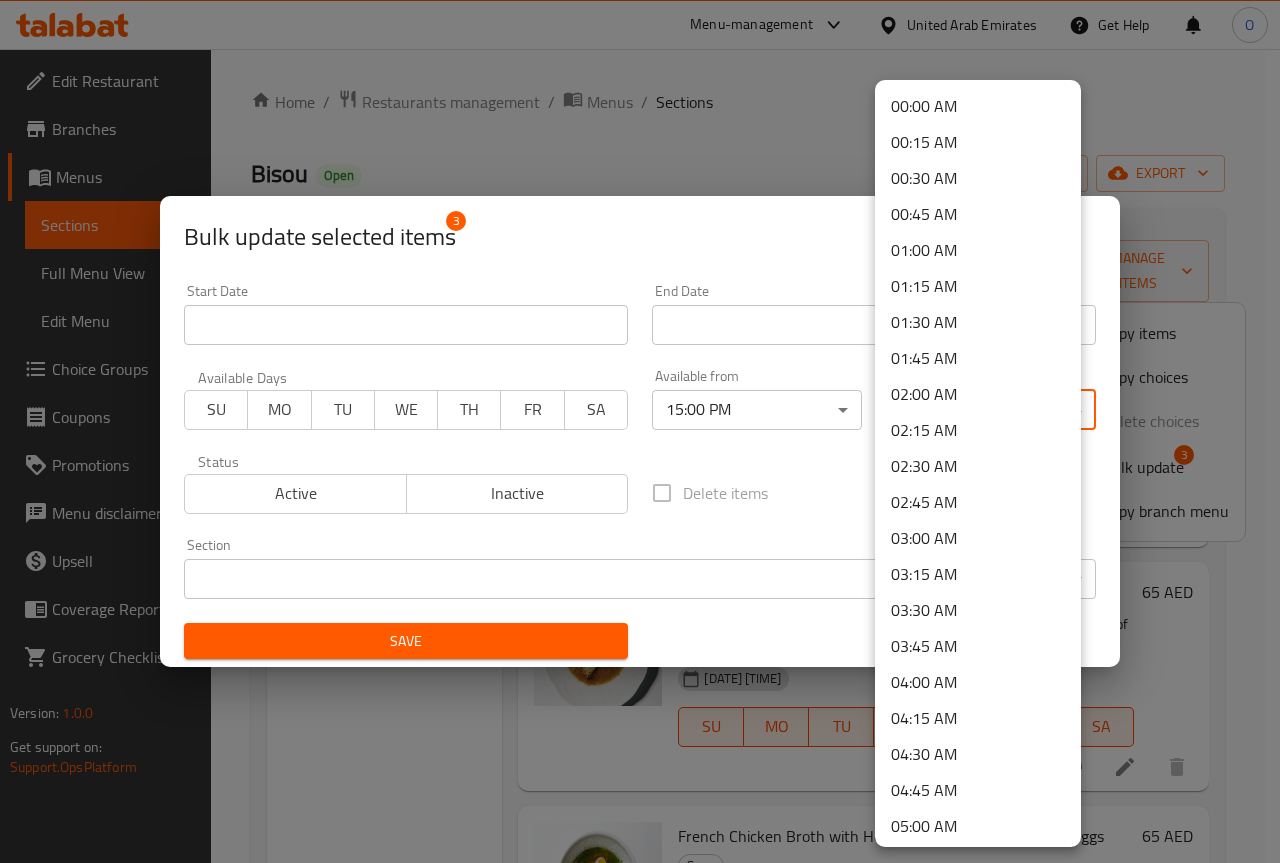 click on "Selected items are updated successfully ​ Menu-management [COUNTRY] Get Help O   Edit Restaurant   Branches   Menus   Sections   Full Menu View   Edit Menu   Choice Groups   Coupons   Promotions   Menu disclaimer   Upsell   Coverage Report   Grocery Checklist  Version:    1.0.0  Get support on:    Support.OpsPlatform Home / Restaurants management / Menus / Sections Bisou Open import export Menu sections Breakfast 32 Salad And Starter 14 Soup 3 Vegetables 3 Main Course 21 For Company 2 Desserts 8 Menu items Add Sort Manage items Bouillabaisse, Garlic Croutons And Parmesan   Soup Classic French bouillabaisse soup with black cod and salmon served with garlic croutons [DATE] [TIME] SU MO TU WE TH FR SA 125   AED Onion Soup   Soup Classic French onion soup topped with toasted tartine bread with a spread of mornay sauce and gruyere cheese [DATE] [TIME] SU MO TU WE TH FR SA 65   AED French Chicken Broth with Homemade Noodles And Quail Eggs   Soup Rich broth served with French chicken, homemade noodles, fresh parsley and quail eggs" at bounding box center [640, 456] 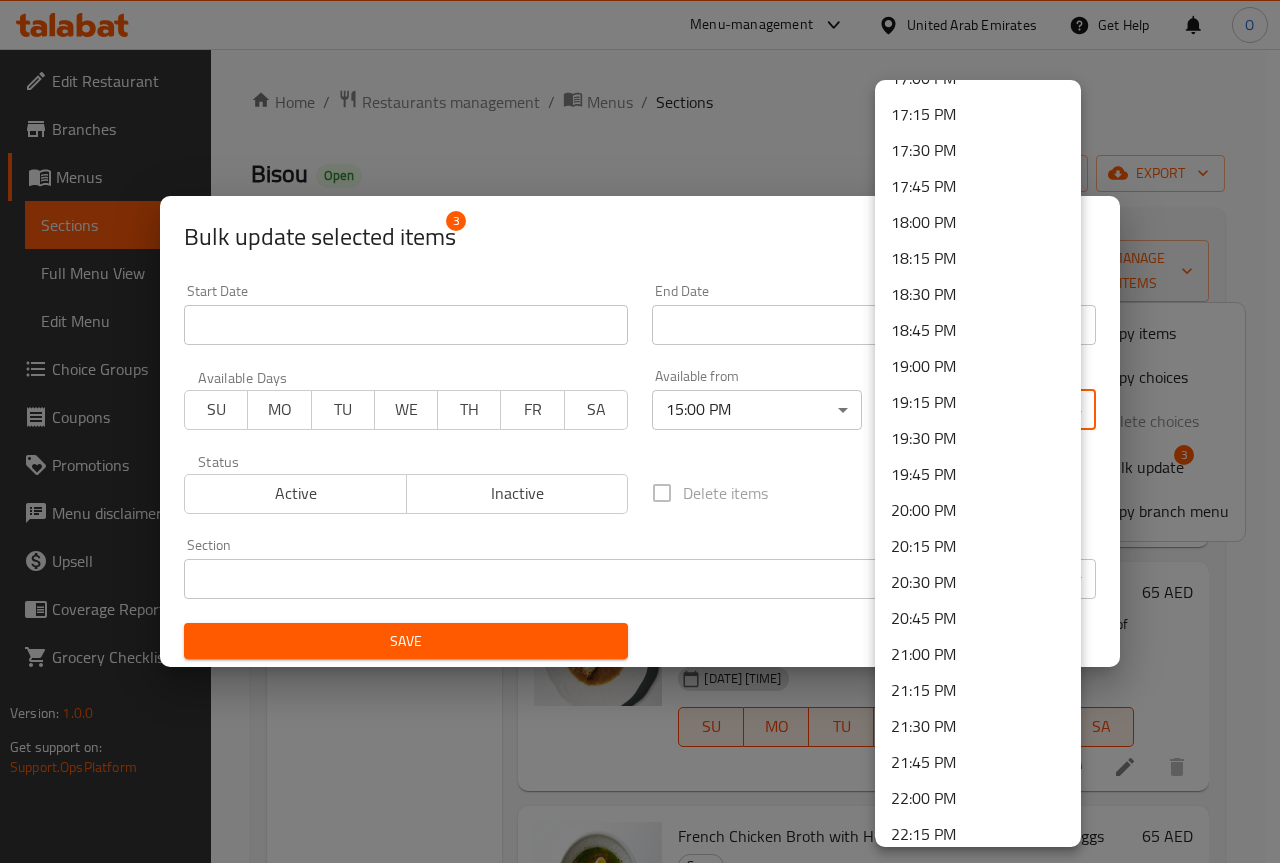 scroll, scrollTop: 2741, scrollLeft: 0, axis: vertical 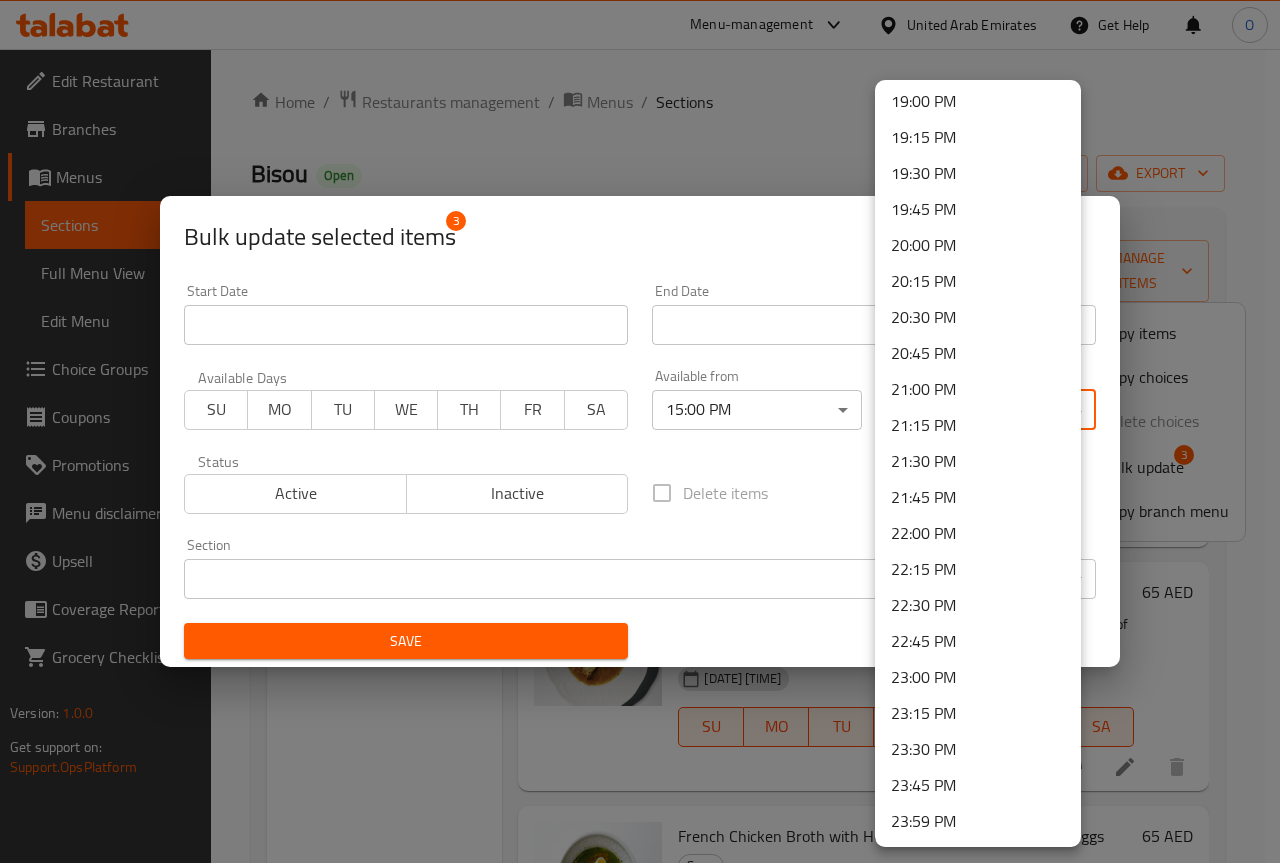 click on "23:59 PM" at bounding box center (978, 821) 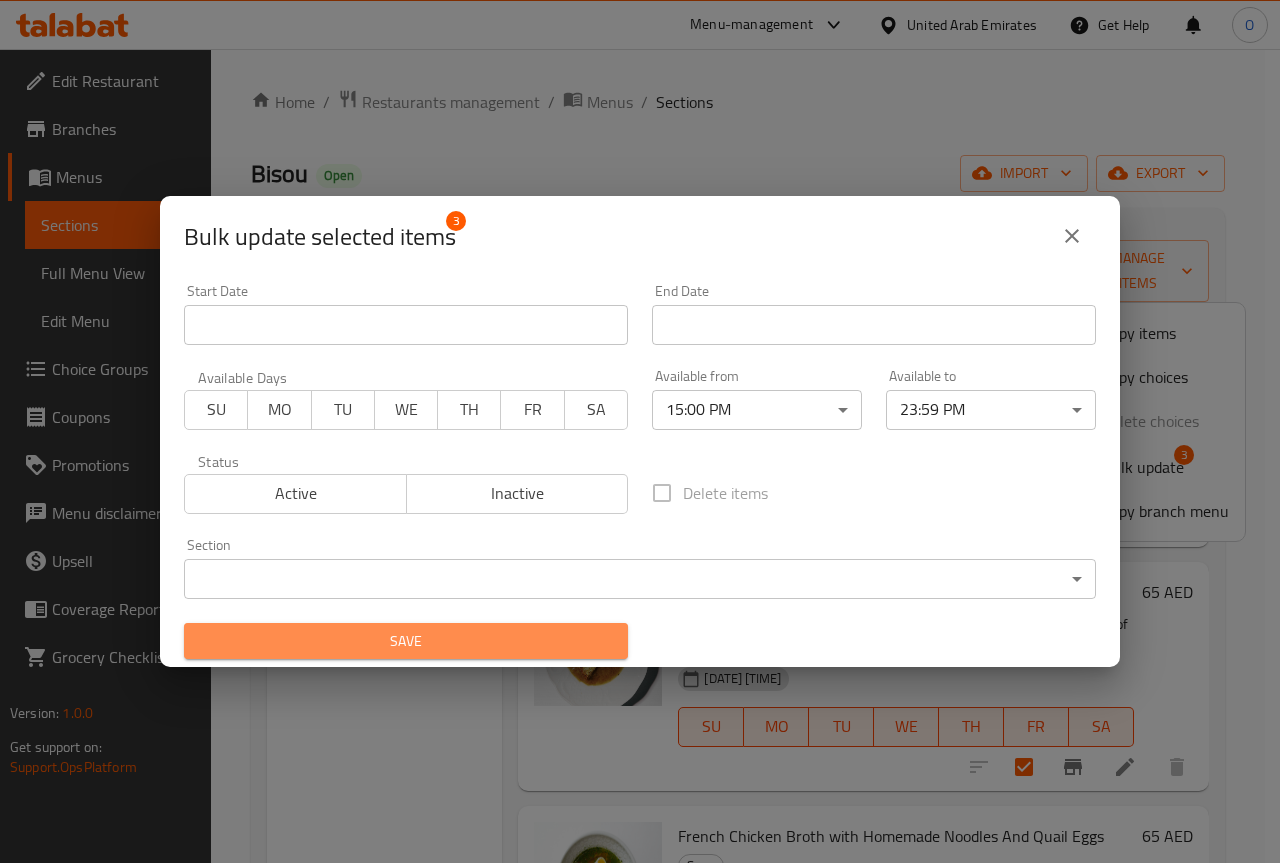 click on "Save" at bounding box center (406, 641) 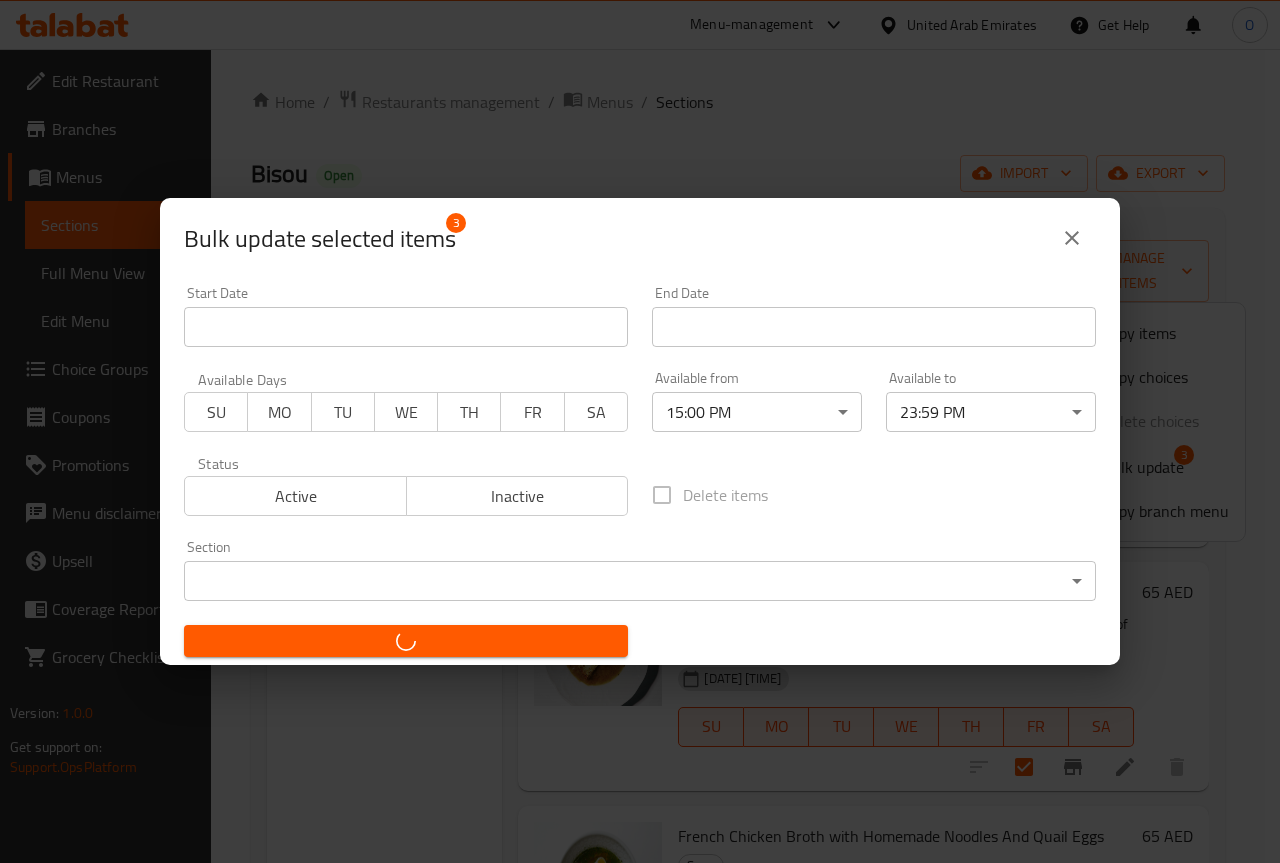 checkbox on "false" 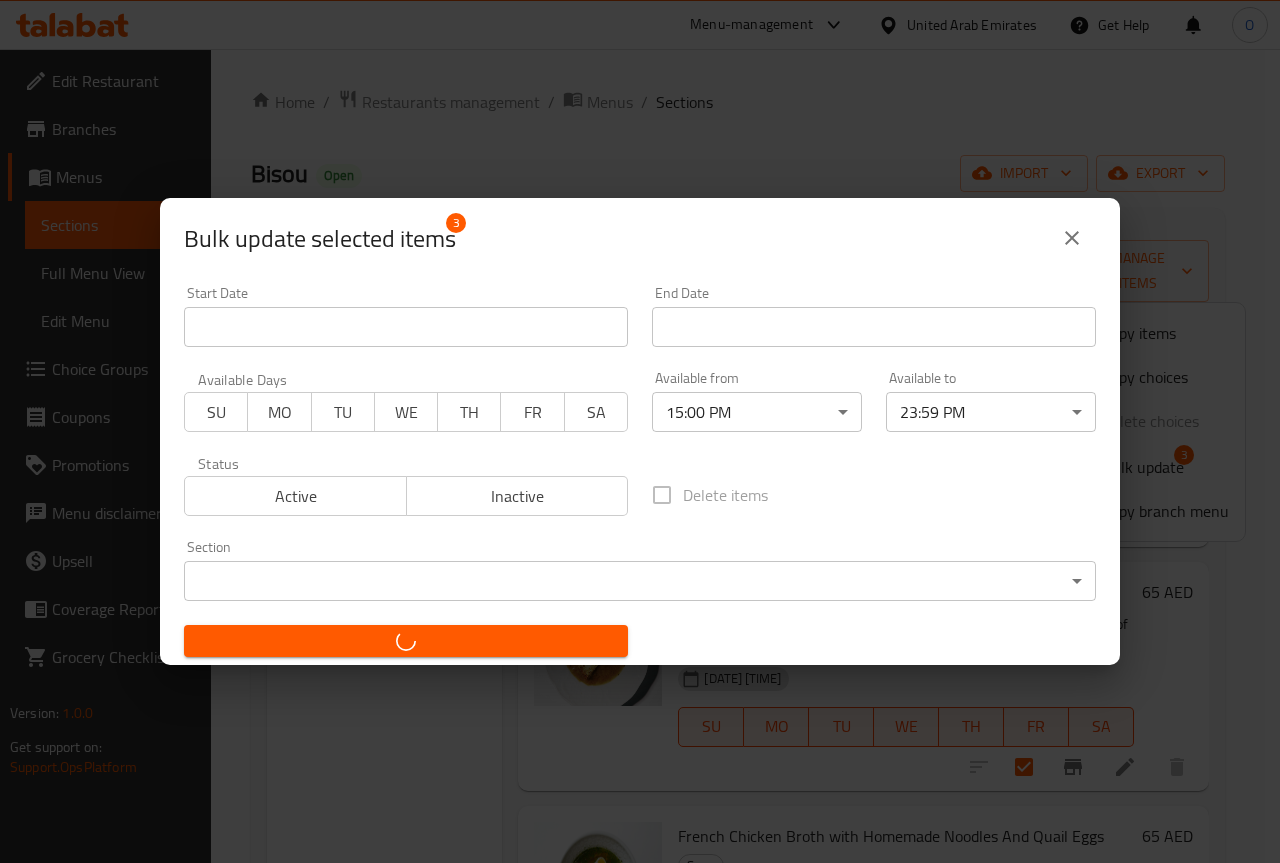 checkbox on "false" 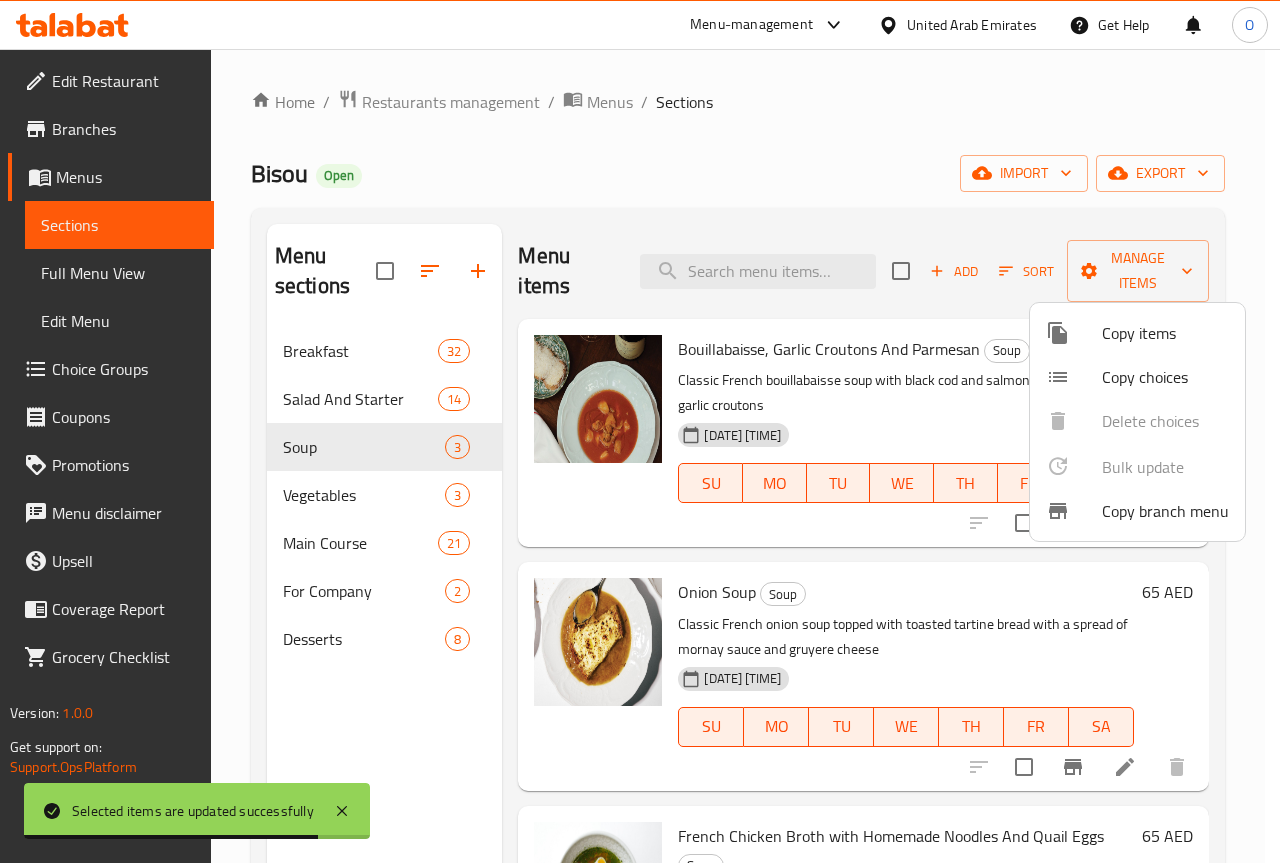 click at bounding box center [640, 431] 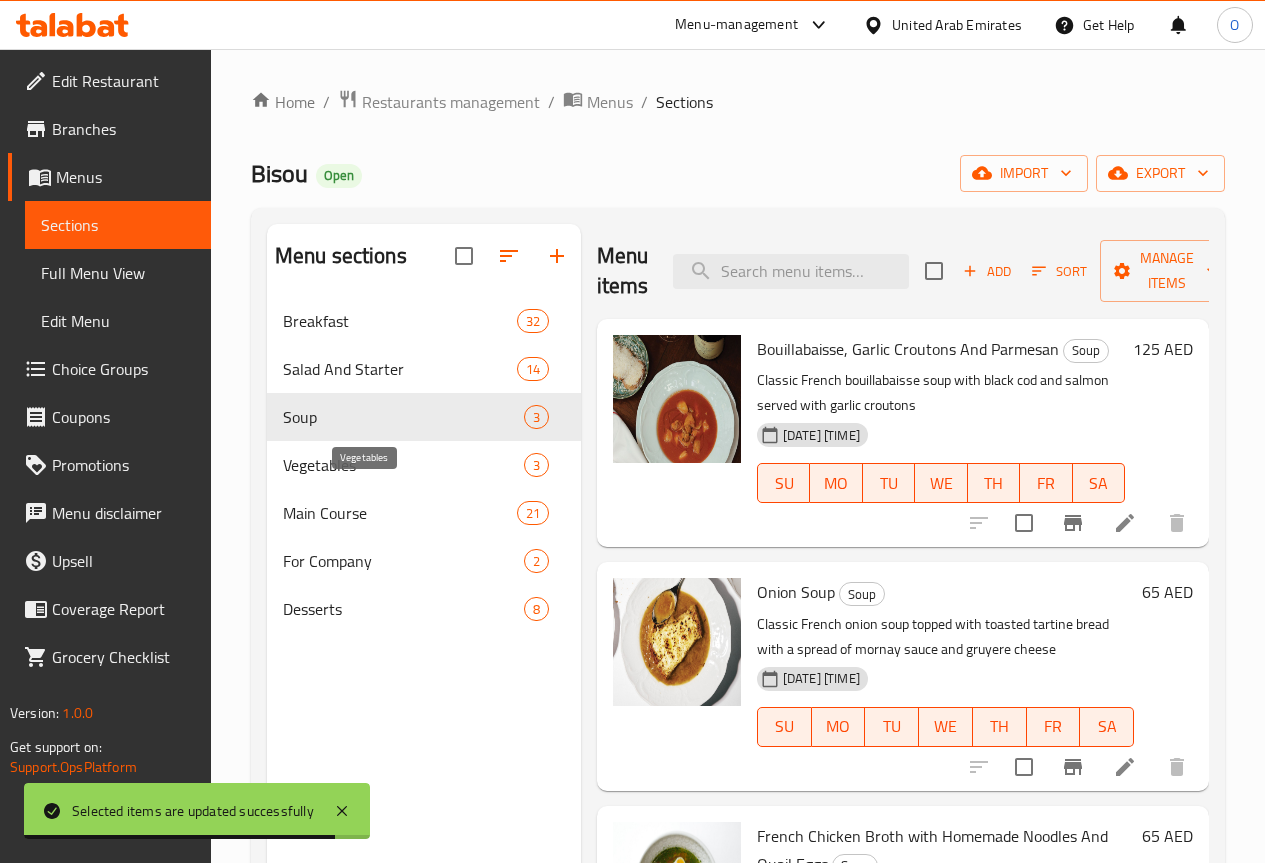 click on "Vegetables" at bounding box center [403, 465] 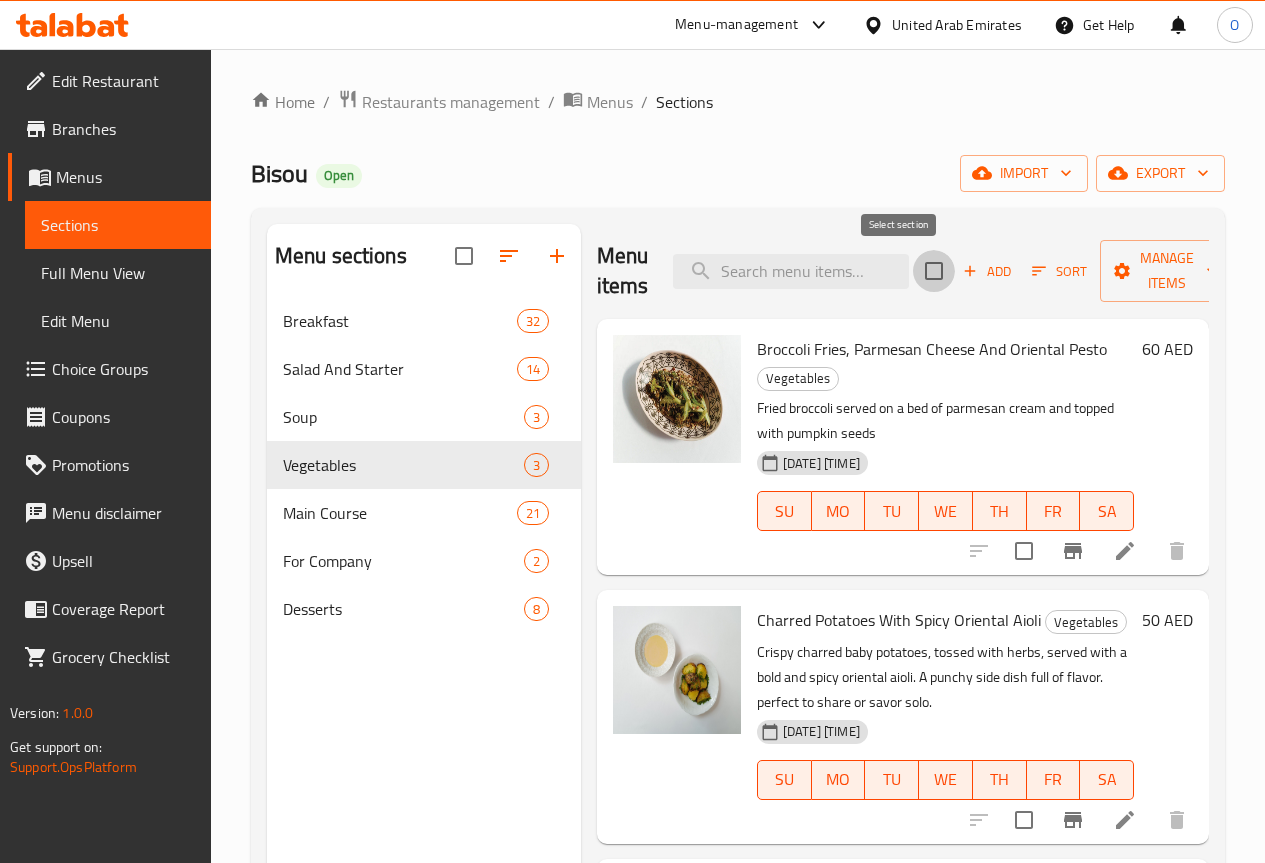 click at bounding box center [934, 271] 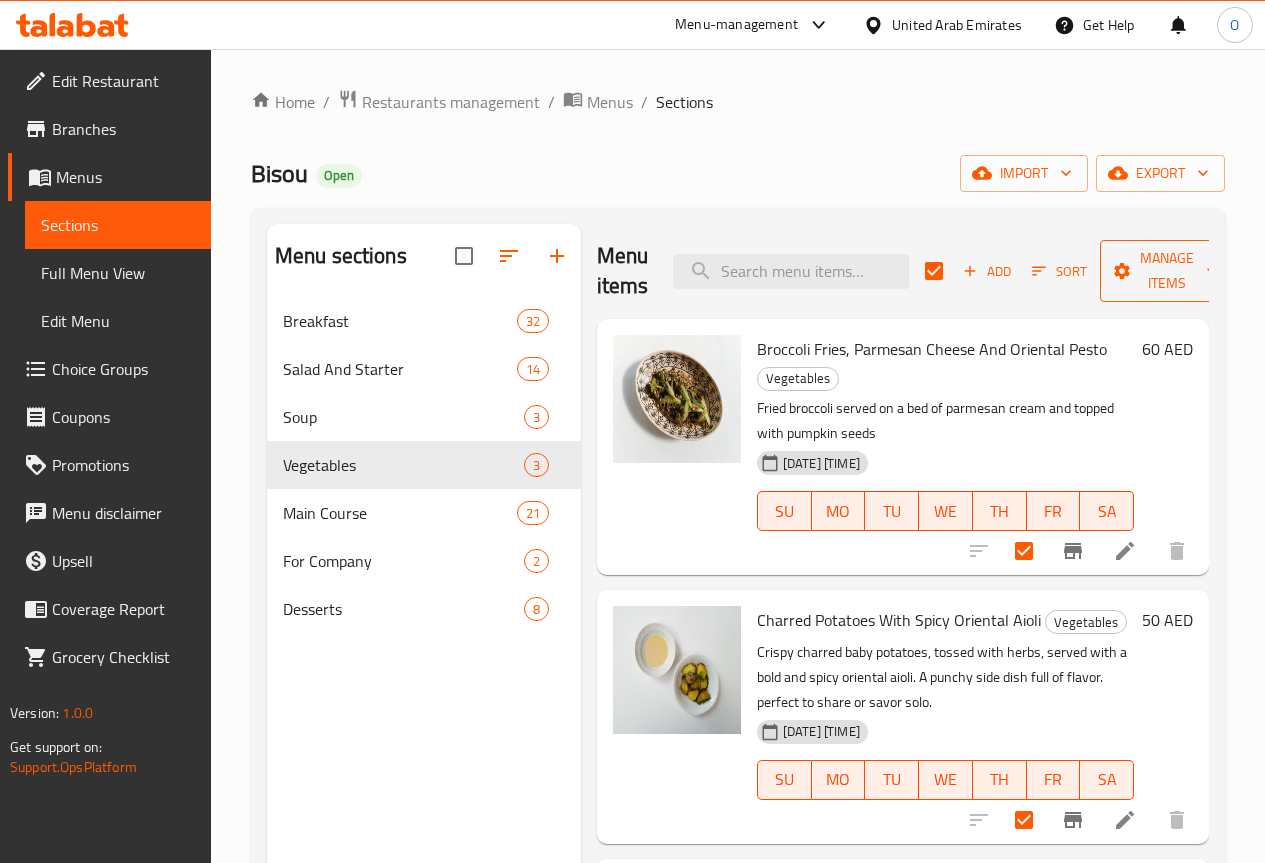 click on "Manage items" at bounding box center [1167, 271] 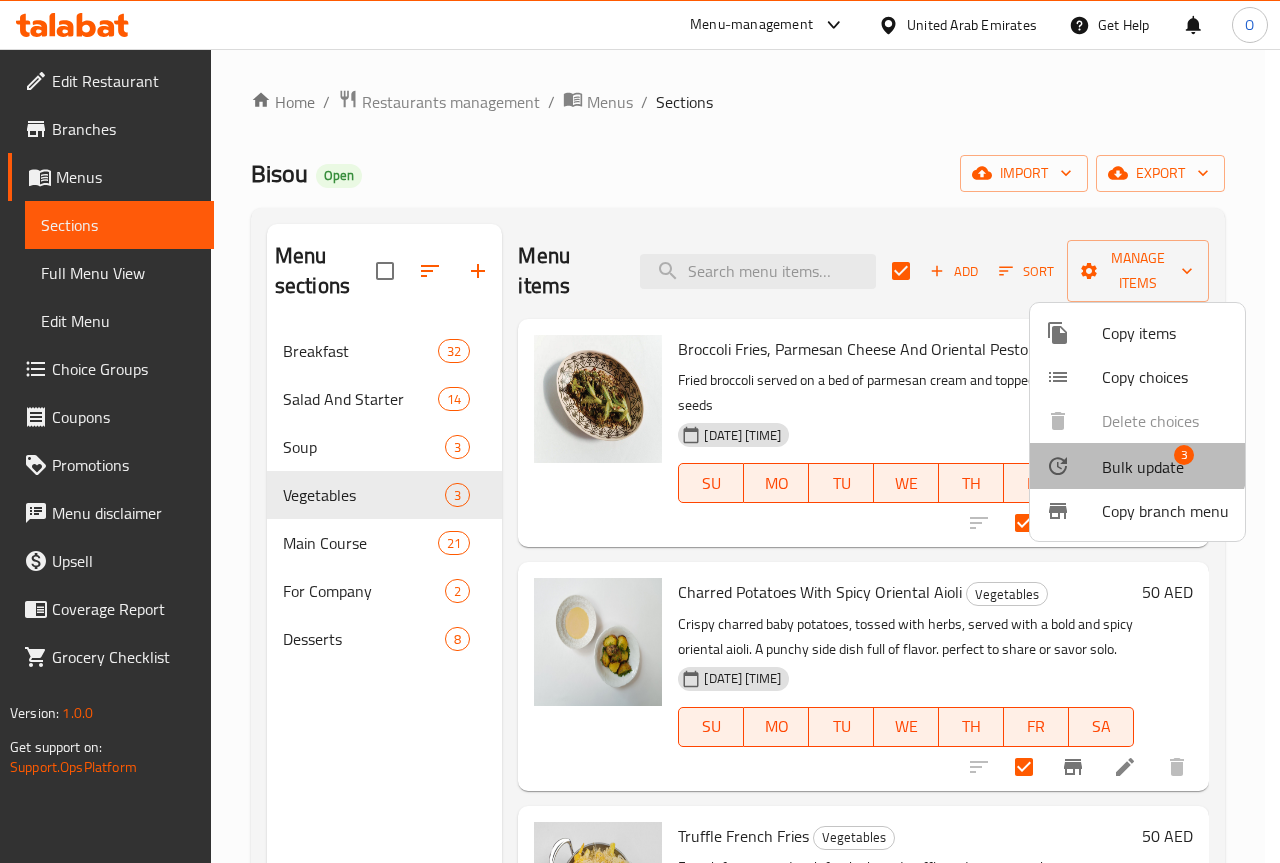 click on "Bulk update 3" at bounding box center [1137, 466] 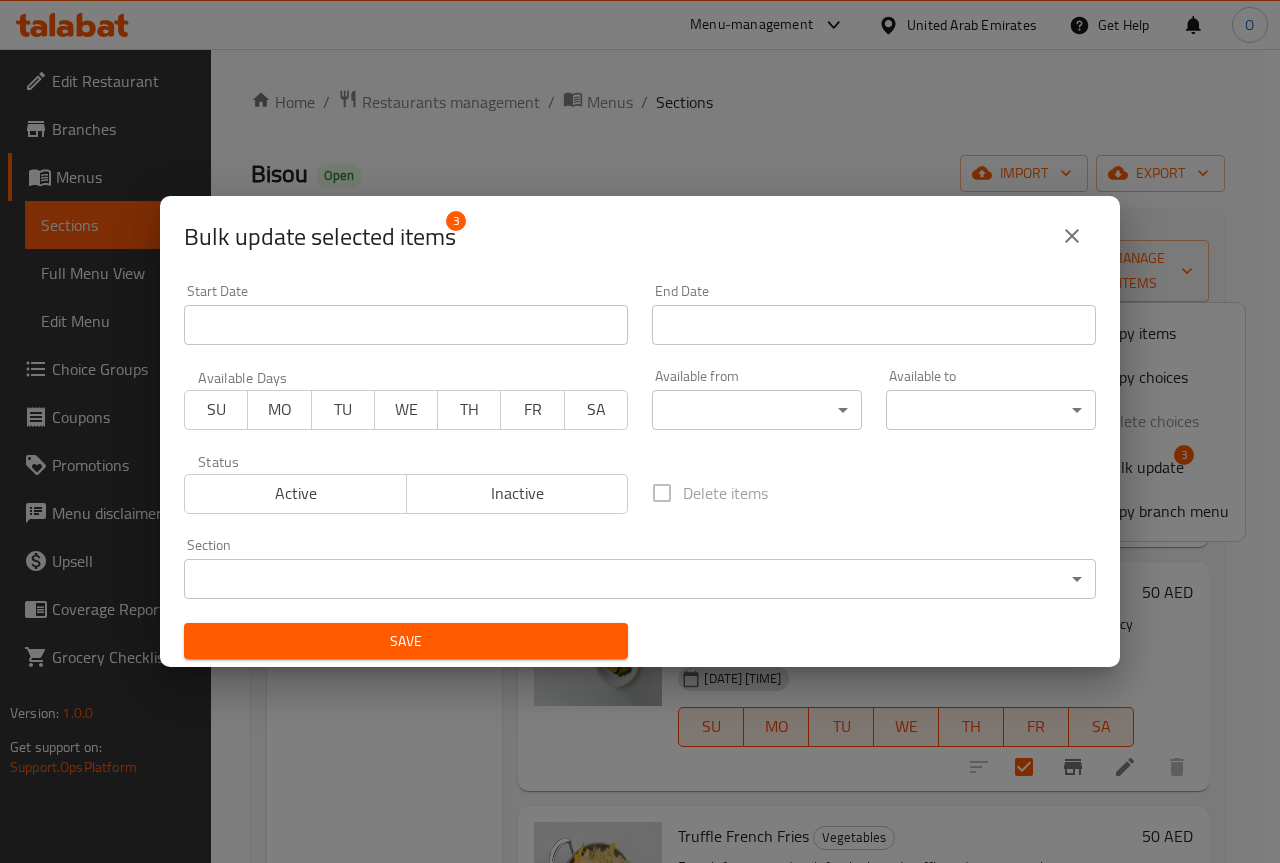 click on "Selected items are updated successfully ​ Menu-management [COUNTRY] Get Help O   Edit Restaurant   Branches   Menus   Sections   Full Menu View   Edit Menu   Choice Groups   Coupons   Promotions   Menu disclaimer   Upsell   Coverage Report   Grocery Checklist  Version:    1.0.0  Get support on:    Support.OpsPlatform Home / Restaurants management / Menus / Sections Bisou Open import export Menu sections Breakfast 32 Salad And Starter 14 Soup 3 Vegetables 3 Main Course 21 For Company 2 Desserts 8 Menu items Add Sort Manage items Broccoli Fries, Parmesan Cheese And Oriental Pesto   Vegetables Fried broccoli served on a bed of parmesan cream and topped with pumpkin seeds [DATE] [TIME] SU MO TU WE TH FR SA 60   AED Charred Potatoes With Spicy Oriental Aioli   Vegetables Crispy charred baby potatoes, tossed with herbs, served with a bold and spicy oriental aioli. A punchy side dish full of flavor. perfect to share or savor solo. [DATE] [TIME] SU MO TU WE TH FR SA 50   AED Truffle French Fries   Vegetables [DATE] [TIME] SU" at bounding box center [640, 456] 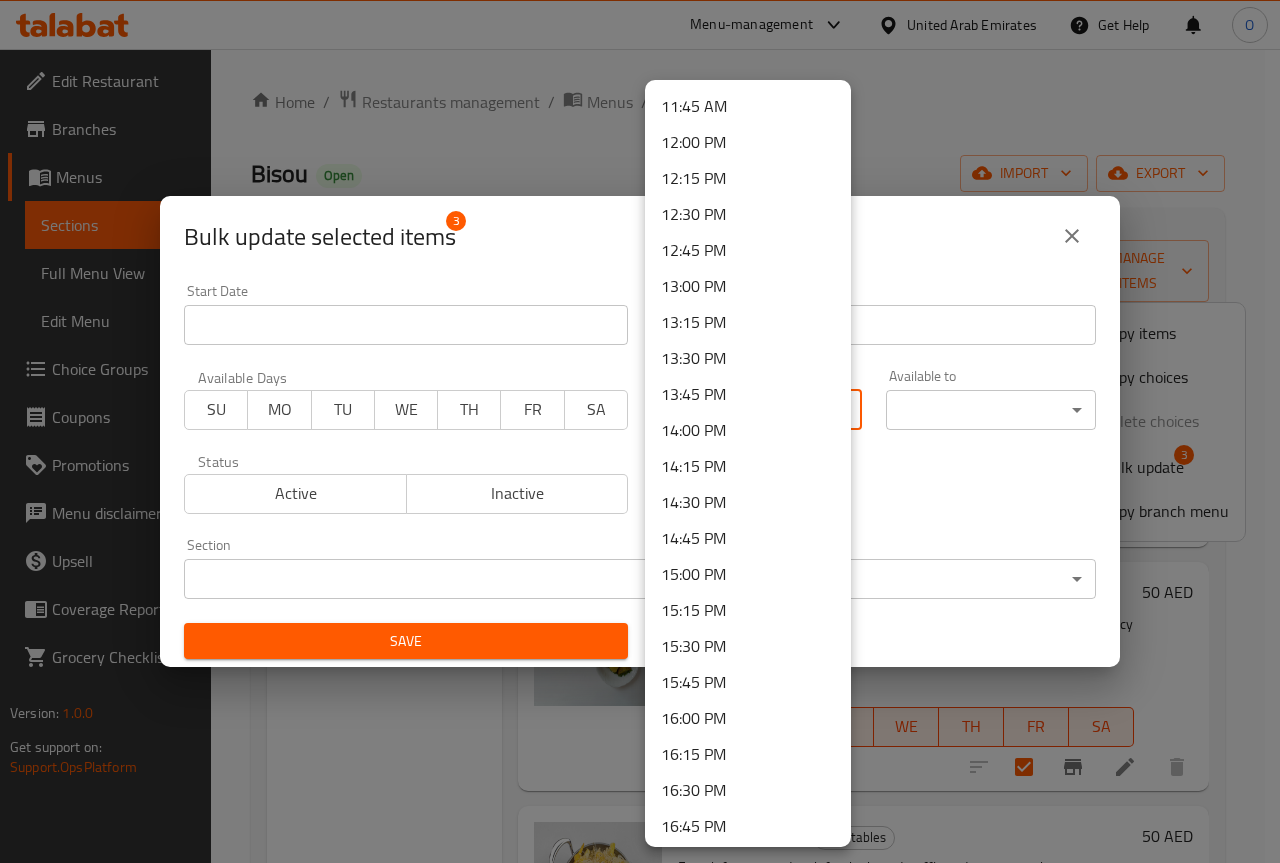 scroll, scrollTop: 1700, scrollLeft: 0, axis: vertical 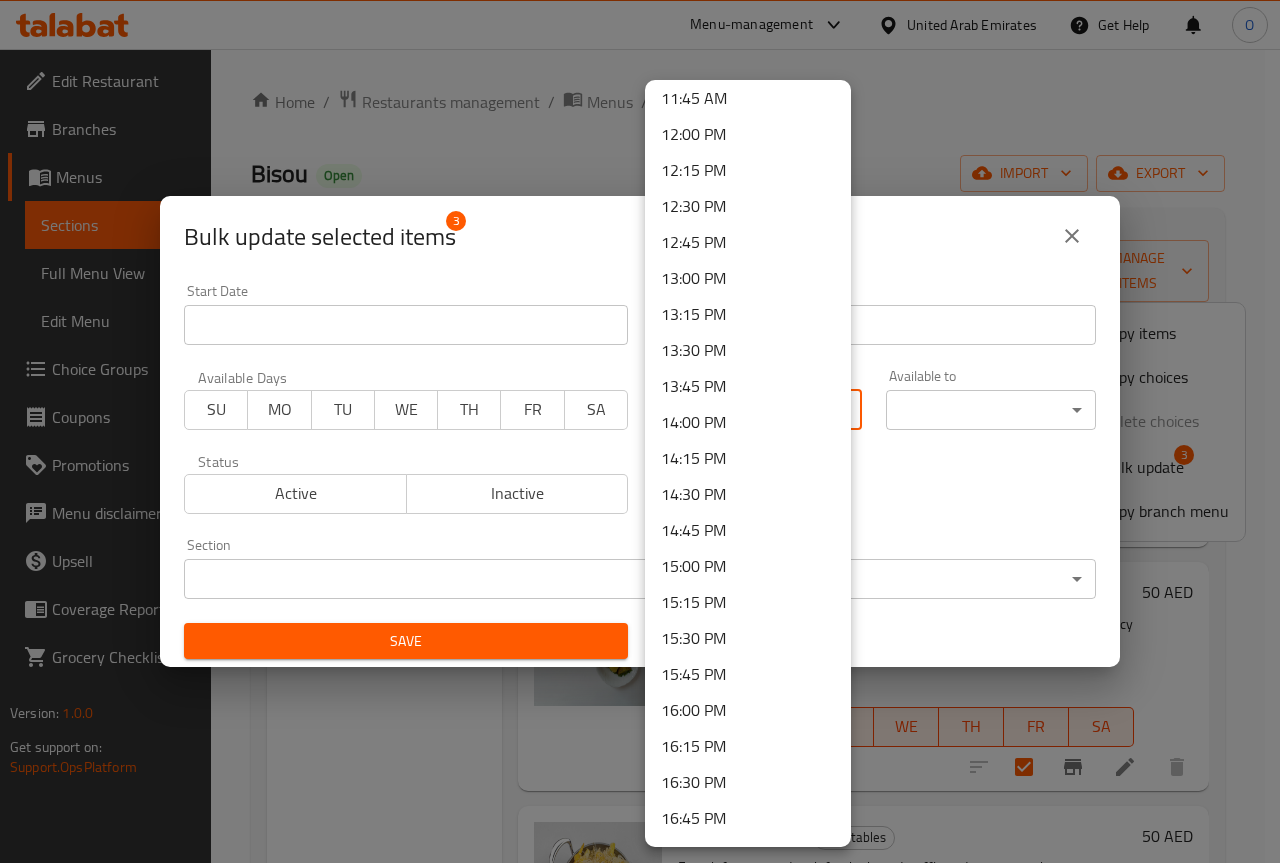 click on "15:00 PM" at bounding box center [748, 566] 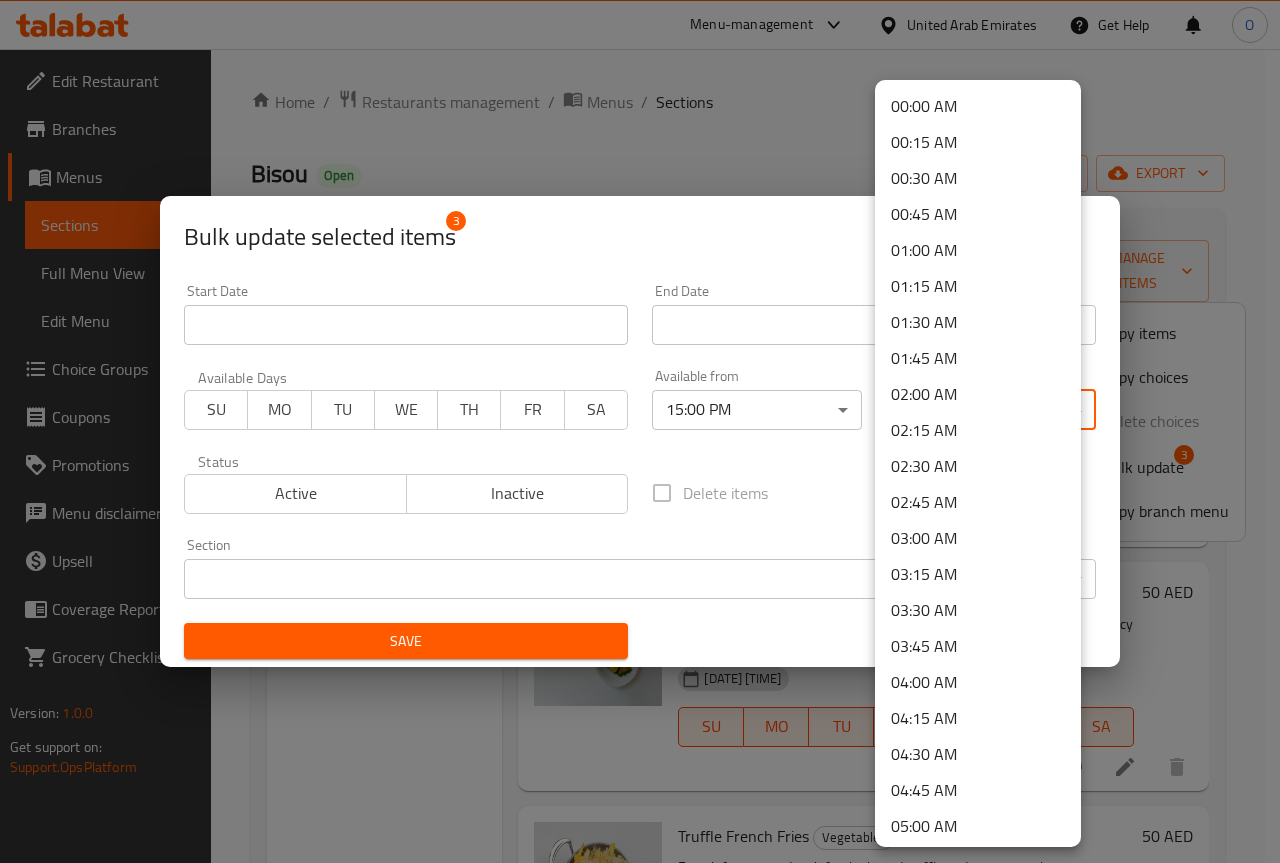 click on "Selected items are updated successfully ​ Menu-management [COUNTRY] Get Help O   Edit Restaurant   Branches   Menus   Sections   Full Menu View   Edit Menu   Choice Groups   Coupons   Promotions   Menu disclaimer   Upsell   Coverage Report   Grocery Checklist  Version:    1.0.0  Get support on:    Support.OpsPlatform Home / Restaurants management / Menus / Sections Bisou Open import export Menu sections Breakfast 32 Salad And Starter 14 Soup 3 Vegetables 3 Main Course 21 For Company 2 Desserts 8 Menu items Add Sort Manage items Broccoli Fries, Parmesan Cheese And Oriental Pesto   Vegetables Fried broccoli served on a bed of parmesan cream and topped with pumpkin seeds [DATE] [TIME] SU MO TU WE TH FR SA 60   AED Charred Potatoes With Spicy Oriental Aioli   Vegetables Crispy charred baby potatoes, tossed with herbs, served with a bold and spicy oriental aioli. A punchy side dish full of flavor. perfect to share or savor solo. [DATE] [TIME] SU MO TU WE TH FR SA 50   AED Truffle French Fries   Vegetables [DATE] [TIME] SU" at bounding box center [640, 456] 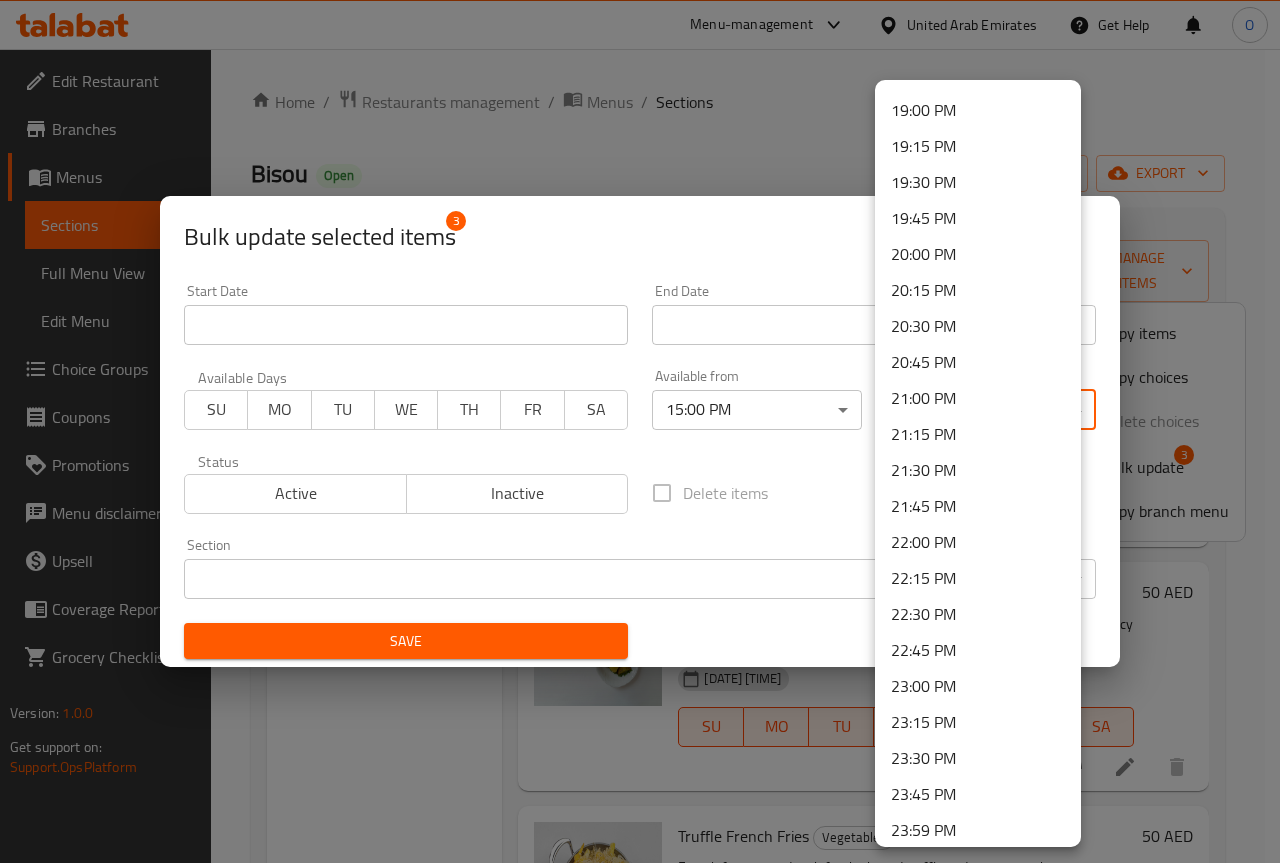 scroll, scrollTop: 2741, scrollLeft: 0, axis: vertical 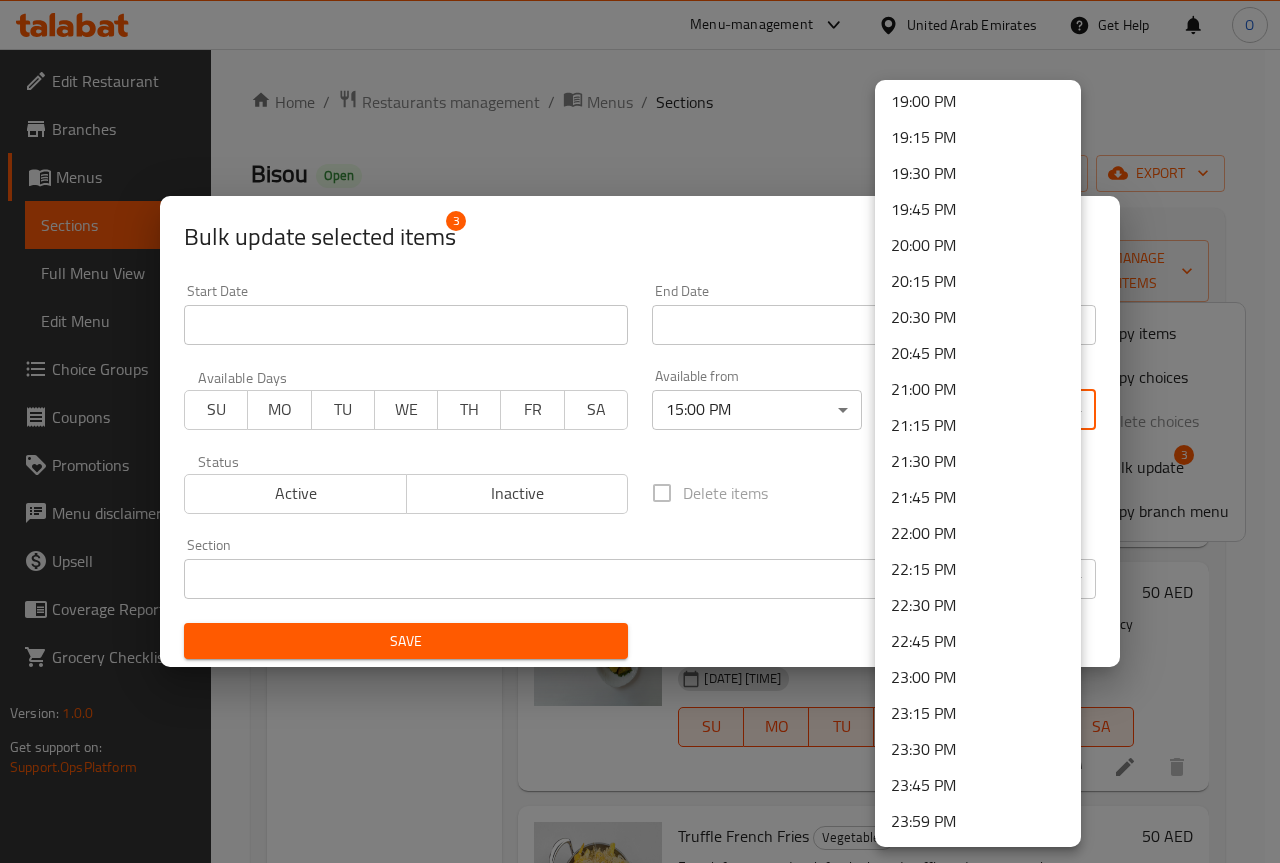 click on "23:59 PM" at bounding box center (978, 821) 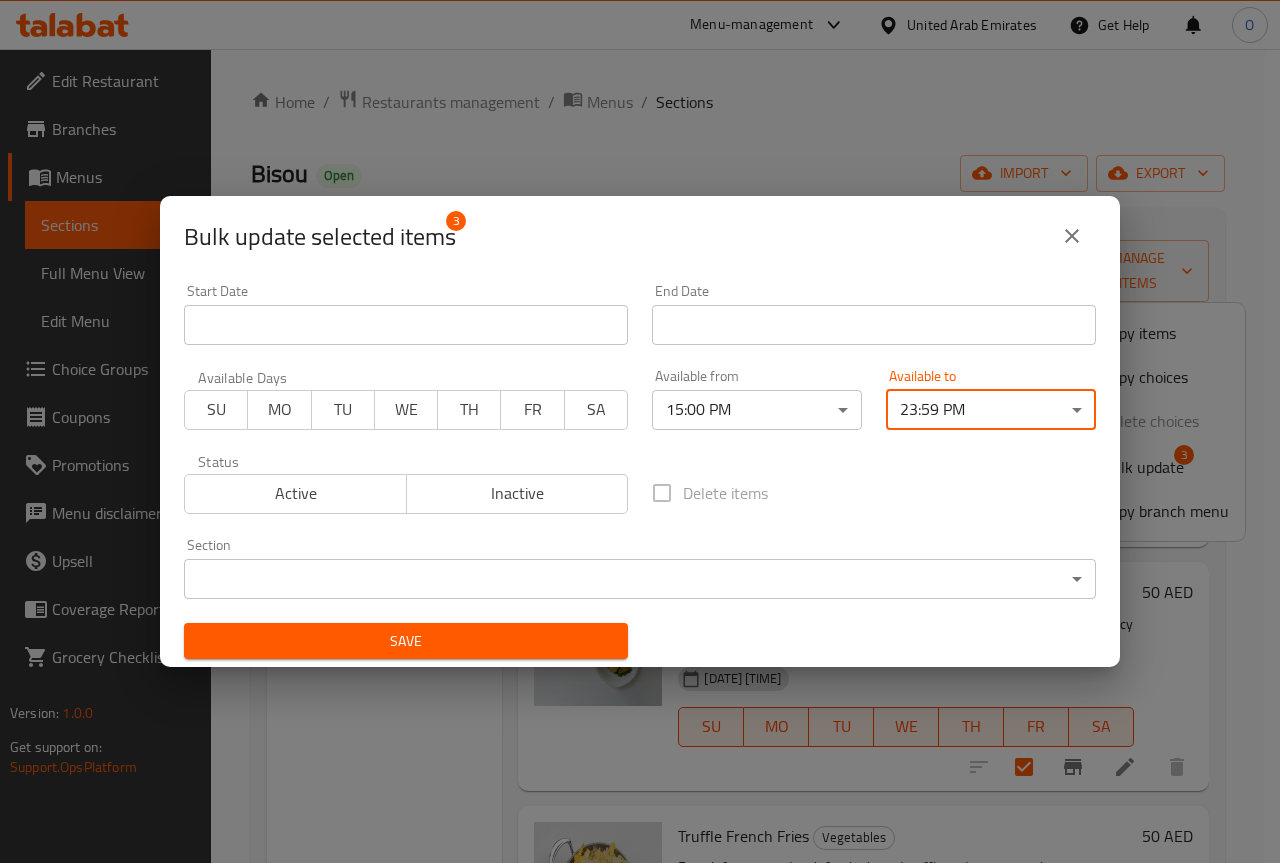 click on "Save" at bounding box center [406, 641] 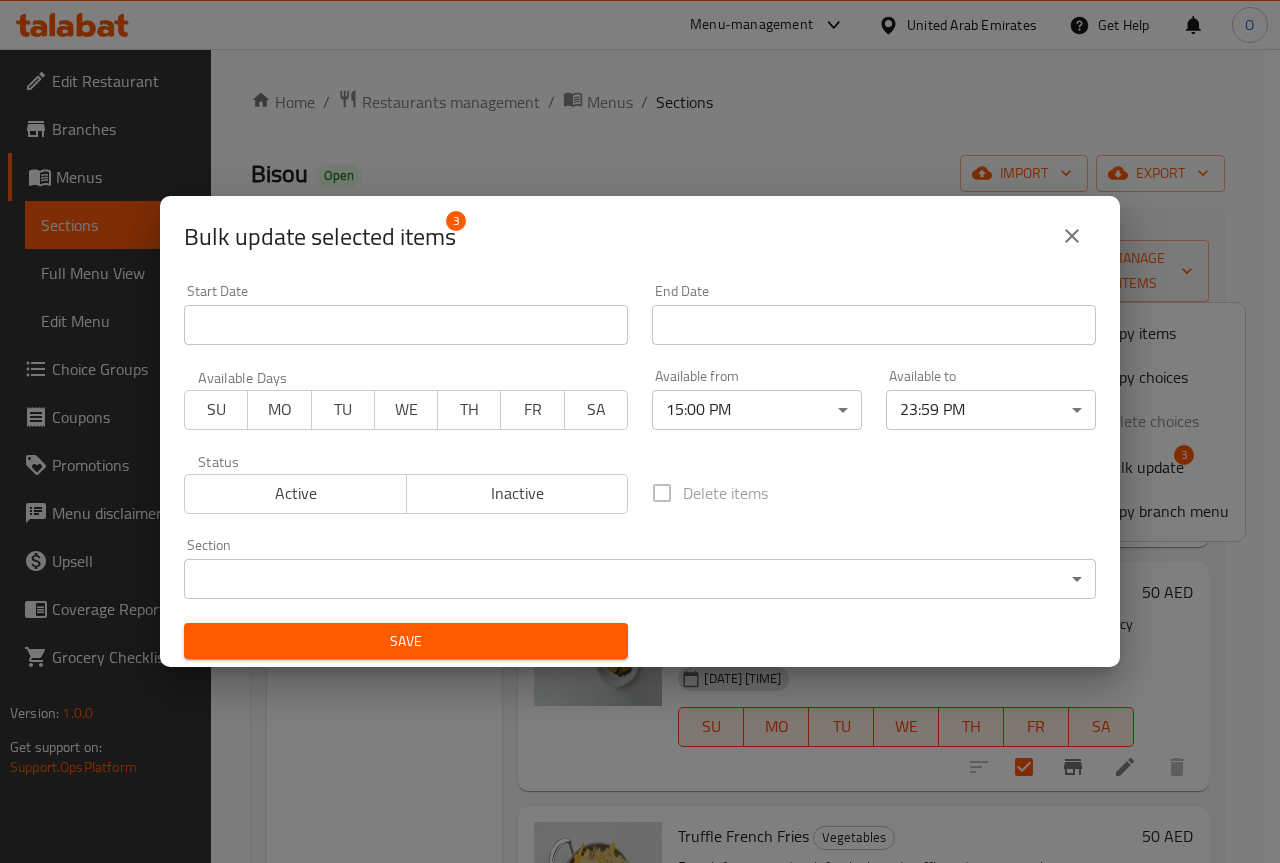 click on "Save" at bounding box center (406, 641) 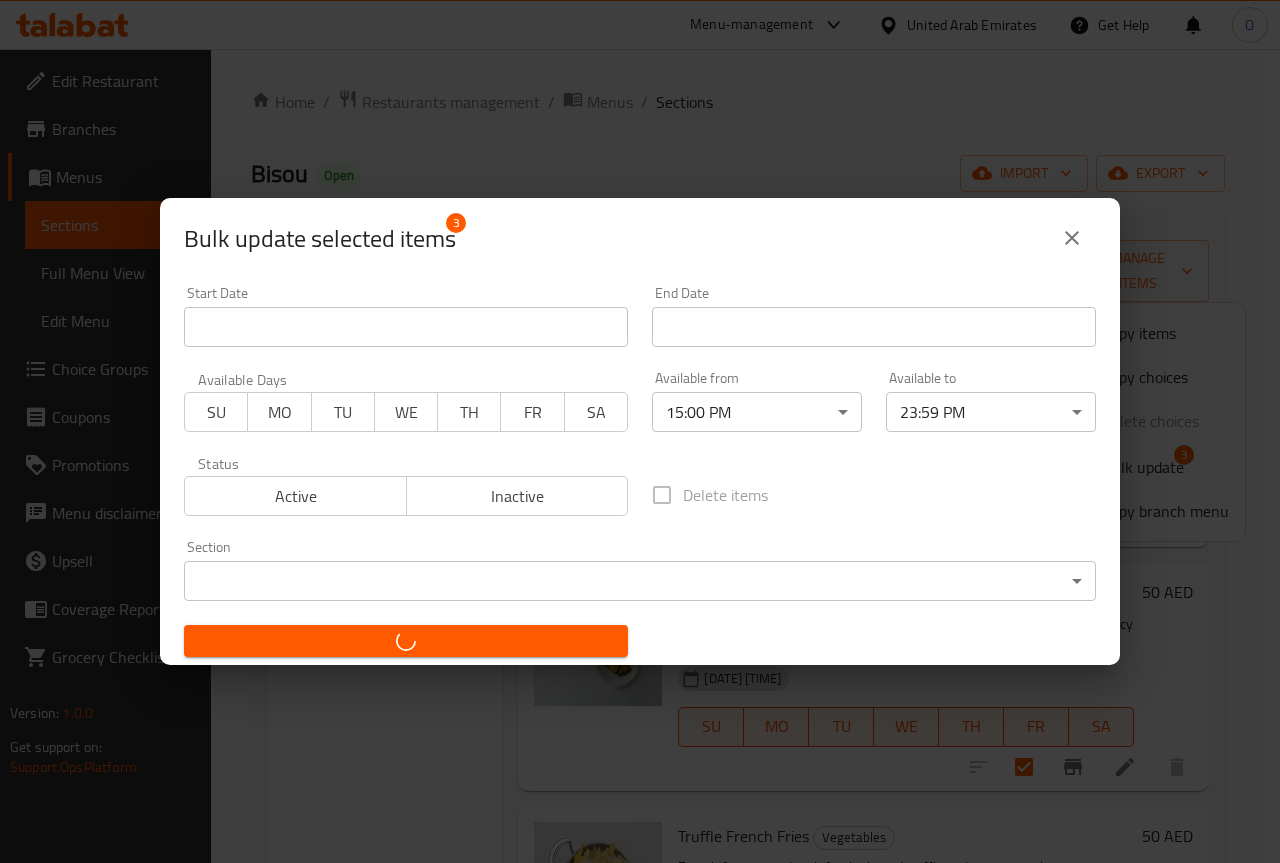 checkbox on "false" 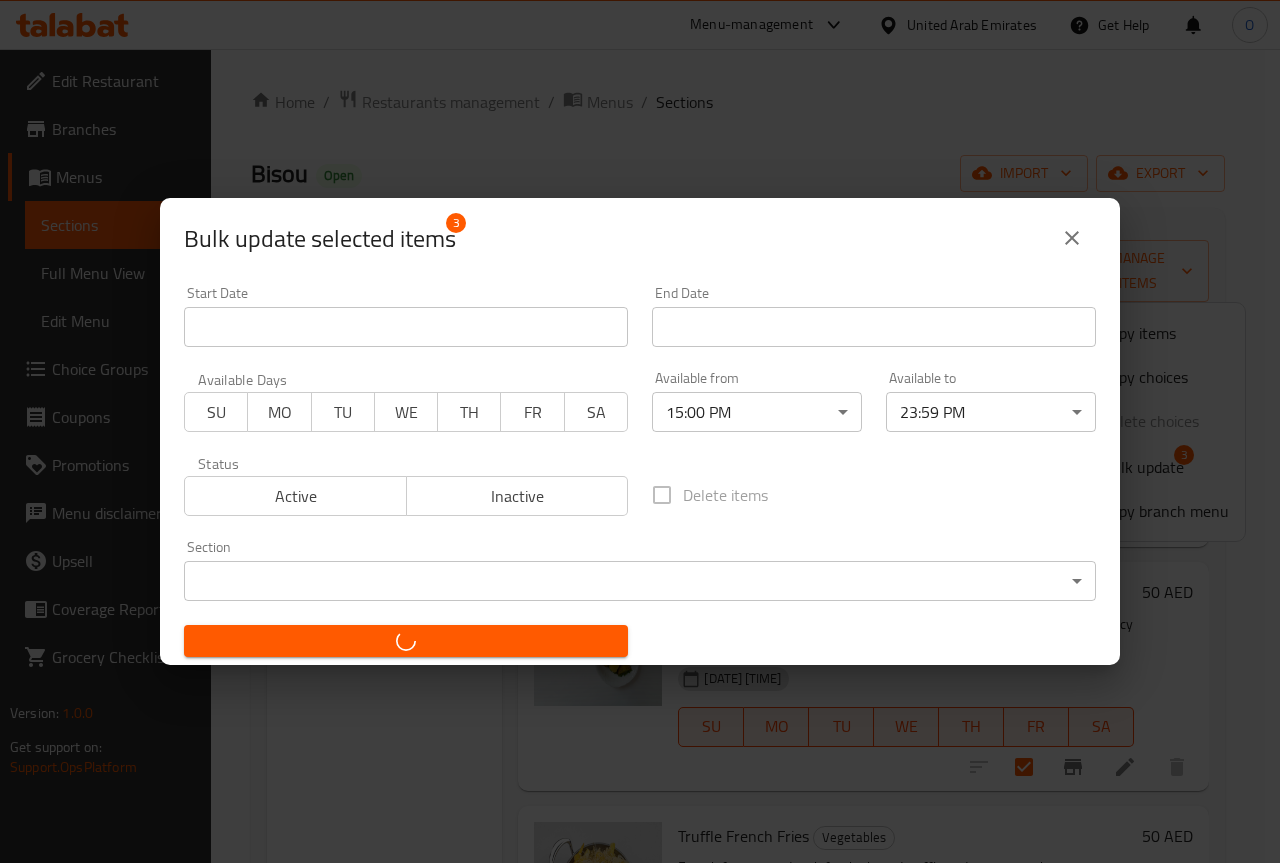 checkbox on "false" 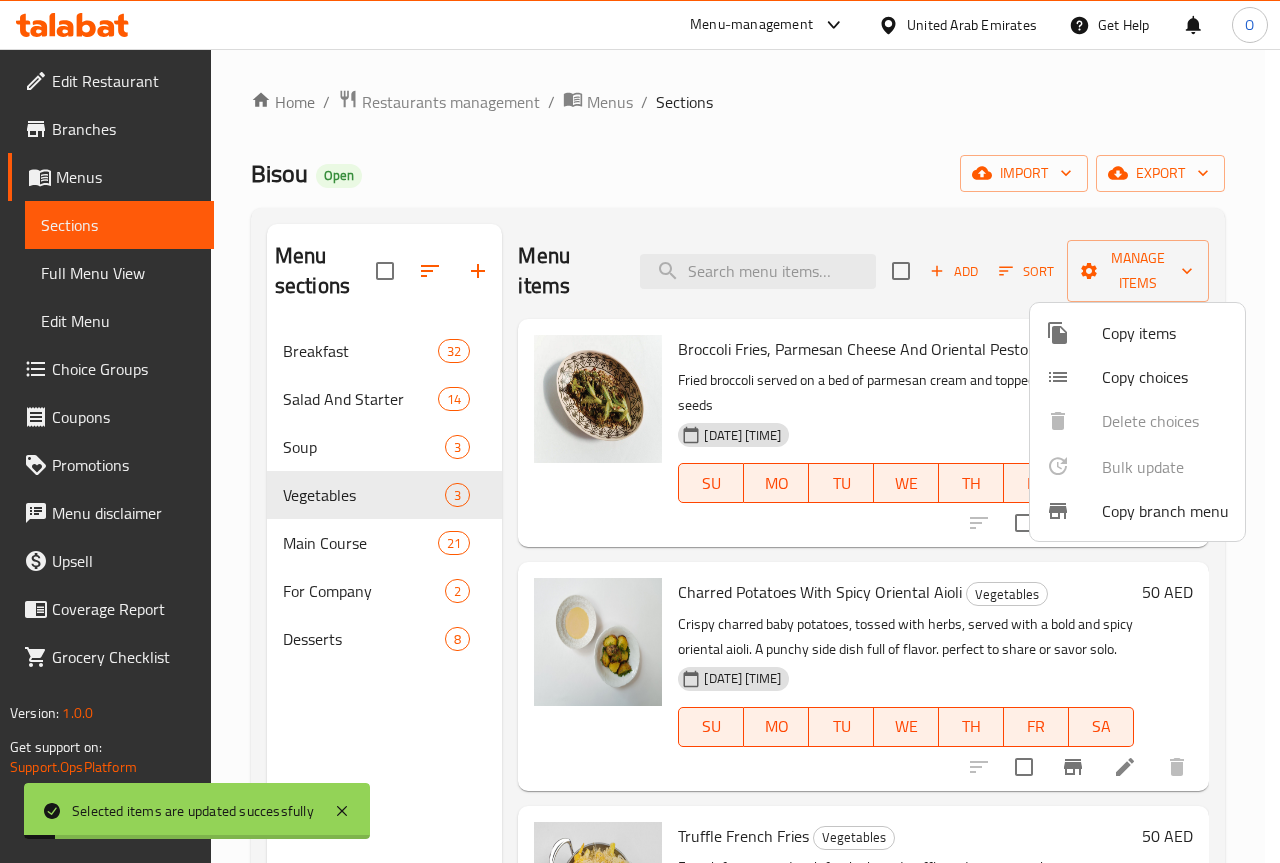 click at bounding box center (640, 431) 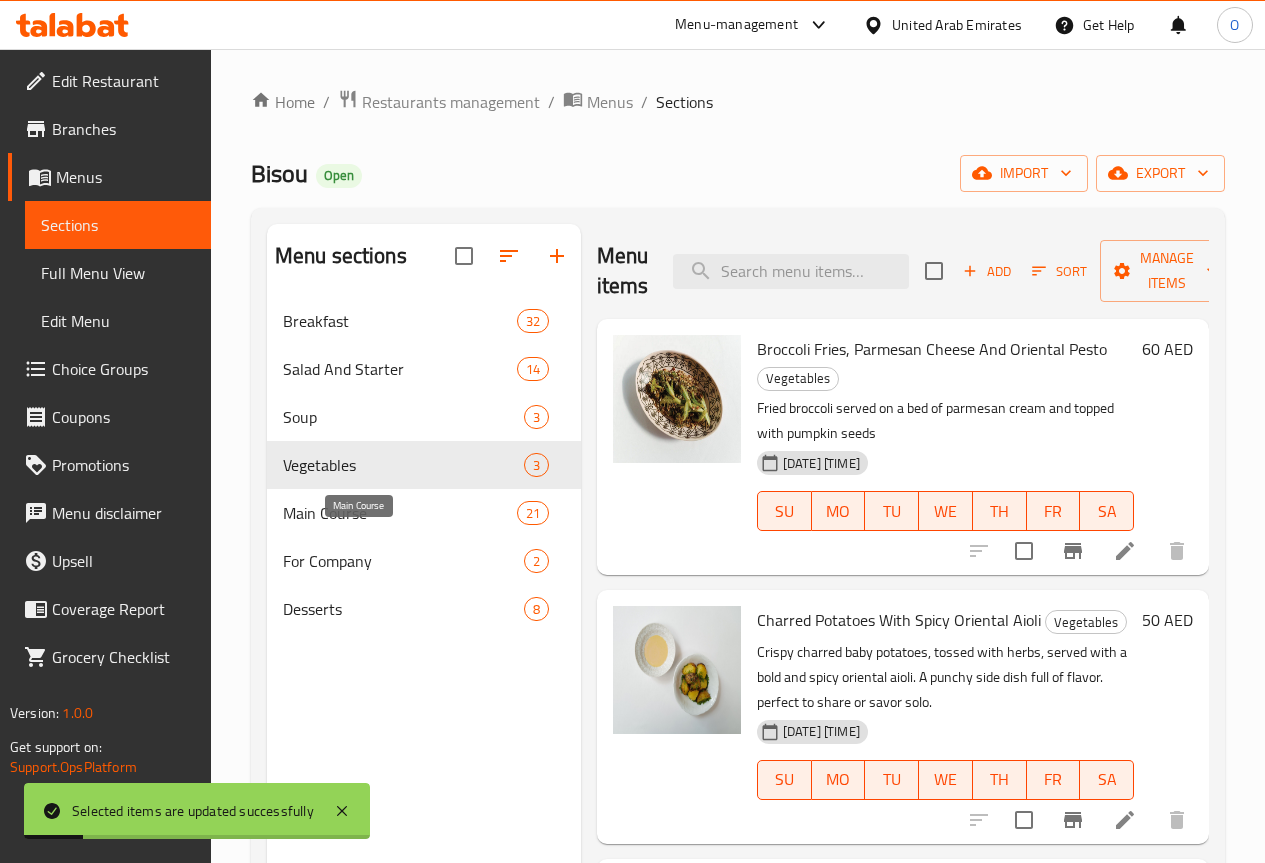 click on "Main Course" at bounding box center (400, 513) 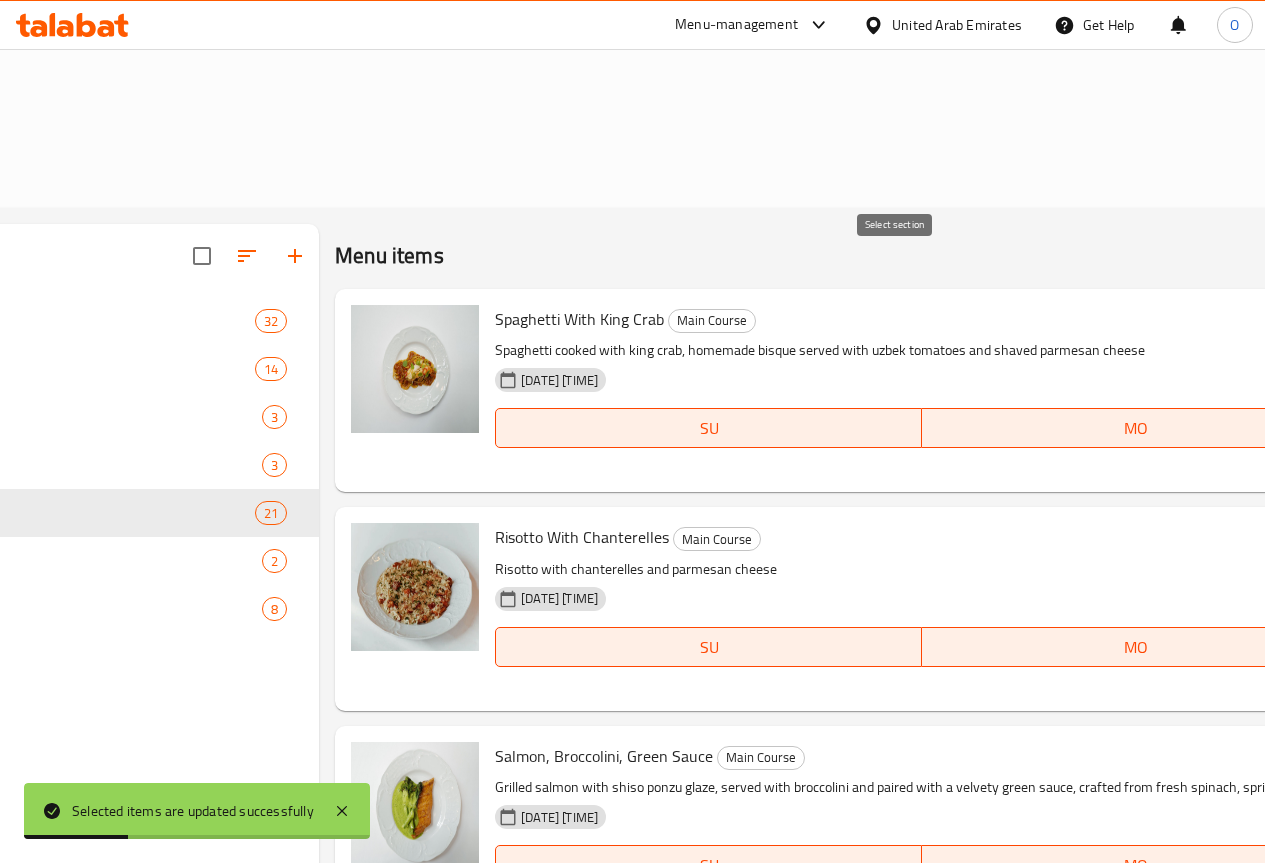 click at bounding box center [3223, 256] 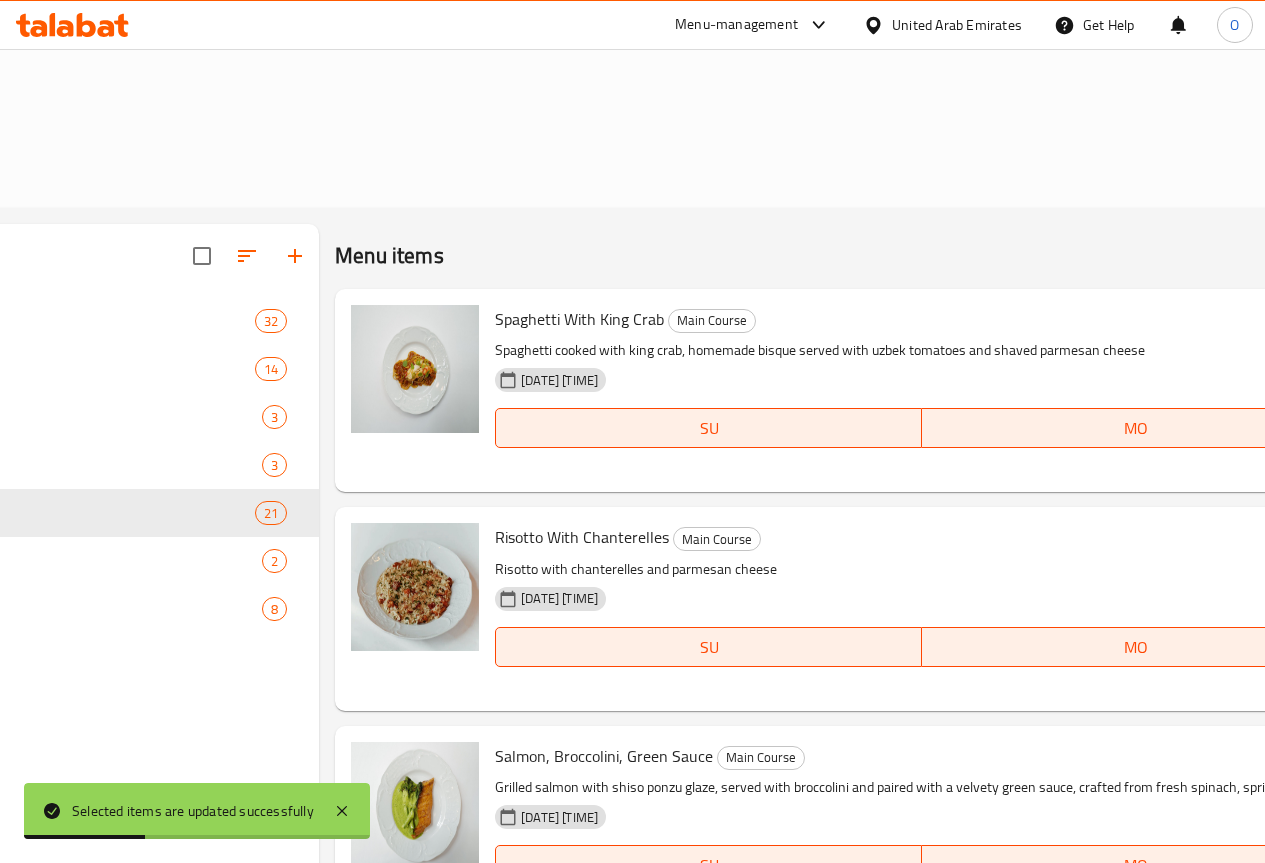 click on "Manage items" at bounding box center (3476, 256) 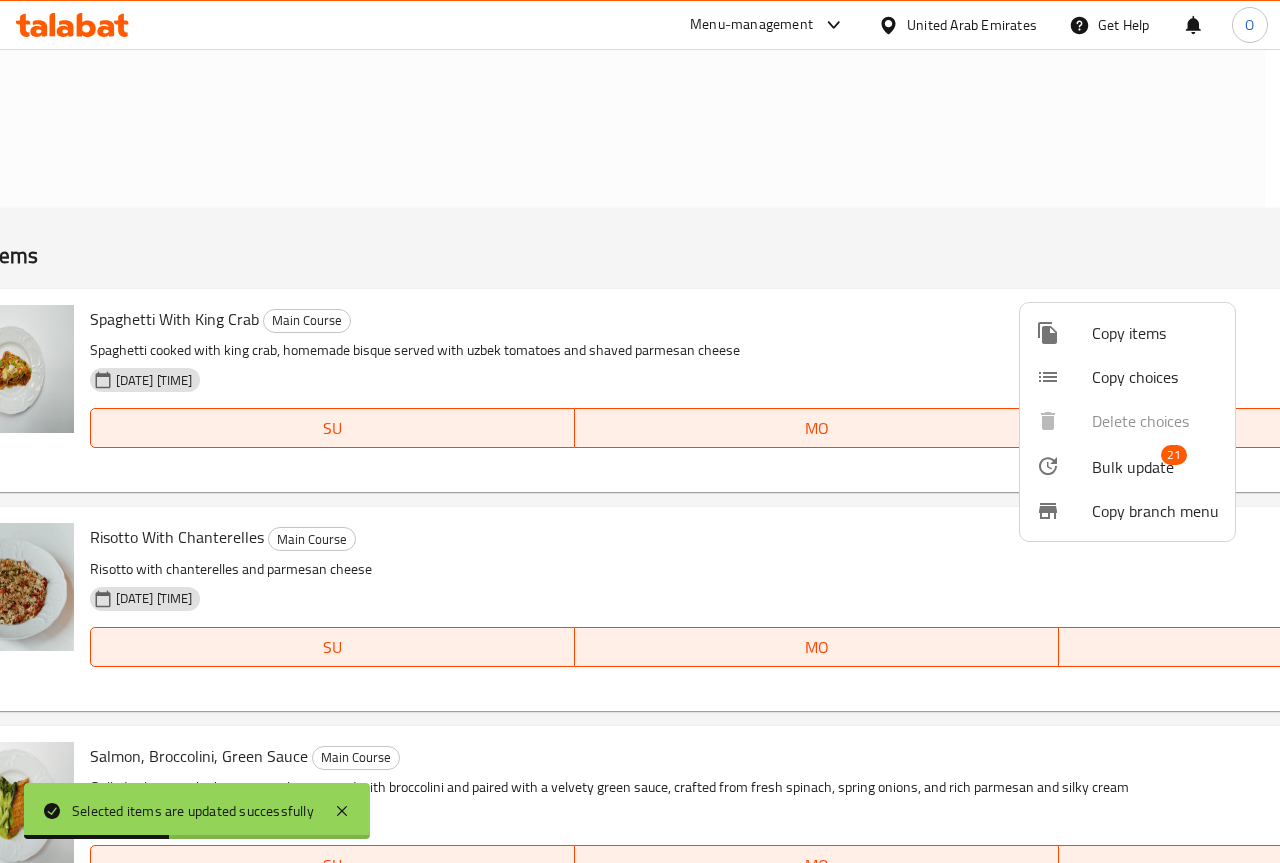 click at bounding box center [1064, 466] 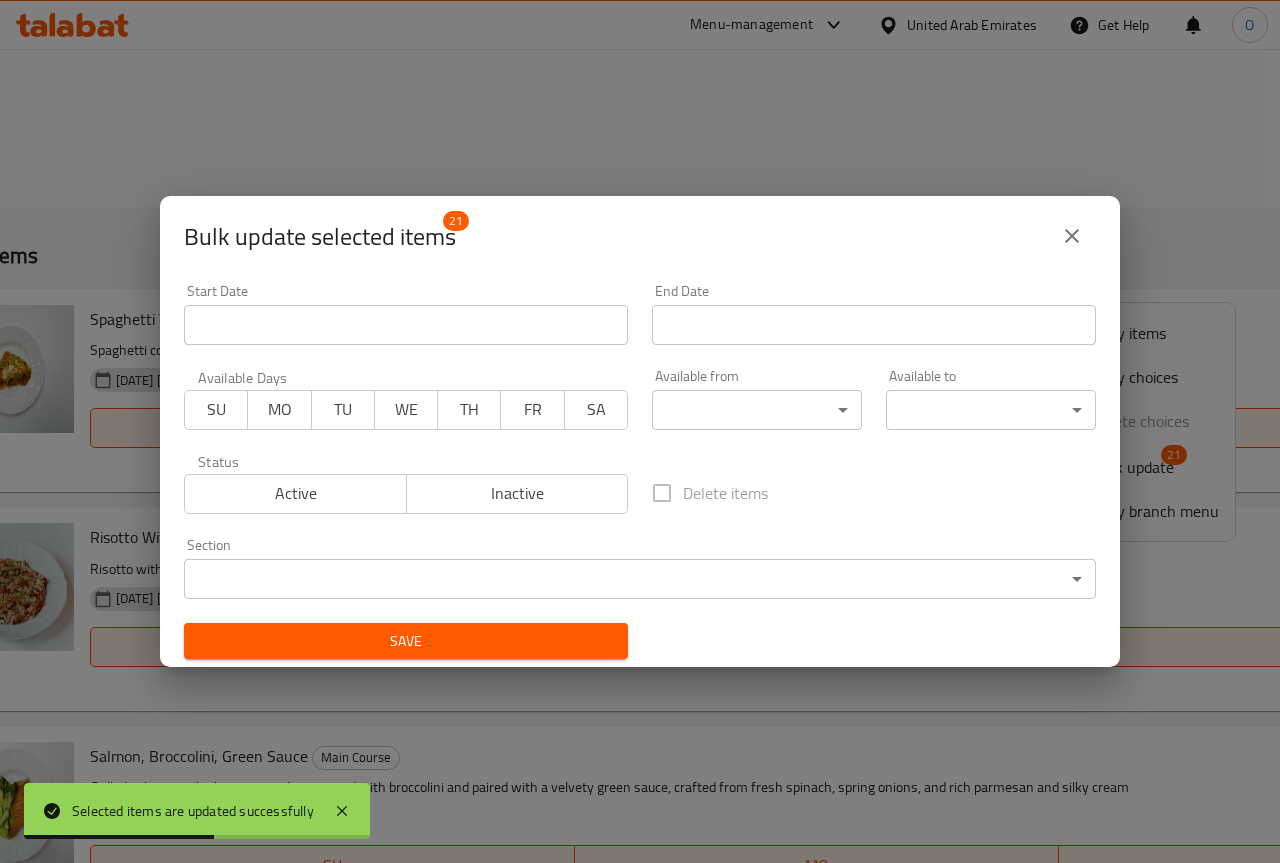 click on "Selected items are updated successfully ​ Menu-management [COUNTRY] Get Help O   Edit Restaurant   Branches   Menus   Sections   Full Menu View   Edit Menu   Choice Groups   Coupons   Promotions   Menu disclaimer   Upsell   Coverage Report   Grocery Checklist  Version:    1.0.0  Get support on:    Support.OpsPlatform Home / Restaurants management / Menus / Sections Bisou Open import export Menu sections Breakfast 32 Salad And Starter 14 Soup 3 Vegetables 3 Main Course 21 For Company 2 Desserts 8 Menu items Add Sort Manage items Spaghetti With King Crab   Main Course Spaghetti cooked with king crab, homemade bisque served with uzbek tomatoes and shaved parmesan cheese [DATE] [TIME] SU MO TU WE TH FR SA 230   AED Risotto With Chanterelles   Main Course Risotto with chanterelles and parmesan cheese [DATE] [TIME] SU MO TU WE TH FR SA 160   AED Salmon, Broccolini, Green Sauce   Main Course [DATE] [TIME] SU MO TU WE TH FR SA 165   AED Seabass Fillet With Tomato Salsa   Main Course SU" at bounding box center (640, 456) 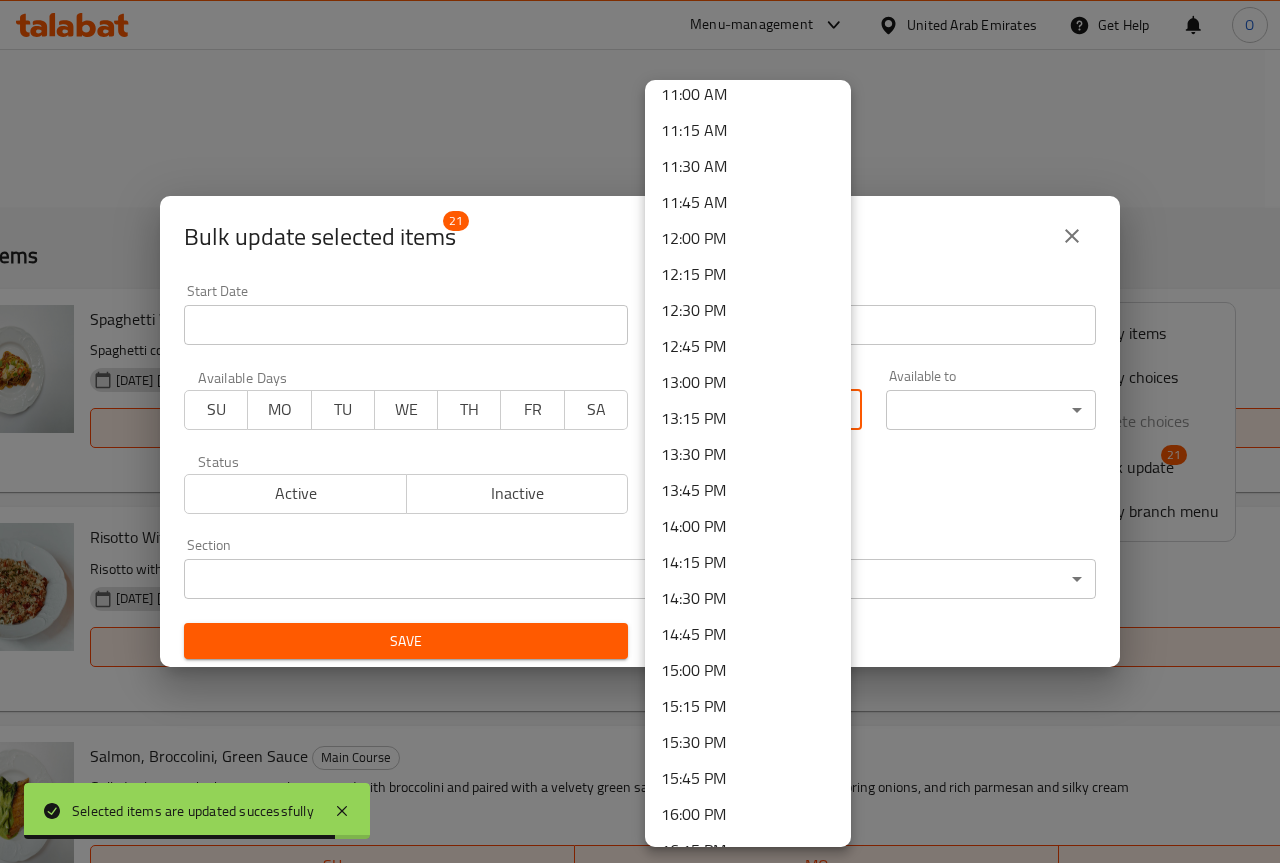 scroll, scrollTop: 1600, scrollLeft: 0, axis: vertical 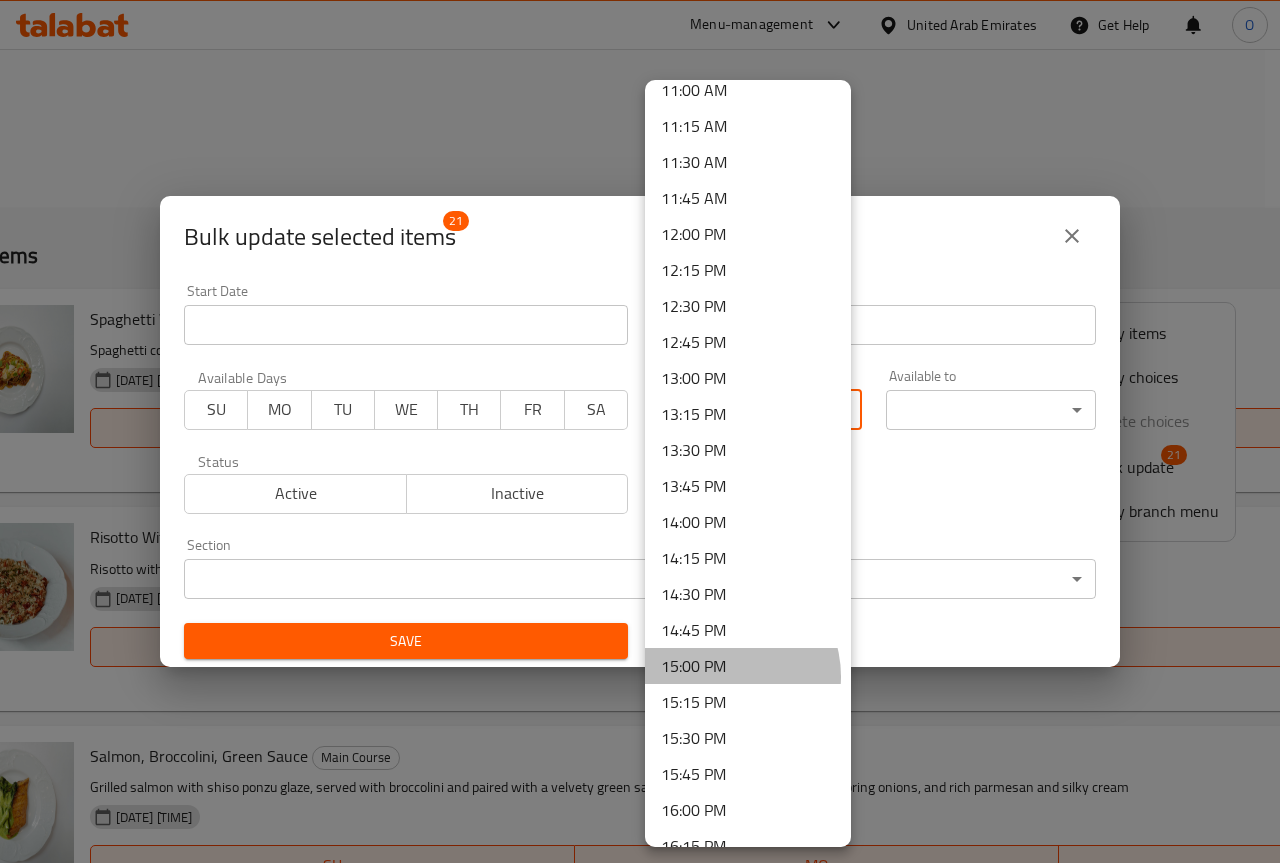 click on "15:00 PM" at bounding box center [748, 666] 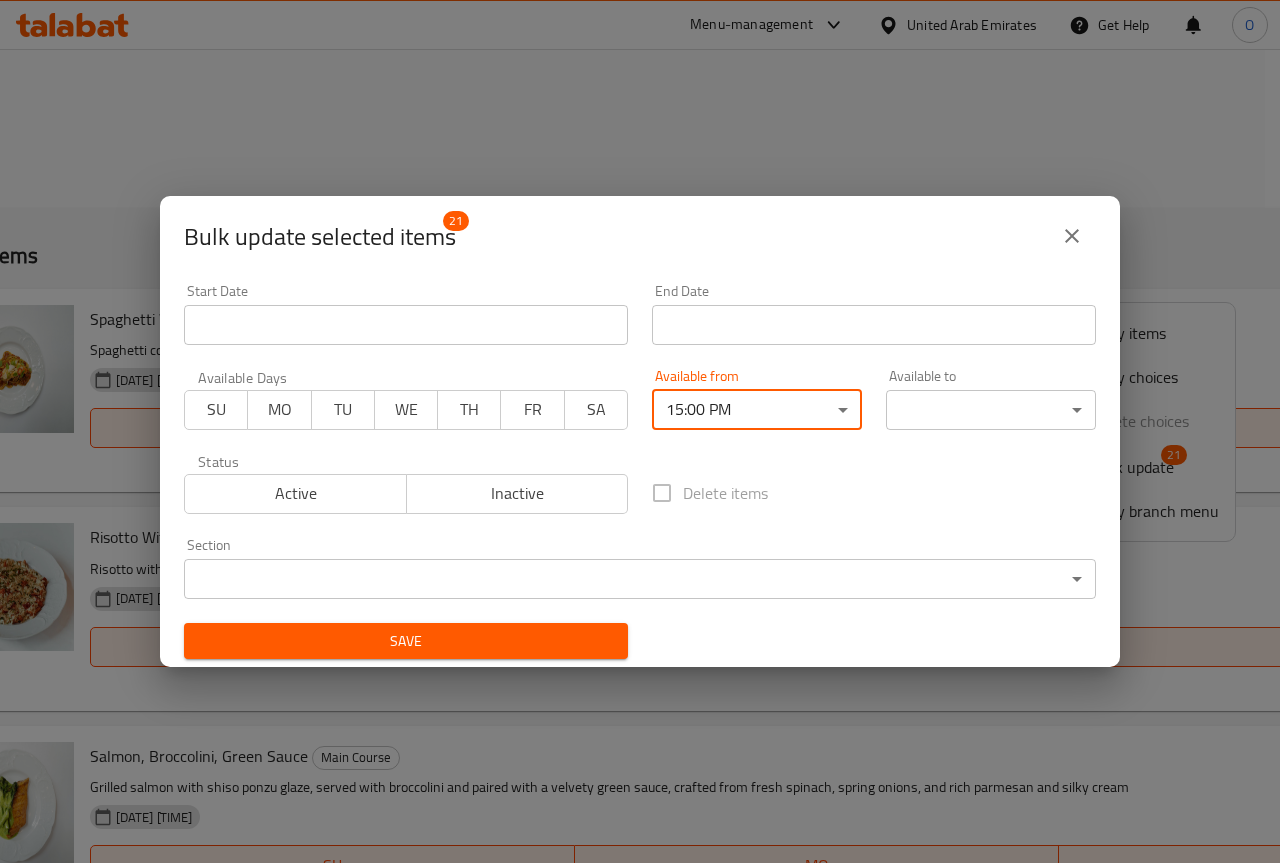 click on "​ Menu-management United Arab Emirates Get Help O   Edit Restaurant   Branches   Menus   Sections   Full Menu View   Edit Menu   Choice Groups   Coupons   Promotions   Menu disclaimer   Upsell   Coverage Report   Grocery Checklist  Version:    1.0.0  Get support on:    Support.OpsPlatform Home / Restaurants management / Menus / Sections Bisou Open import export Menu sections Breakfast 32 Salad And Starter 14 Soup 3 Vegetables 3 Main Course 21 For Company 2 Desserts 8 Menu items Add Sort Manage items Spaghetti With King Crab   Main Course Spaghetti cooked with king crab, homemade bisque served with uzbek tomatoes and shaved parmesan cheese [DATE] [TIME] SU MO TU WE TH FR SA 230   AED Risotto With Chanterelles   Main Course Risotto with chanterelles and parmesan cheese [DATE] [TIME] SU MO TU WE TH FR SA 160   AED Salmon, Broccolini, Green Sauce   Main Course [DATE] [TIME] SU MO TU WE TH FR SA 165   AED Seabass Fillet With Tomato Salsa   Main Course [DATE] [TIME] SU" at bounding box center [640, 456] 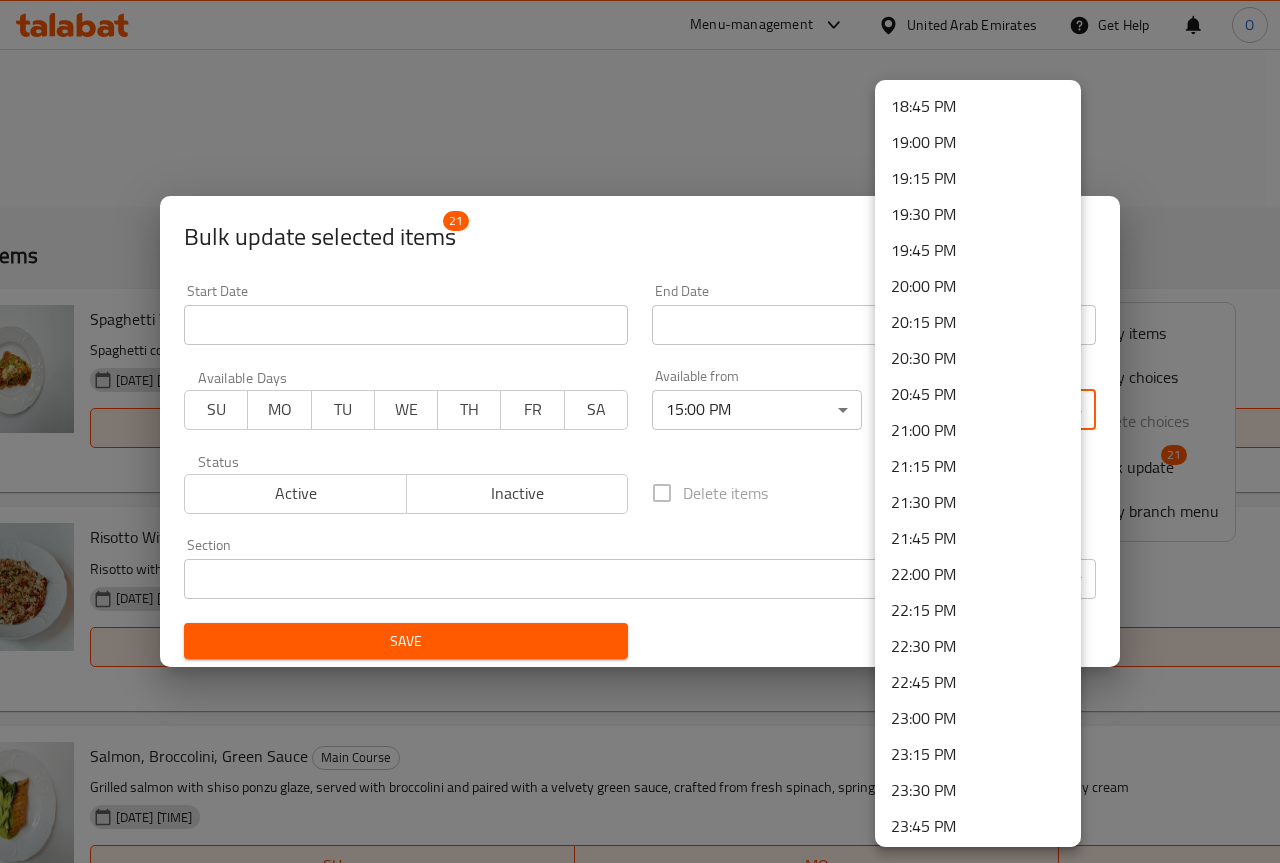 scroll, scrollTop: 2741, scrollLeft: 0, axis: vertical 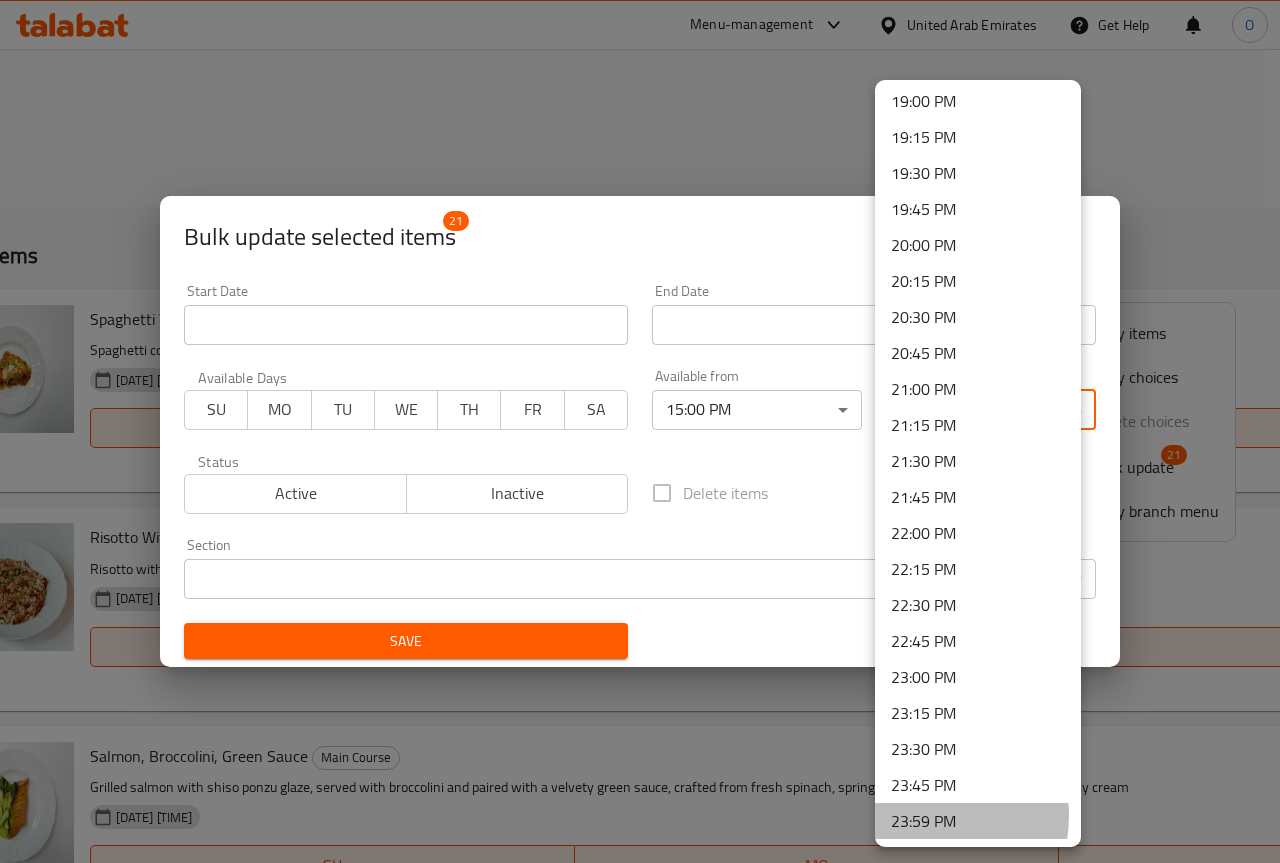 click on "23:59 PM" at bounding box center [978, 821] 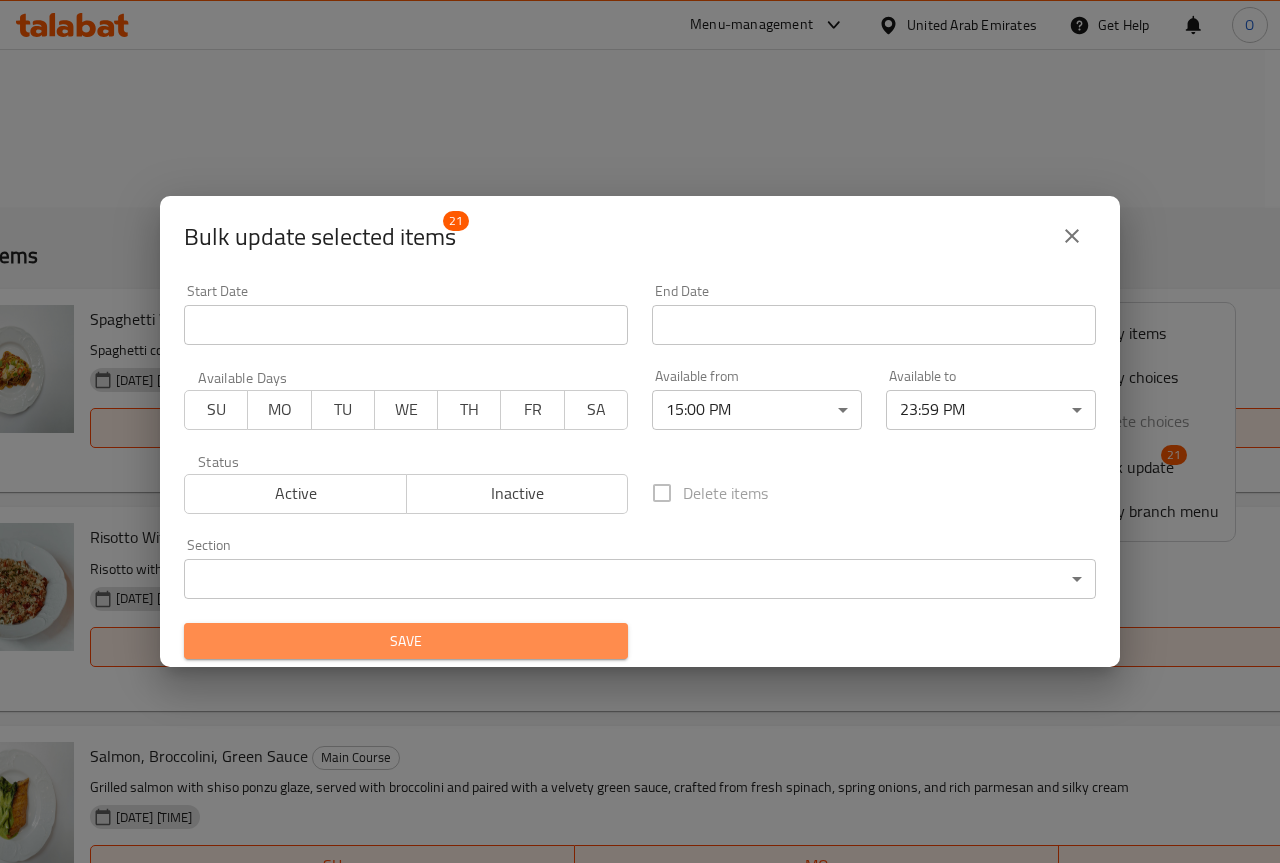 click on "Save" at bounding box center (406, 641) 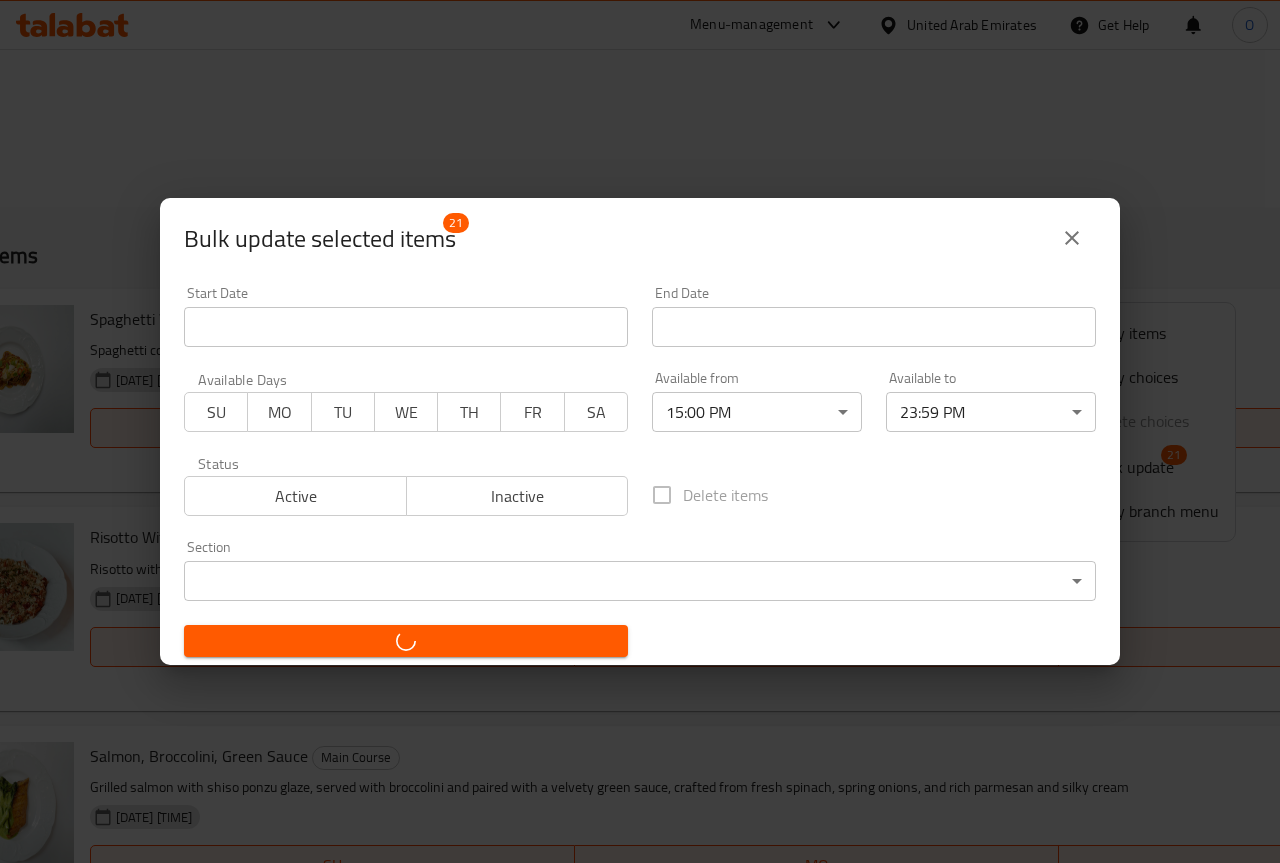 checkbox on "false" 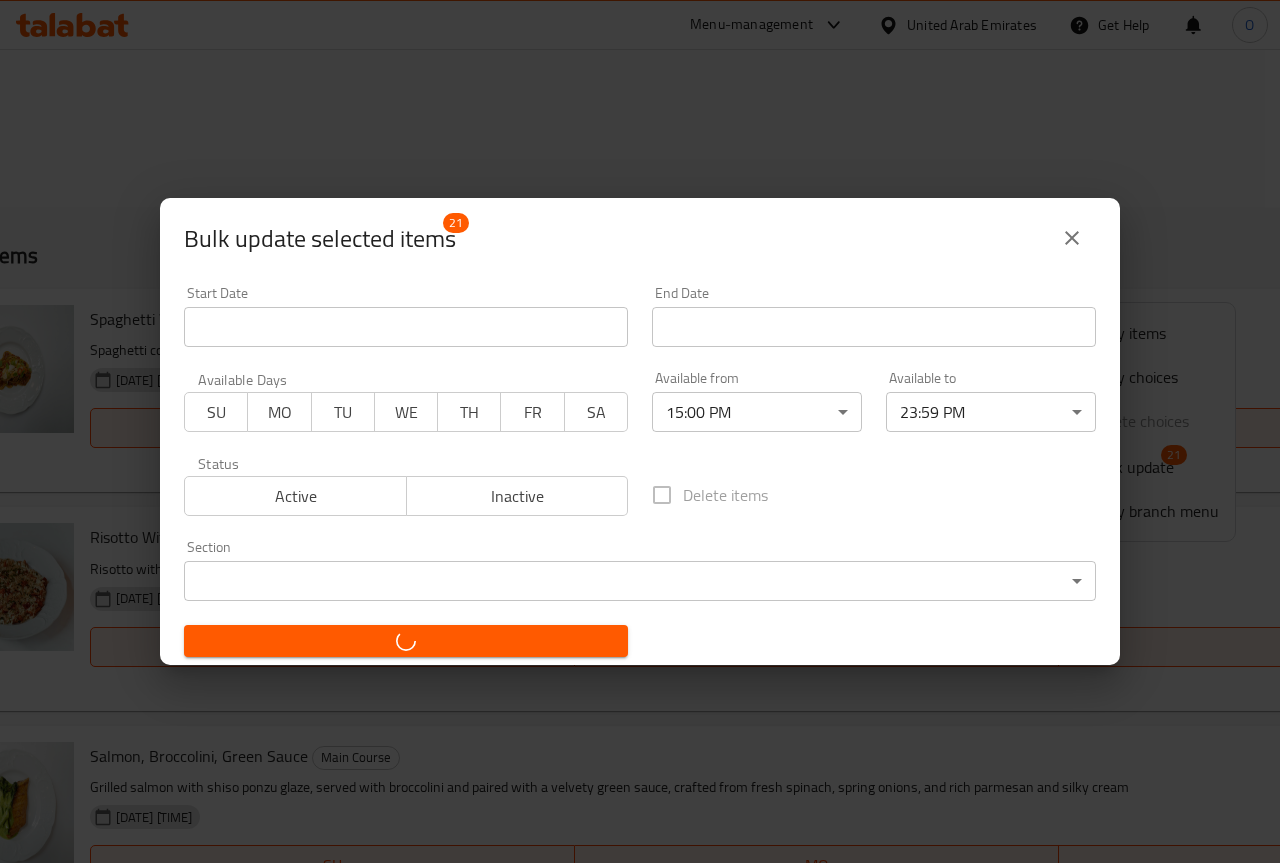 checkbox on "false" 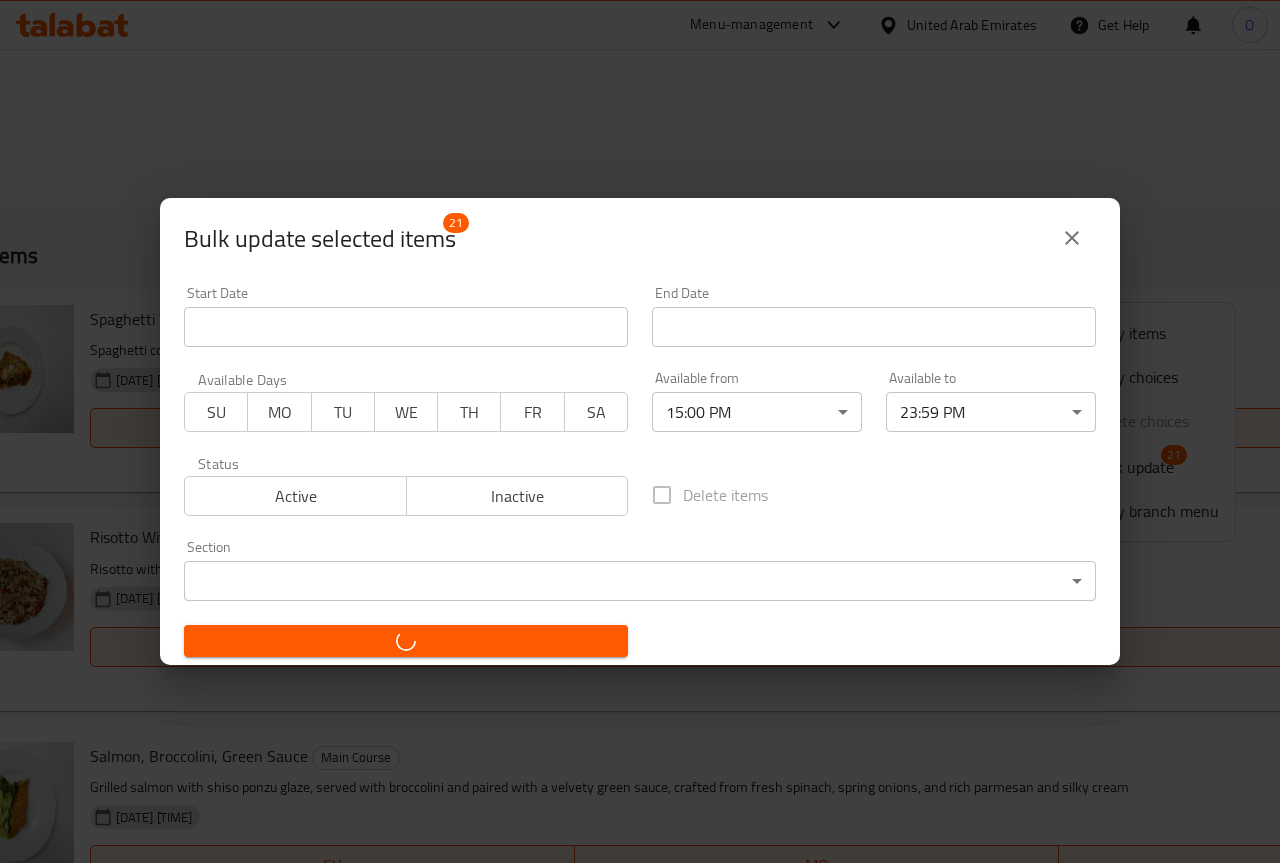 checkbox on "false" 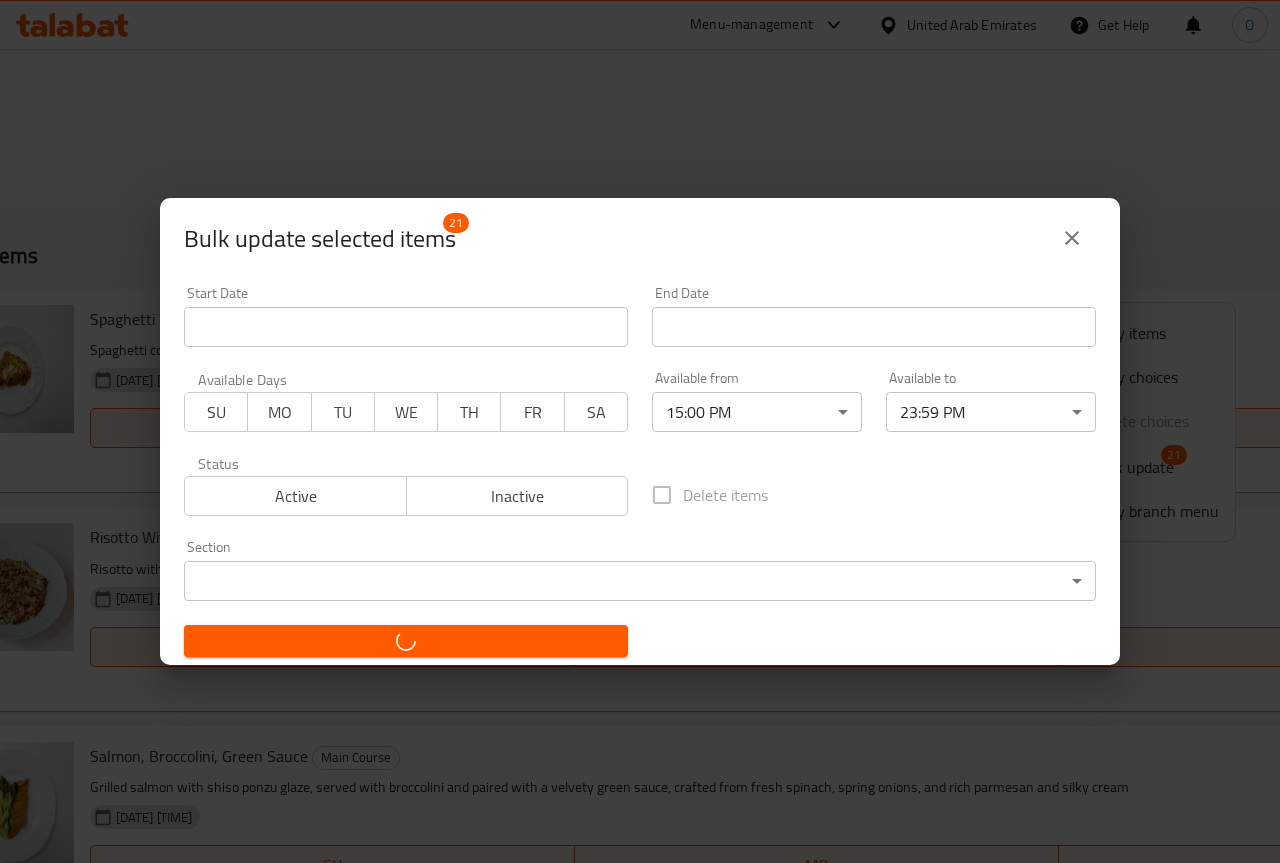 checkbox on "false" 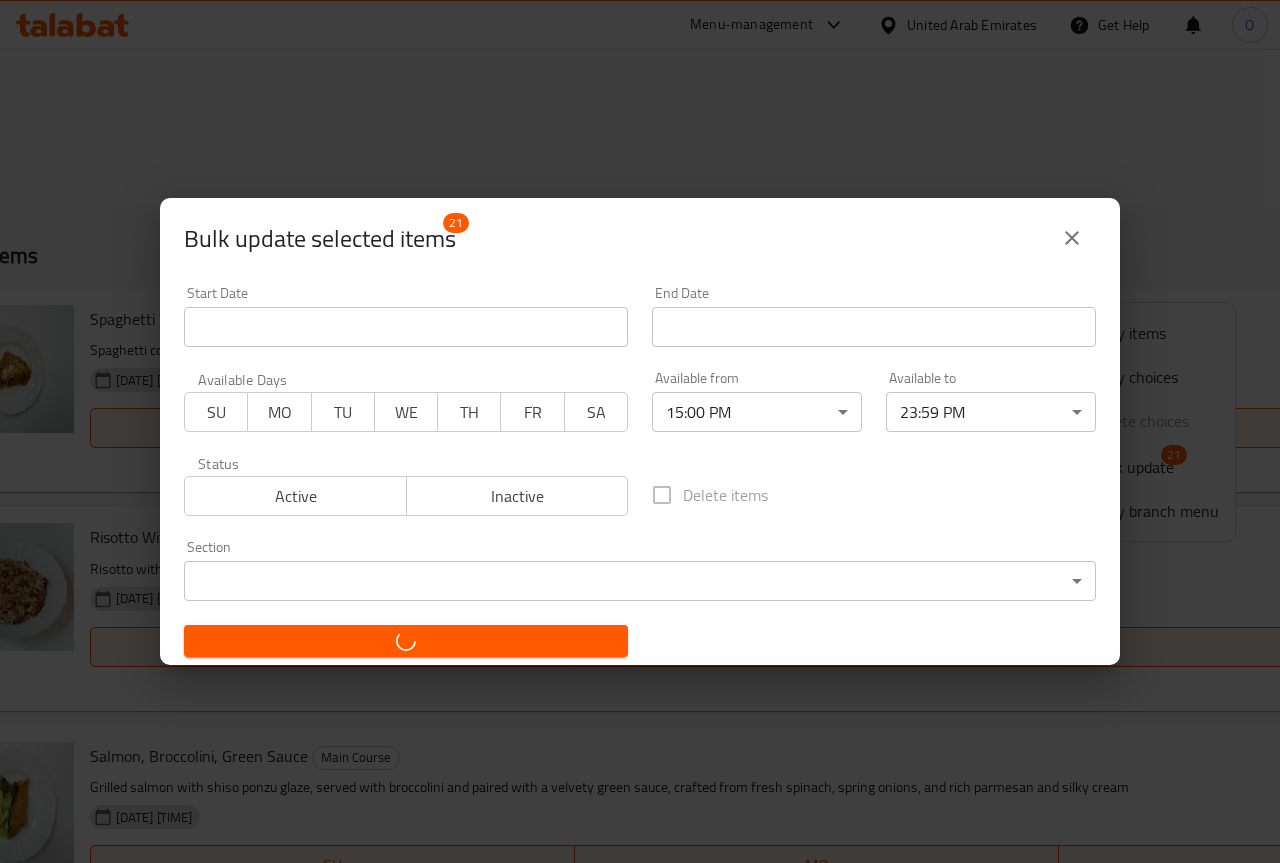 checkbox on "false" 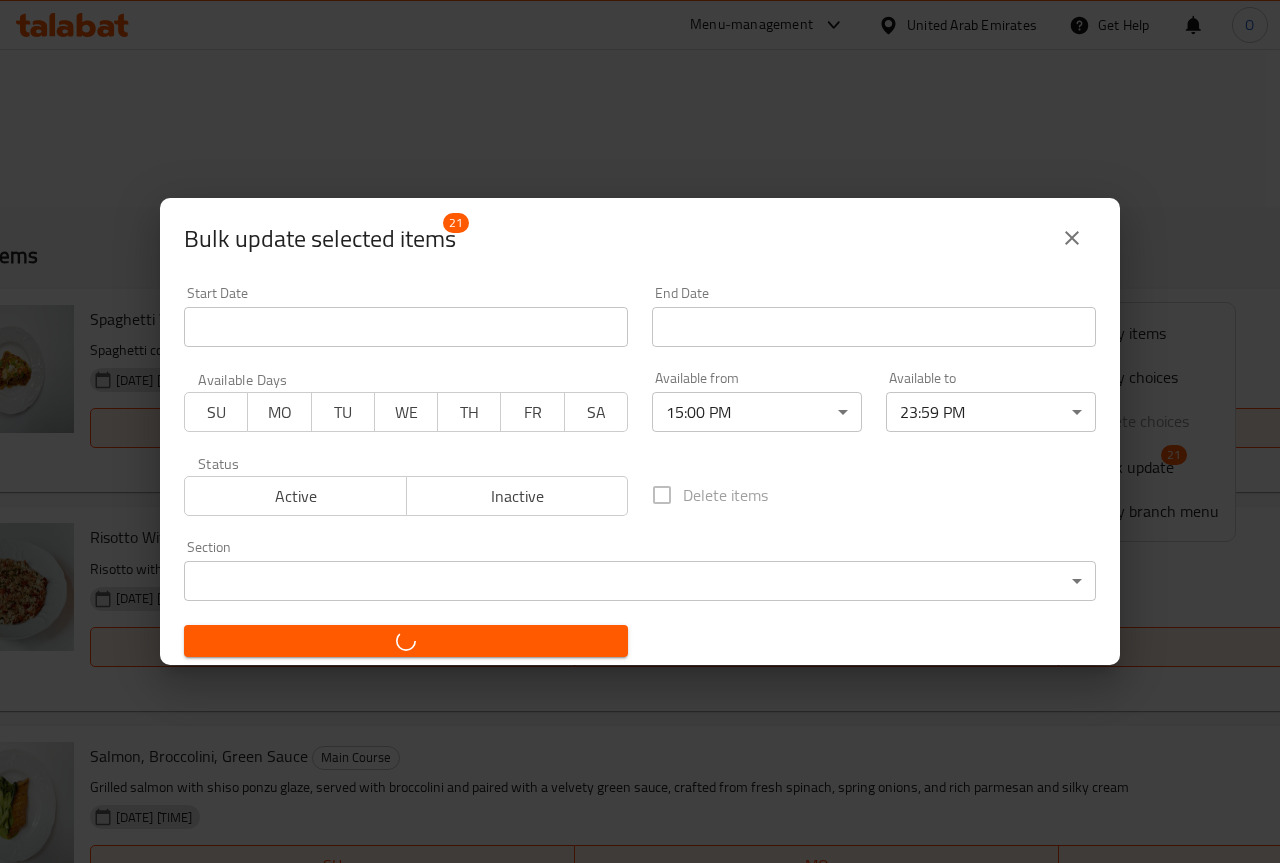 checkbox on "false" 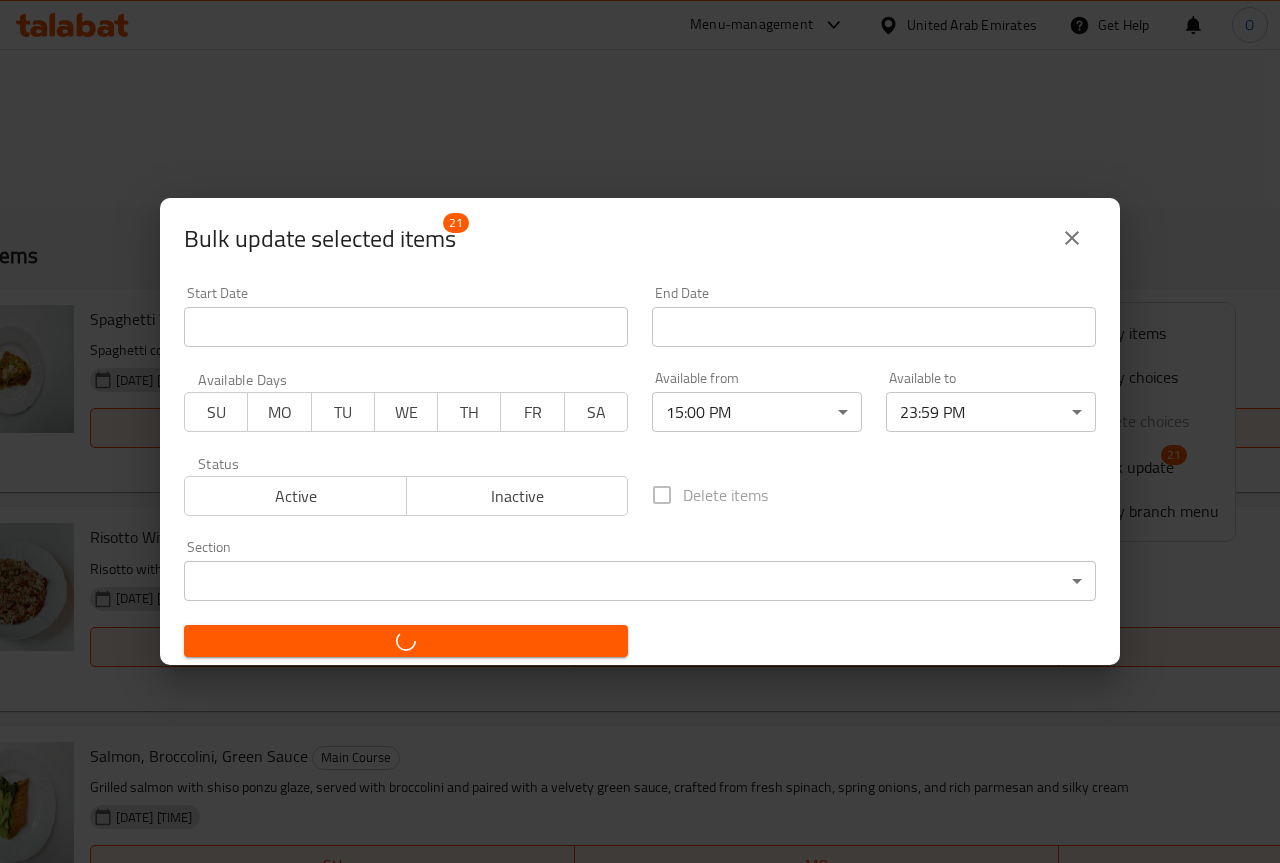 checkbox on "false" 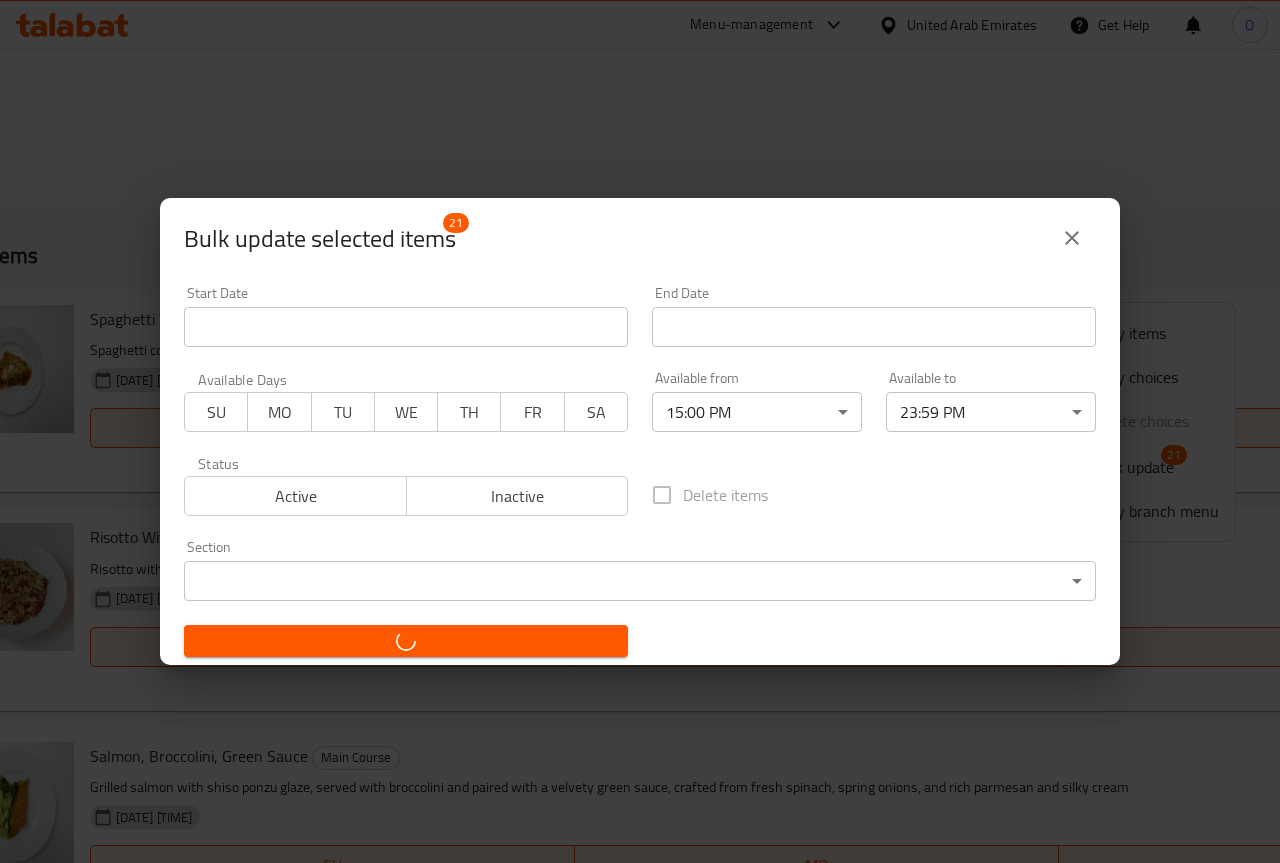 checkbox on "false" 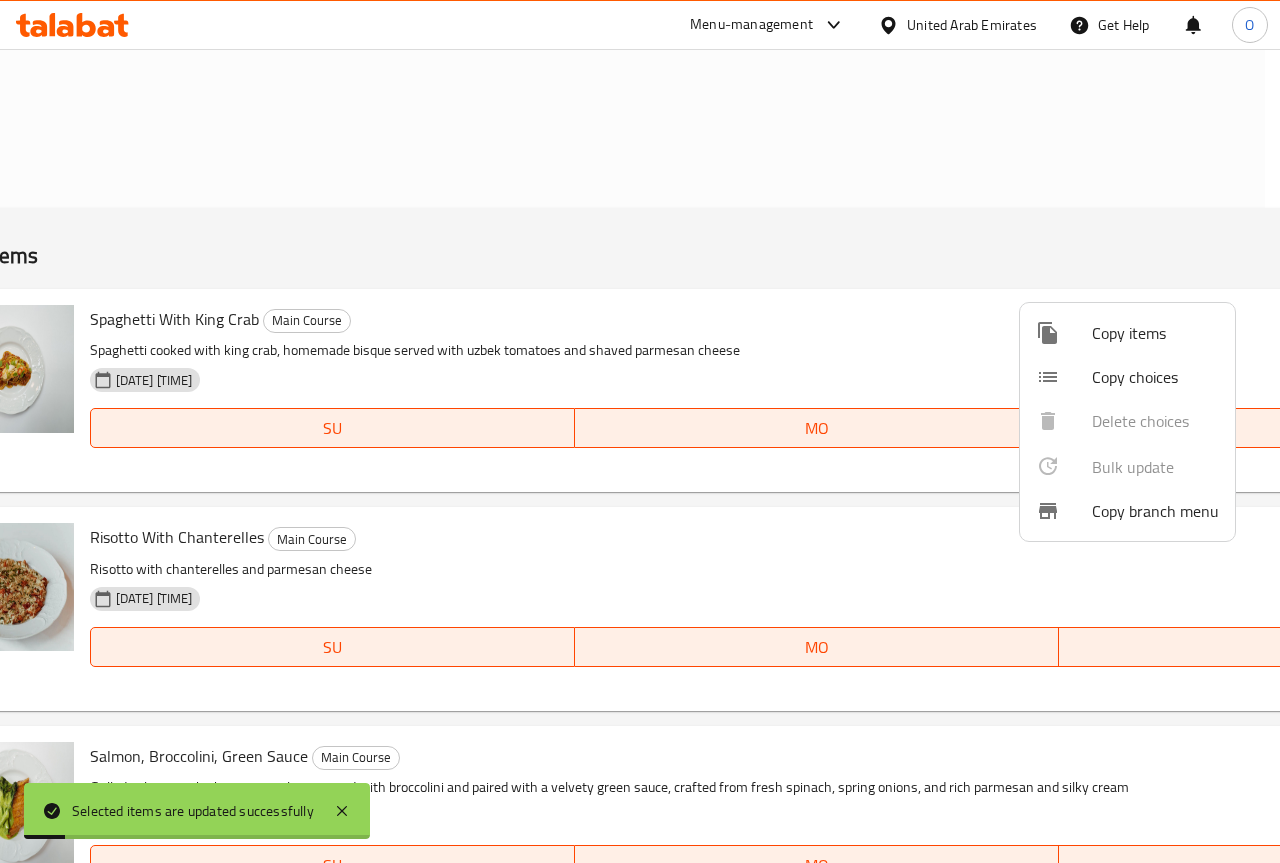 click at bounding box center (640, 431) 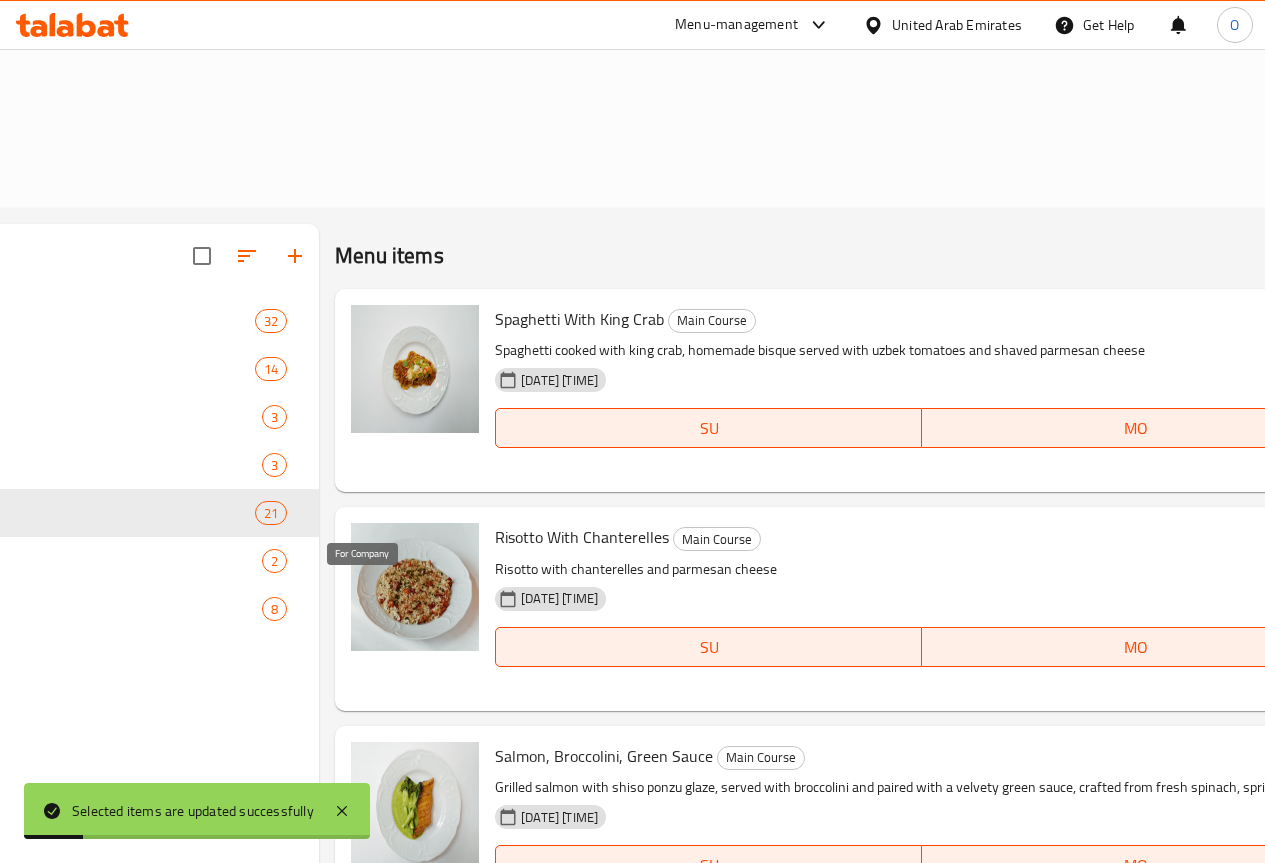 click on "For Company" at bounding box center [-513, 561] 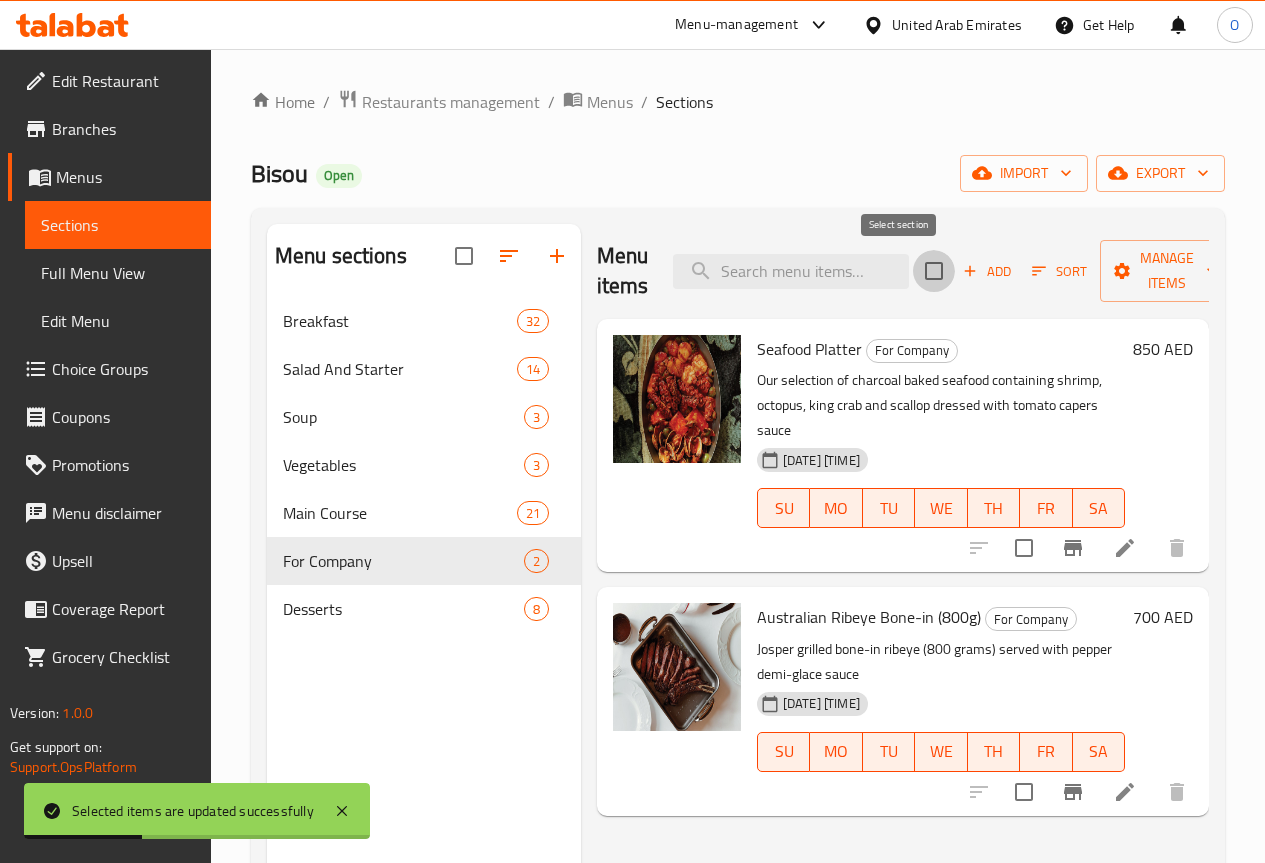 click at bounding box center (934, 271) 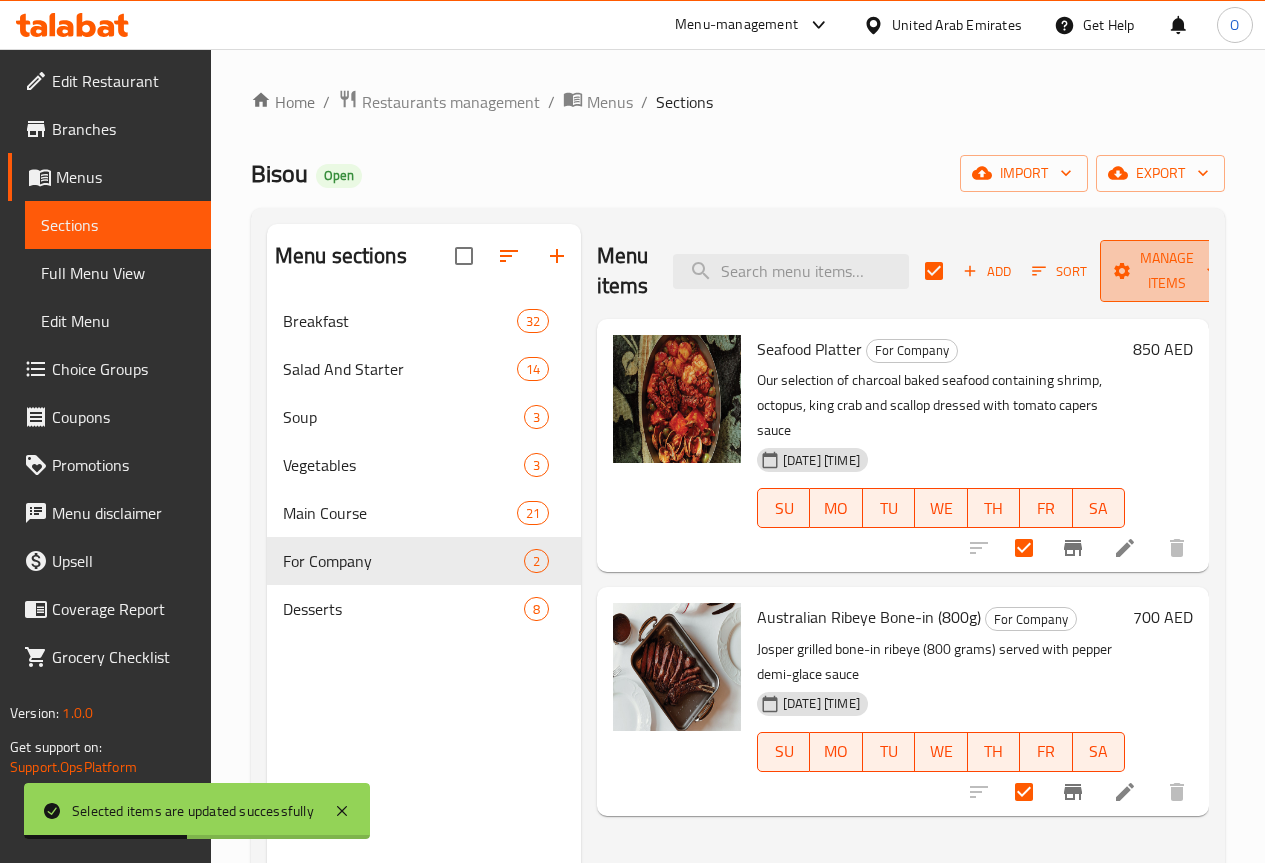 click on "Manage items" at bounding box center [1167, 271] 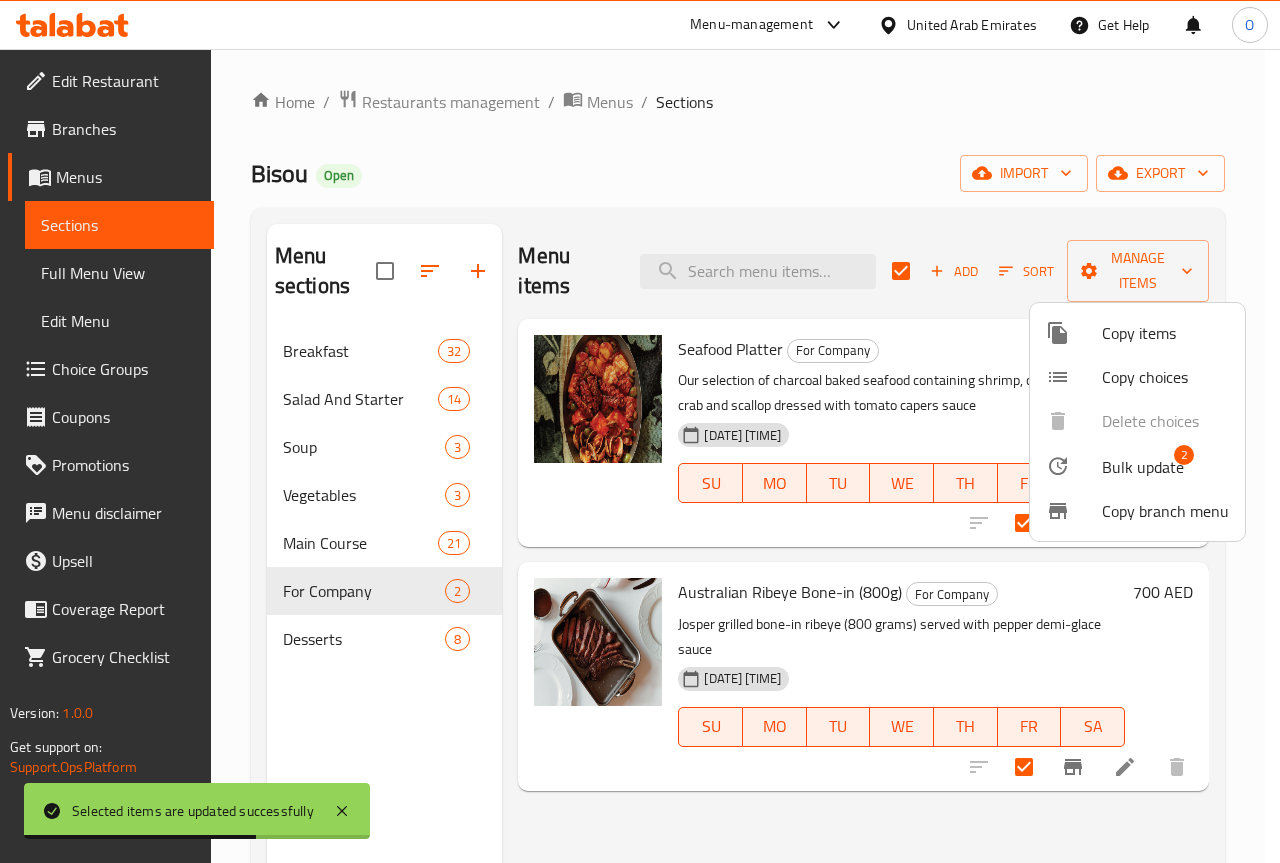 click on "Bulk update" at bounding box center [1143, 467] 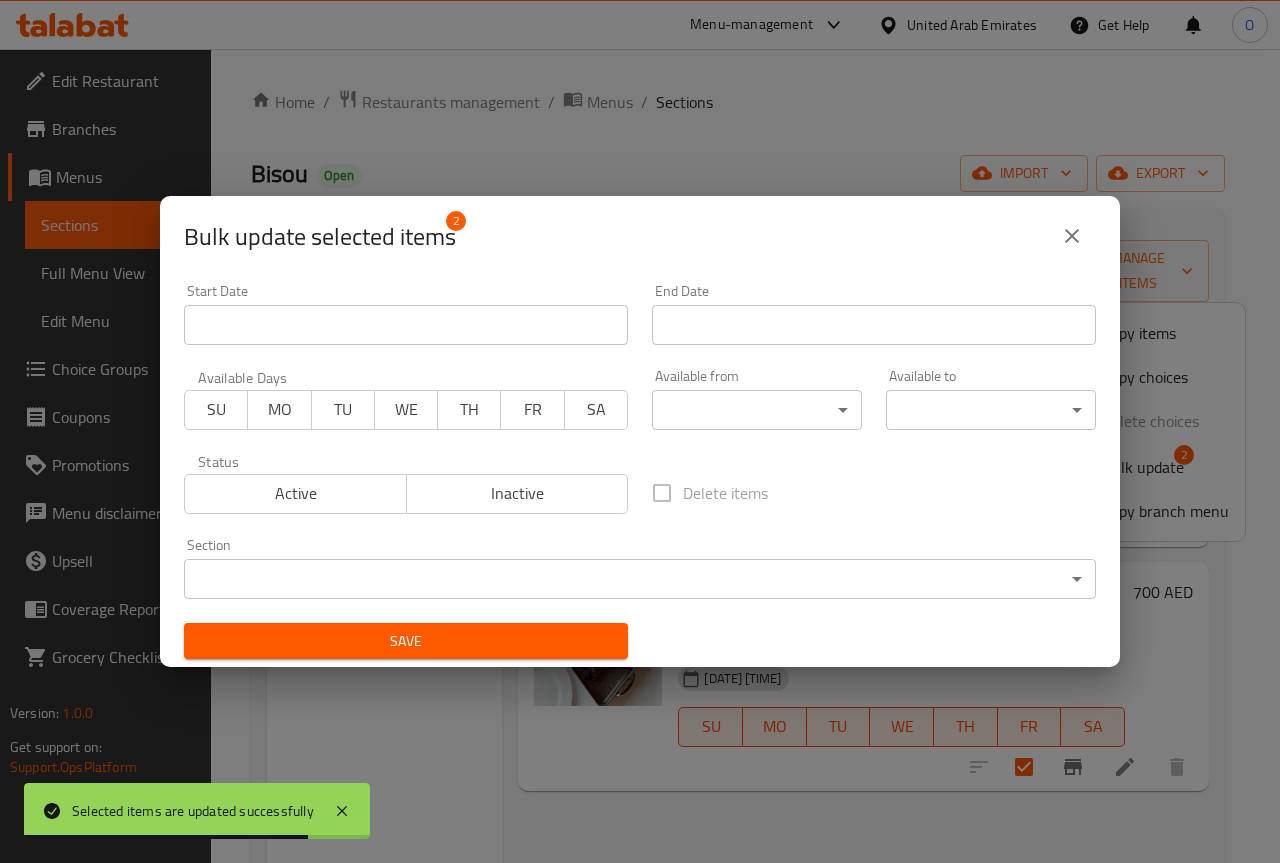 click on "Selected items are updated successfully ​ Menu-management [COUNTRY] Get Help O   Edit Restaurant   Branches   Menus   Sections   Full Menu View   Edit Menu   Choice Groups   Coupons   Promotions   Menu disclaimer   Upsell   Coverage Report   Grocery Checklist  Version:    1.0.0  Get support on:    Support.OpsPlatform Home / Restaurants management / Menus / Sections Bisou Open import export Menu sections Breakfast 32 Salad And Starter 14 Soup 3 Vegetables 3 Main Course 21 For Company 2 Desserts 8 Menu items Add Sort Manage items Seafood Platter   For Company Our selection of charcoal baked seafood containing shrimp, octopus, king crab and scallop dressed with tomato capers sauce [DATE] [TIME] SU MO TU WE TH FR SA 850   AED Australian Ribeye Bone-in (800g)   For Company Josper grilled bone-in ribeye (800 grams) served with pepper demi-glace sauce [DATE] [TIME] SU MO TU WE TH FR SA 700   AED Bug report Fill out the following information to report your bug Error text Steps to reproduce *" at bounding box center (640, 456) 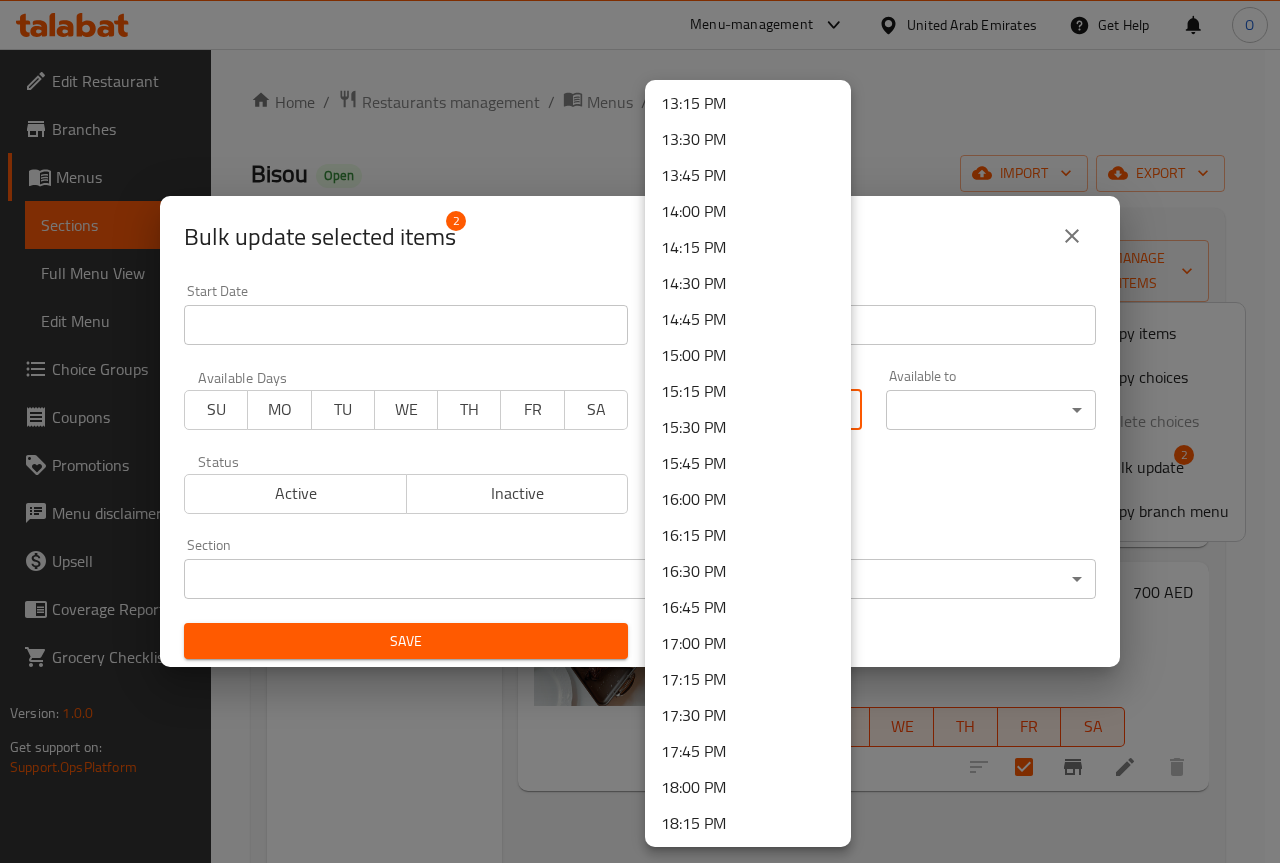 scroll, scrollTop: 2000, scrollLeft: 0, axis: vertical 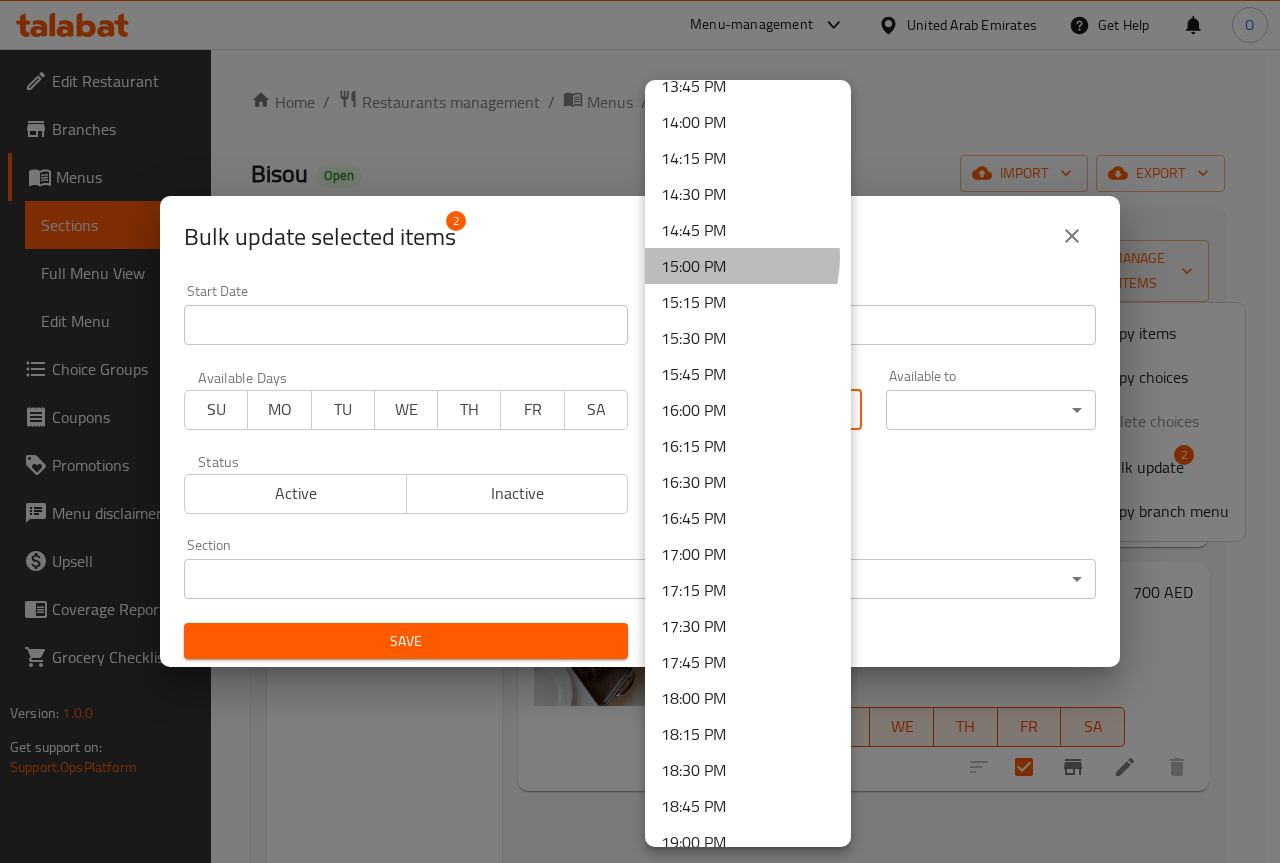 click on "15:00 PM" at bounding box center (748, 266) 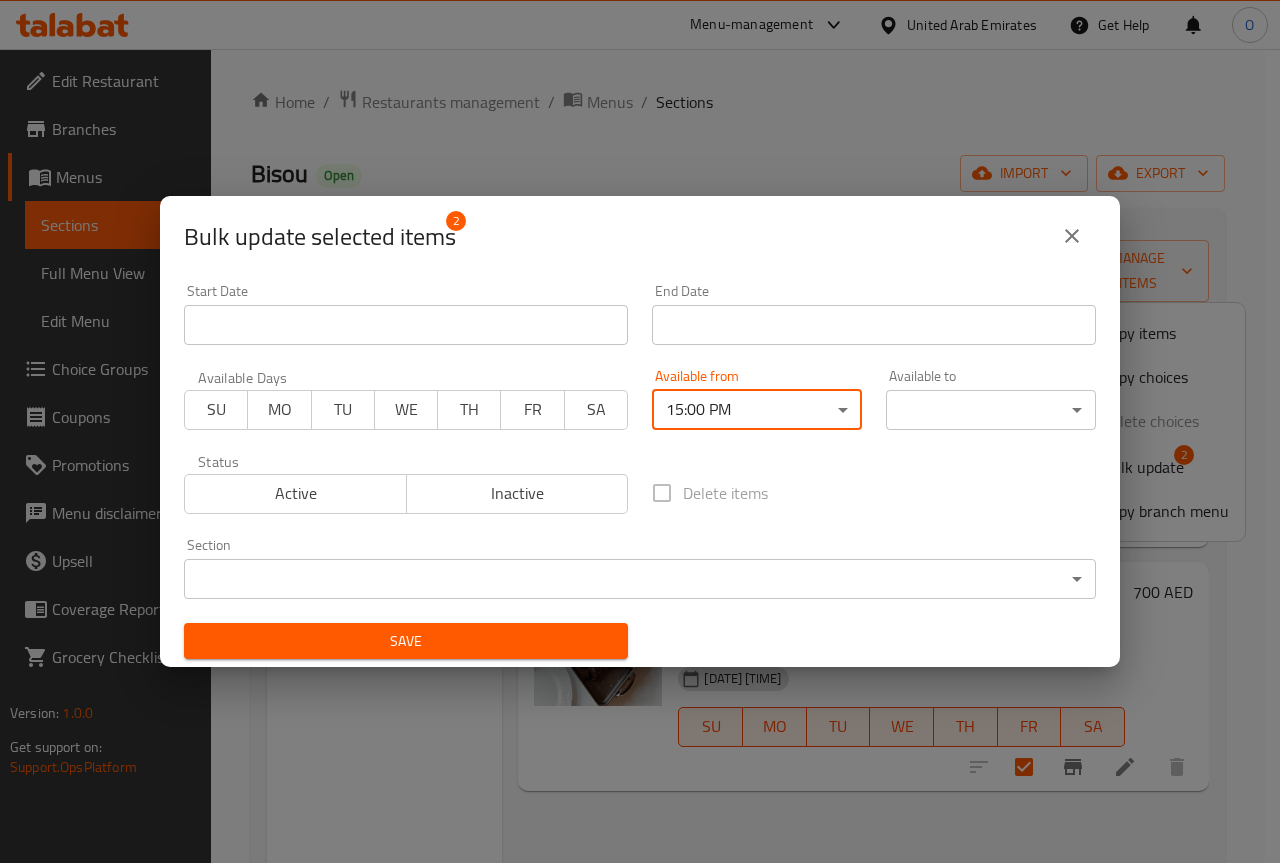 click on "Available to ​ ​" at bounding box center (991, 399) 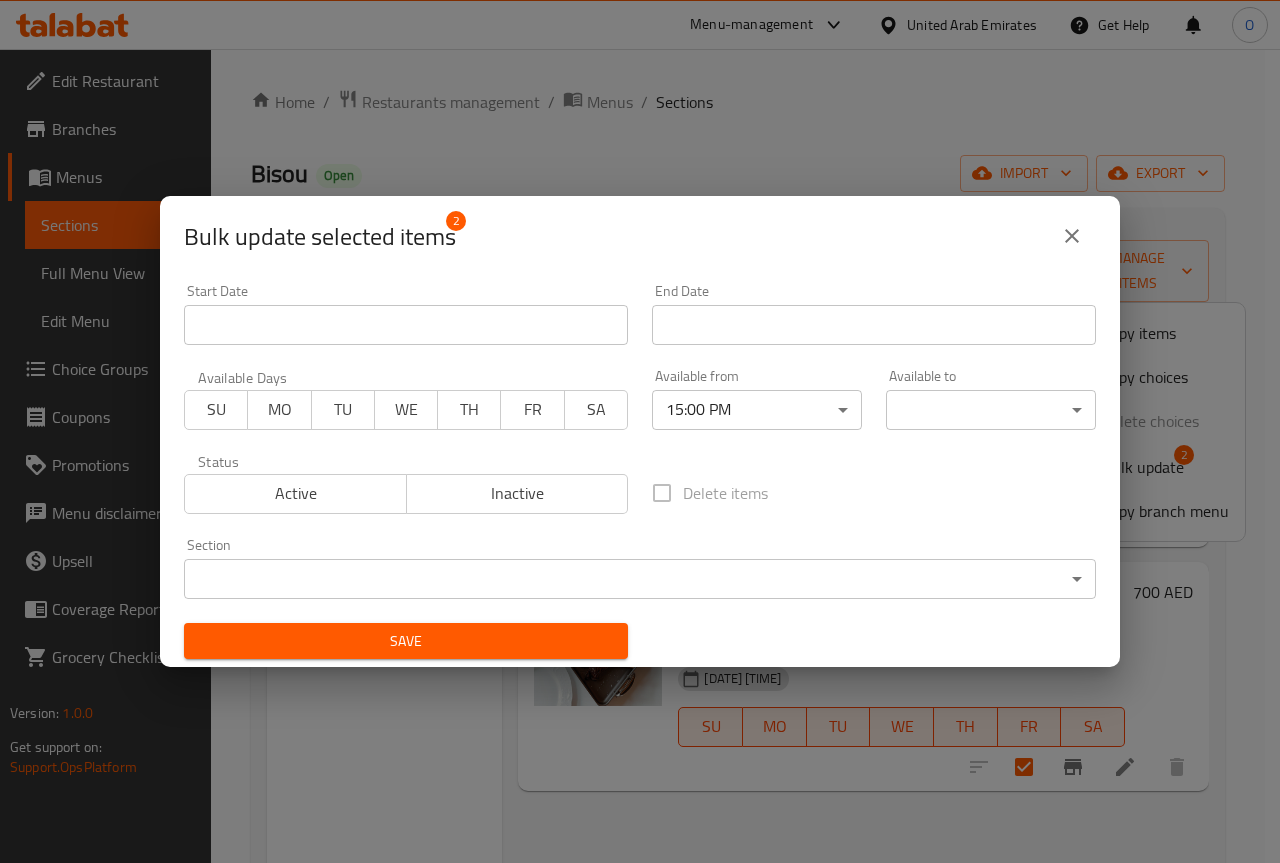 click on "Selected items are updated successfully ​ Menu-management [COUNTRY] Get Help O   Edit Restaurant   Branches   Menus   Sections   Full Menu View   Edit Menu   Choice Groups   Coupons   Promotions   Menu disclaimer   Upsell   Coverage Report   Grocery Checklist  Version:    1.0.0  Get support on:    Support.OpsPlatform Home / Restaurants management / Menus / Sections Bisou Open import export Menu sections Breakfast 32 Salad And Starter 14 Soup 3 Vegetables 3 Main Course 21 For Company 2 Desserts 8 Menu items Add Sort Manage items Seafood Platter   For Company Our selection of charcoal baked seafood containing shrimp, octopus, king crab and scallop dressed with tomato capers sauce [DATE] [TIME] SU MO TU WE TH FR SA 850   AED Australian Ribeye Bone-in (800g)   For Company Josper grilled bone-in ribeye (800 grams) served with pepper demi-glace sauce [DATE] [TIME] SU MO TU WE TH FR SA 700   AED Bug report Fill out the following information to report your bug Error text Steps to reproduce * Expected behaviour Cancel Submit ticket" at bounding box center (640, 456) 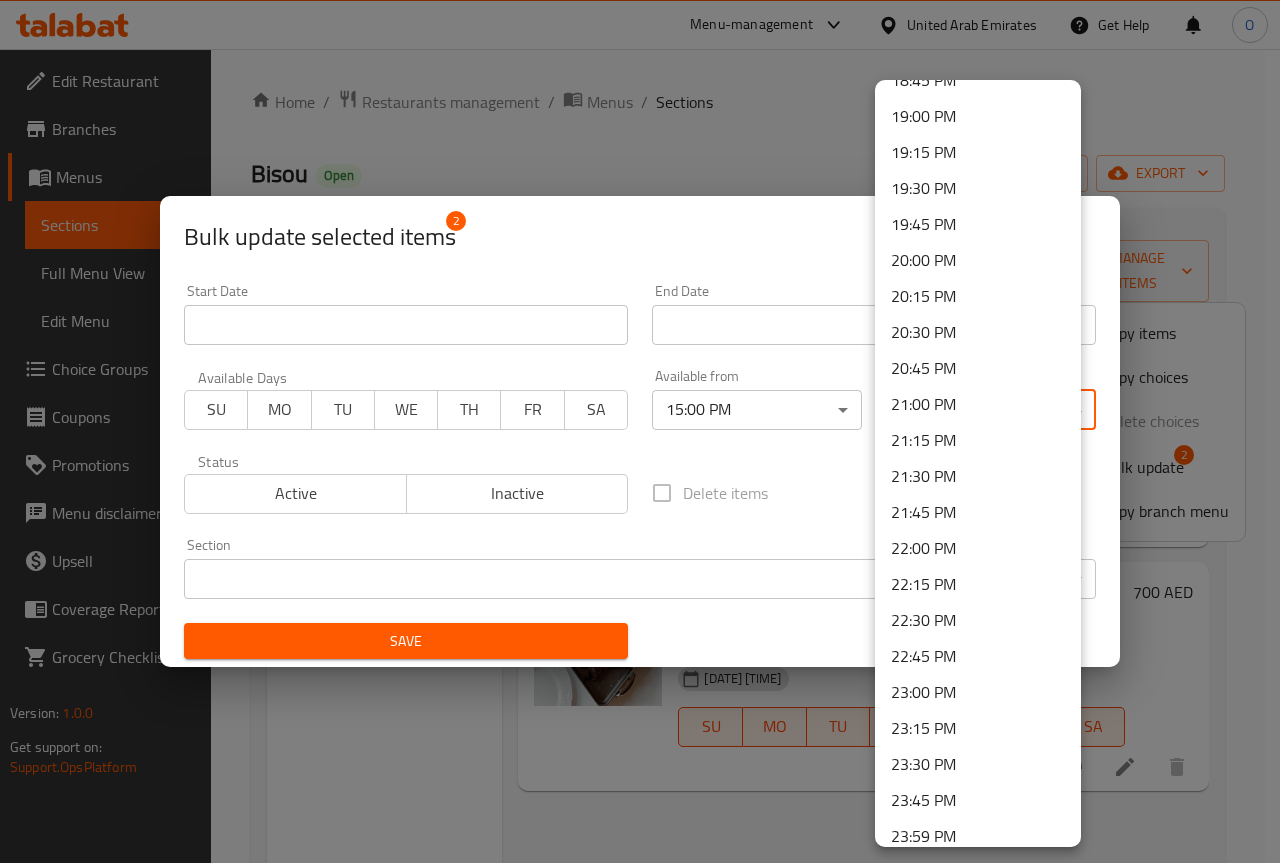 scroll, scrollTop: 2741, scrollLeft: 0, axis: vertical 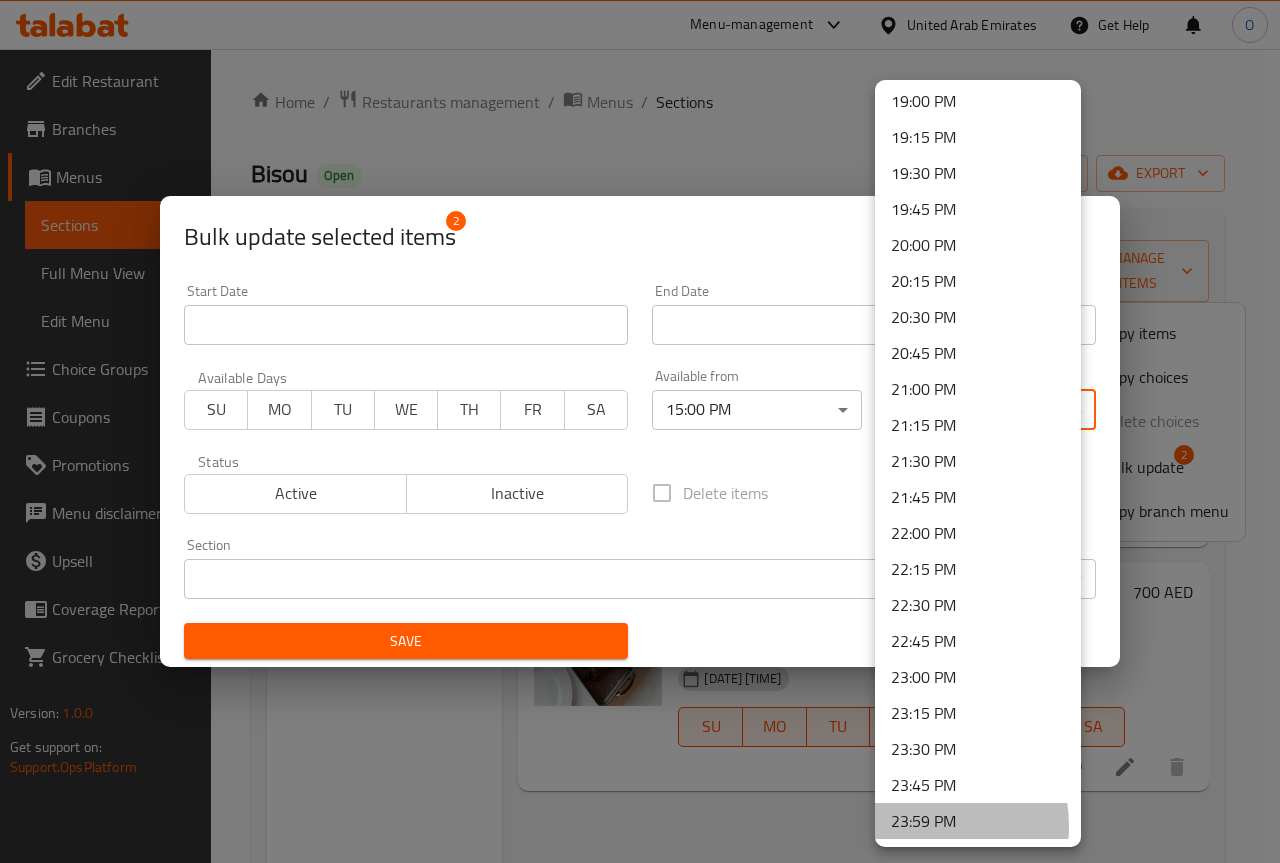 click on "23:59 PM" at bounding box center [978, 821] 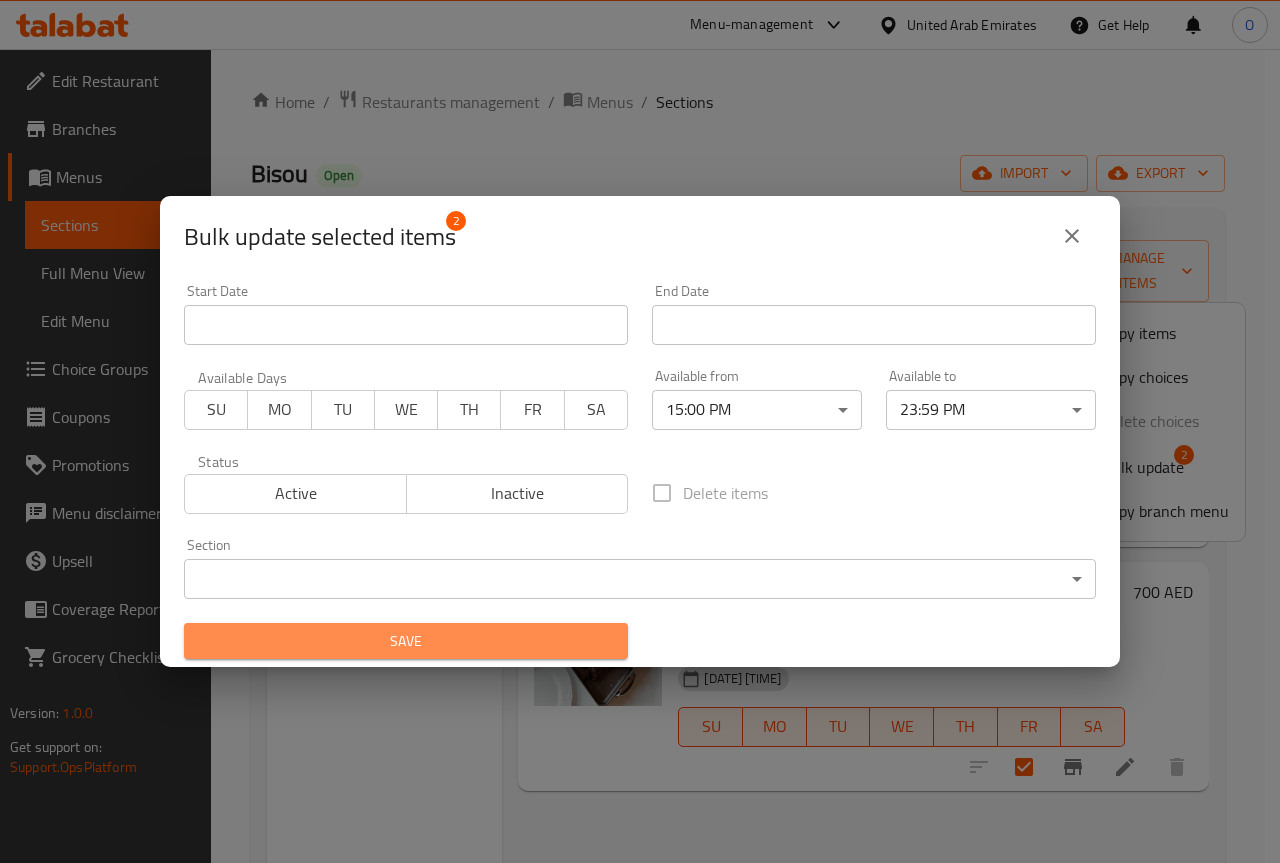 click on "Save" at bounding box center [406, 641] 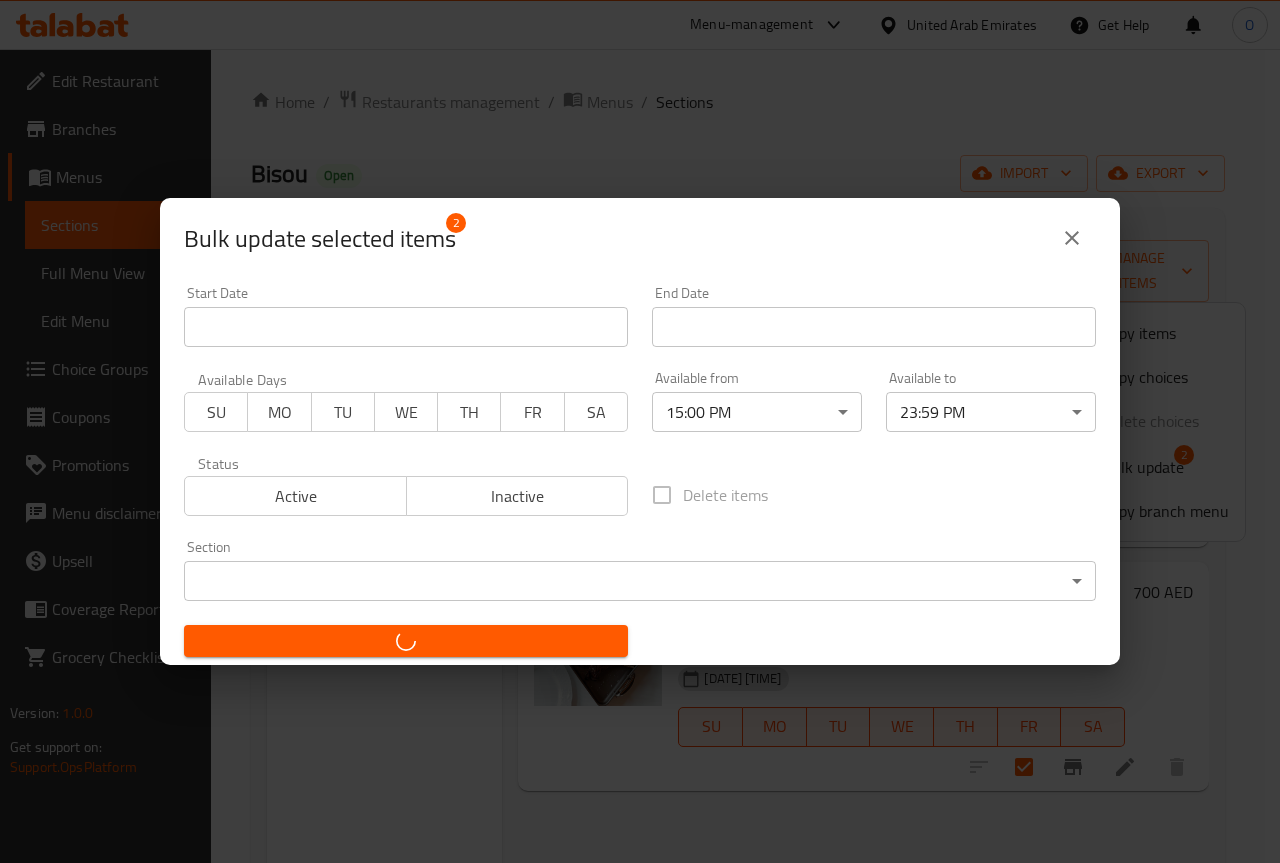 checkbox on "false" 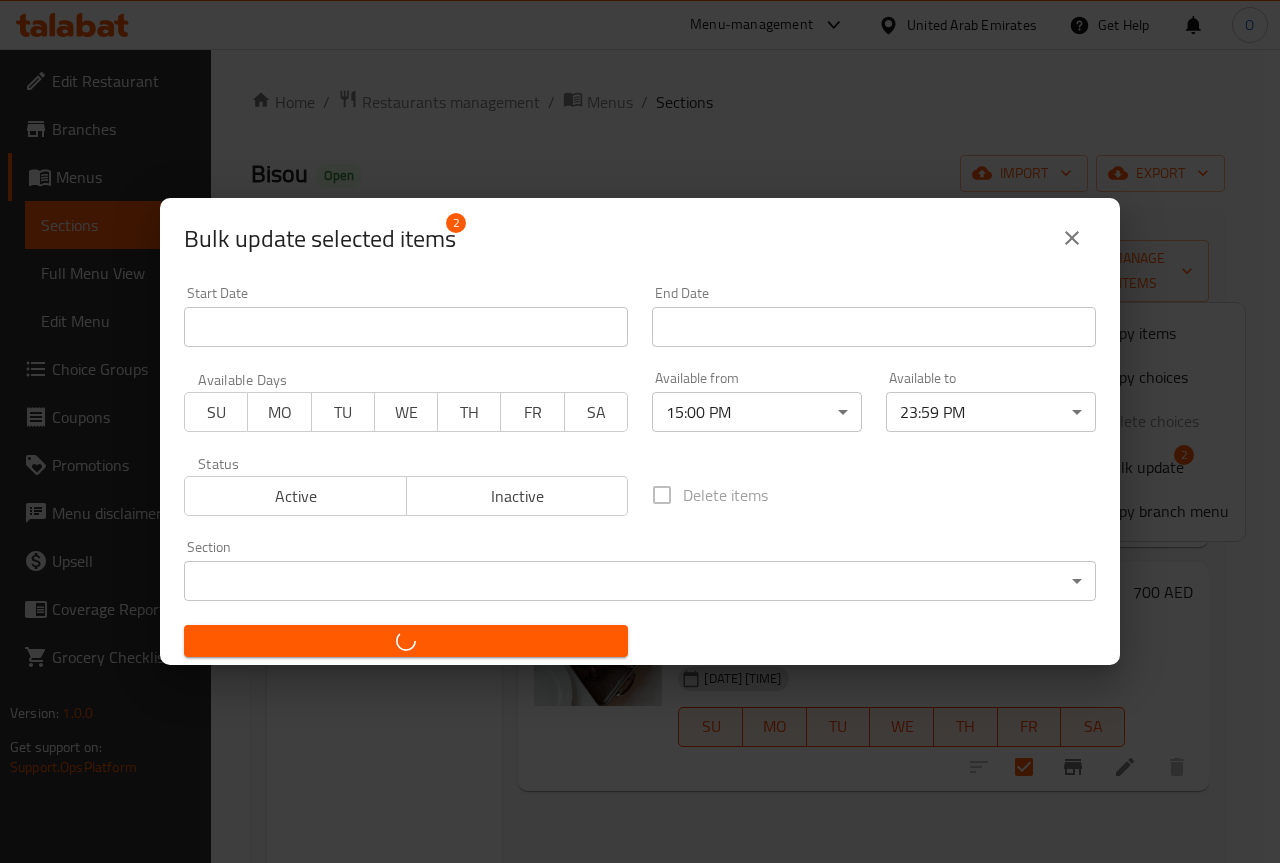 checkbox on "false" 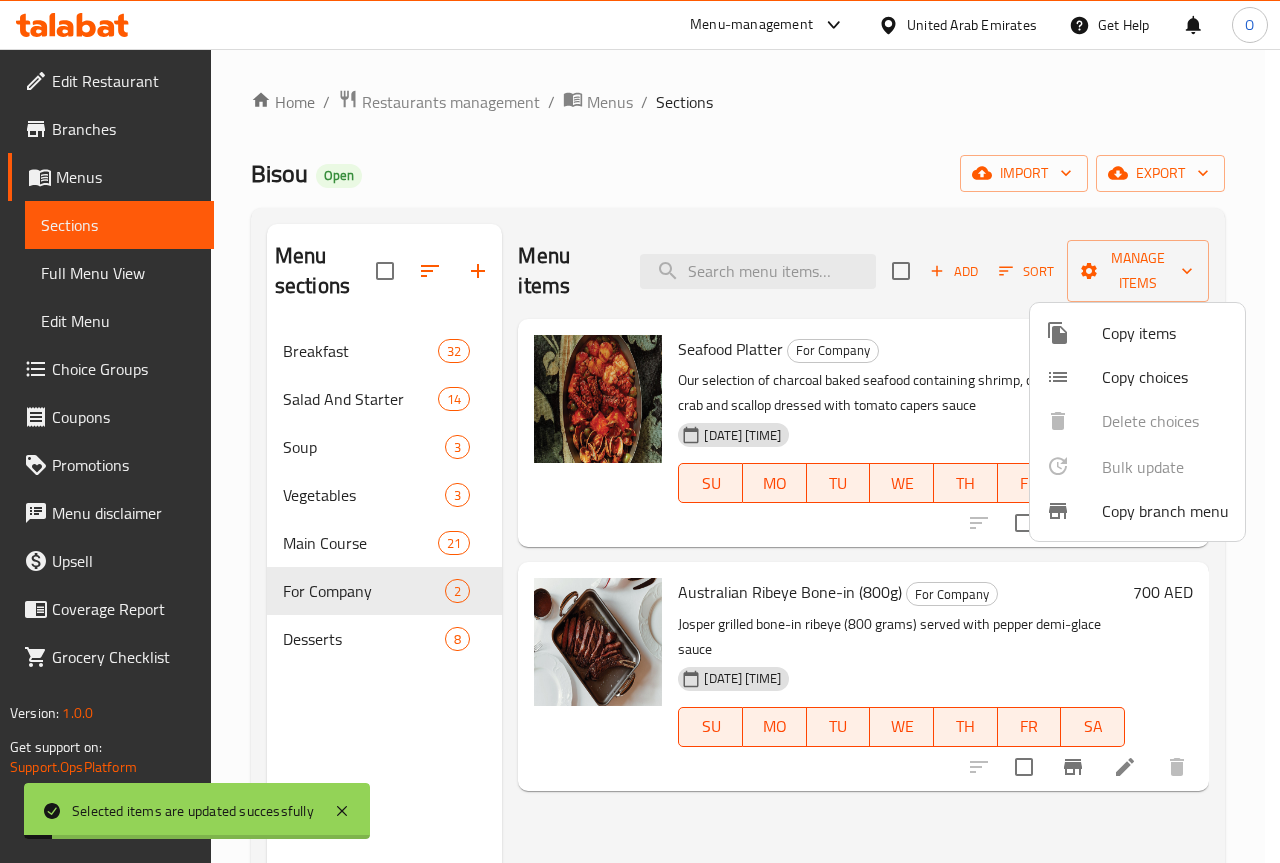 click at bounding box center (640, 431) 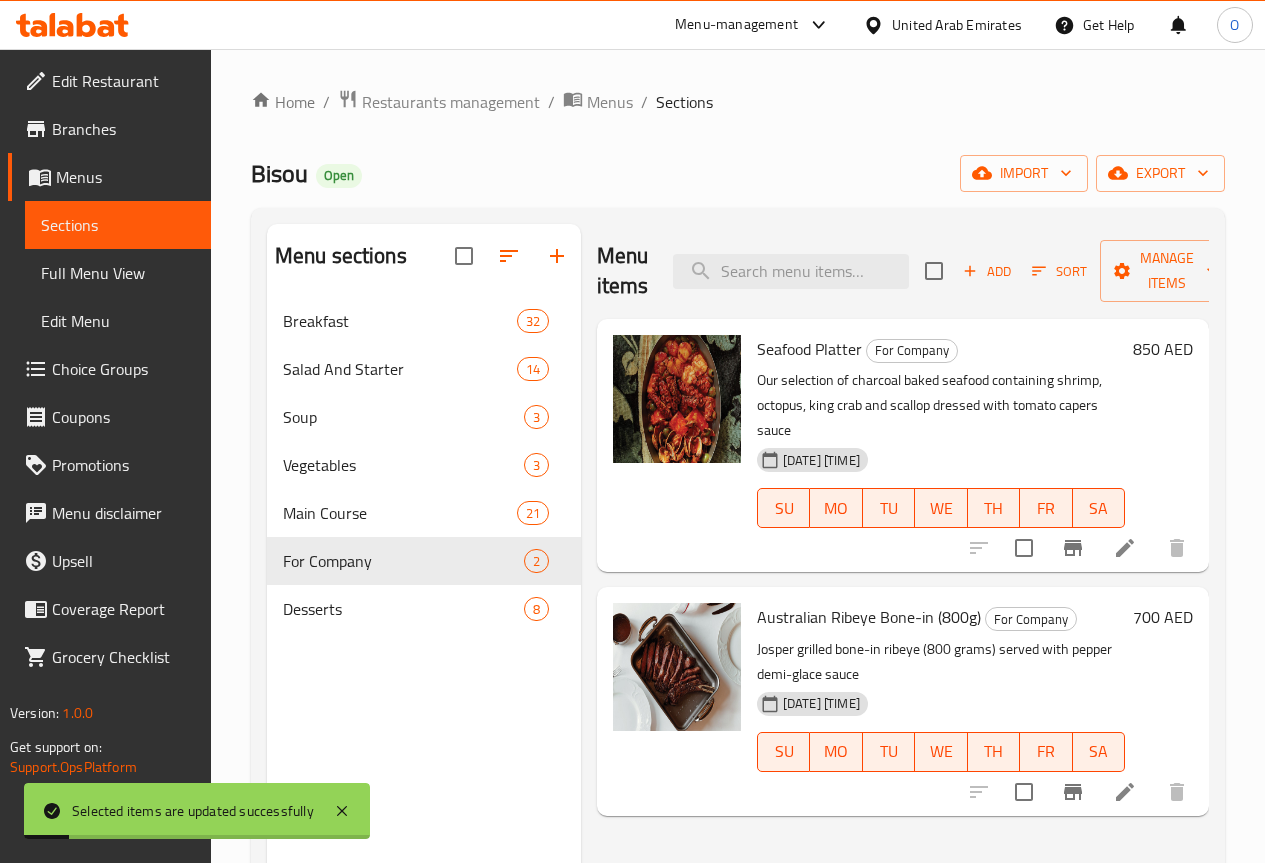 click on "Desserts 8" at bounding box center [424, 609] 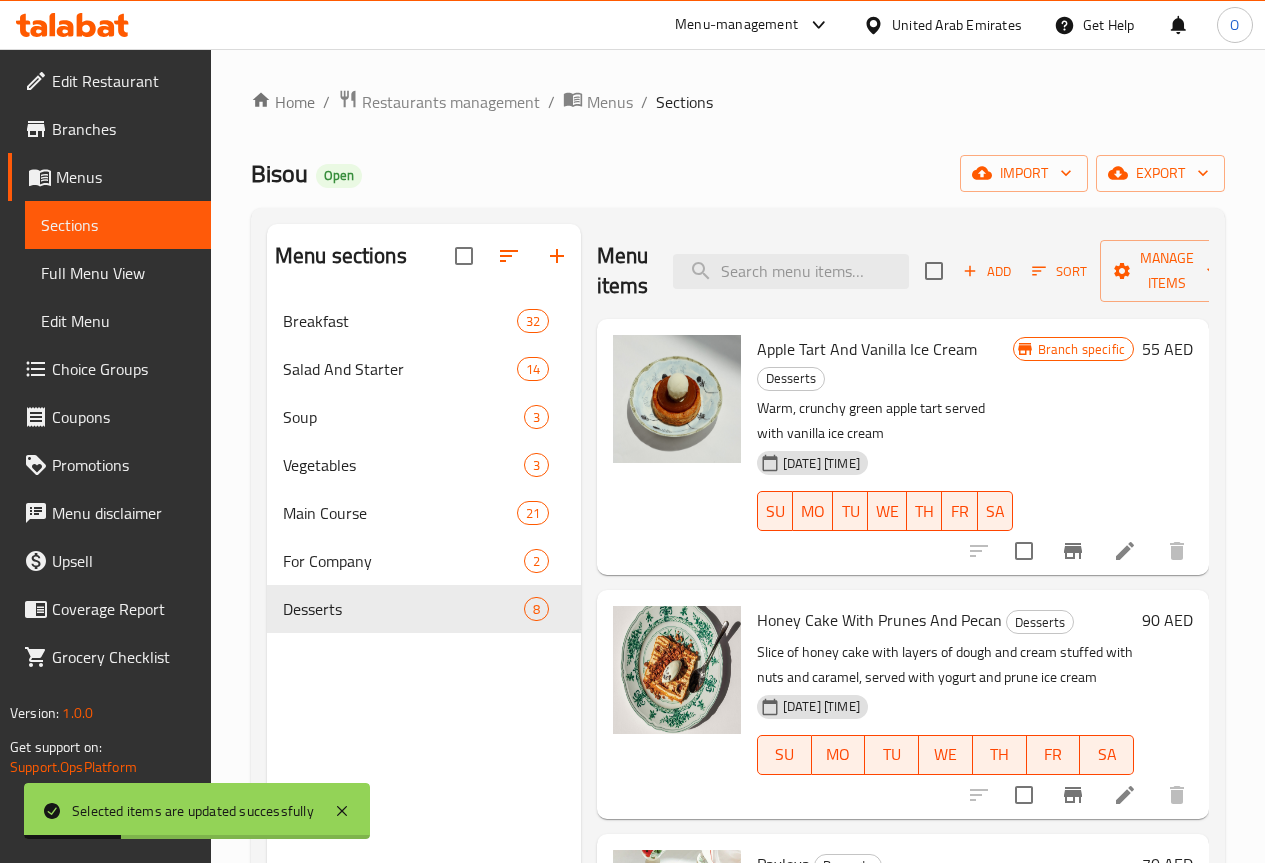 click at bounding box center [934, 271] 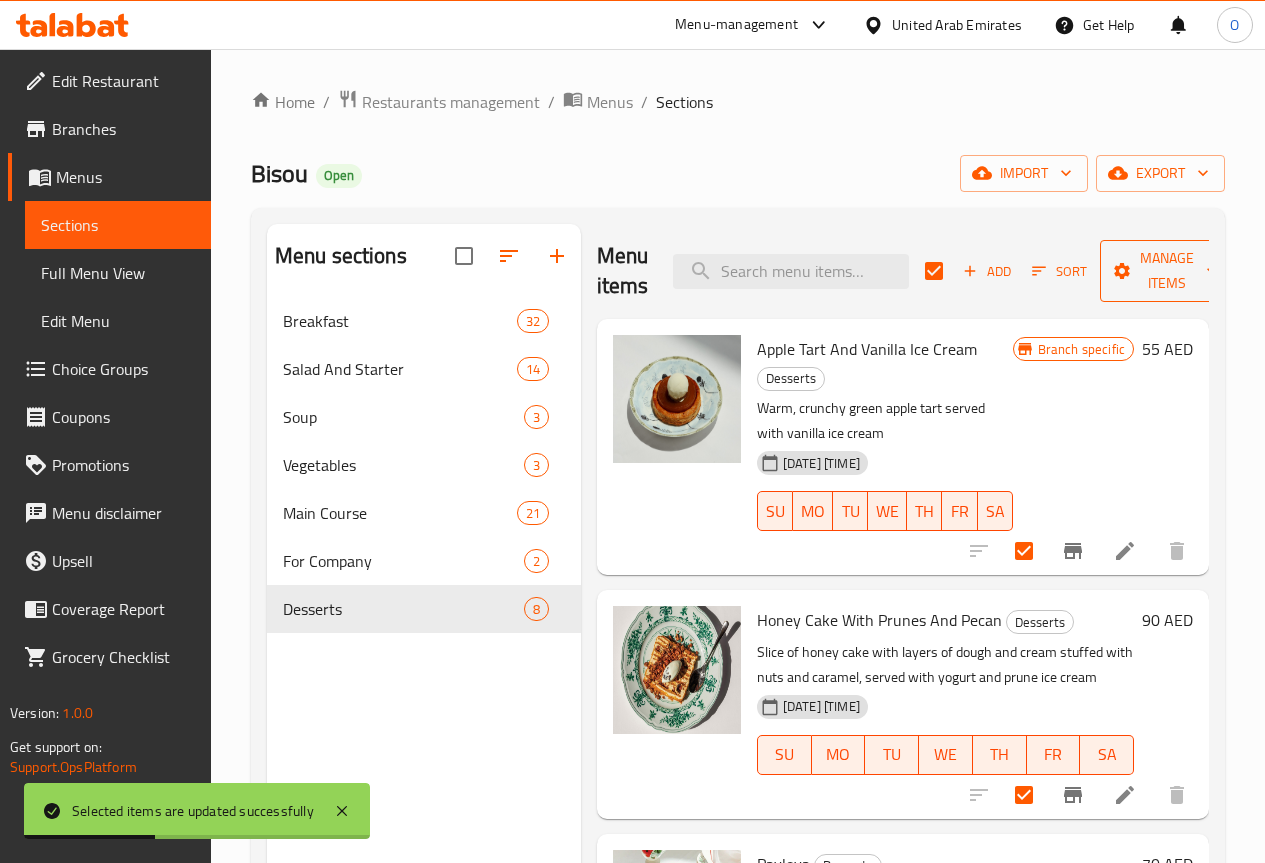 click on "Manage items" at bounding box center (1167, 271) 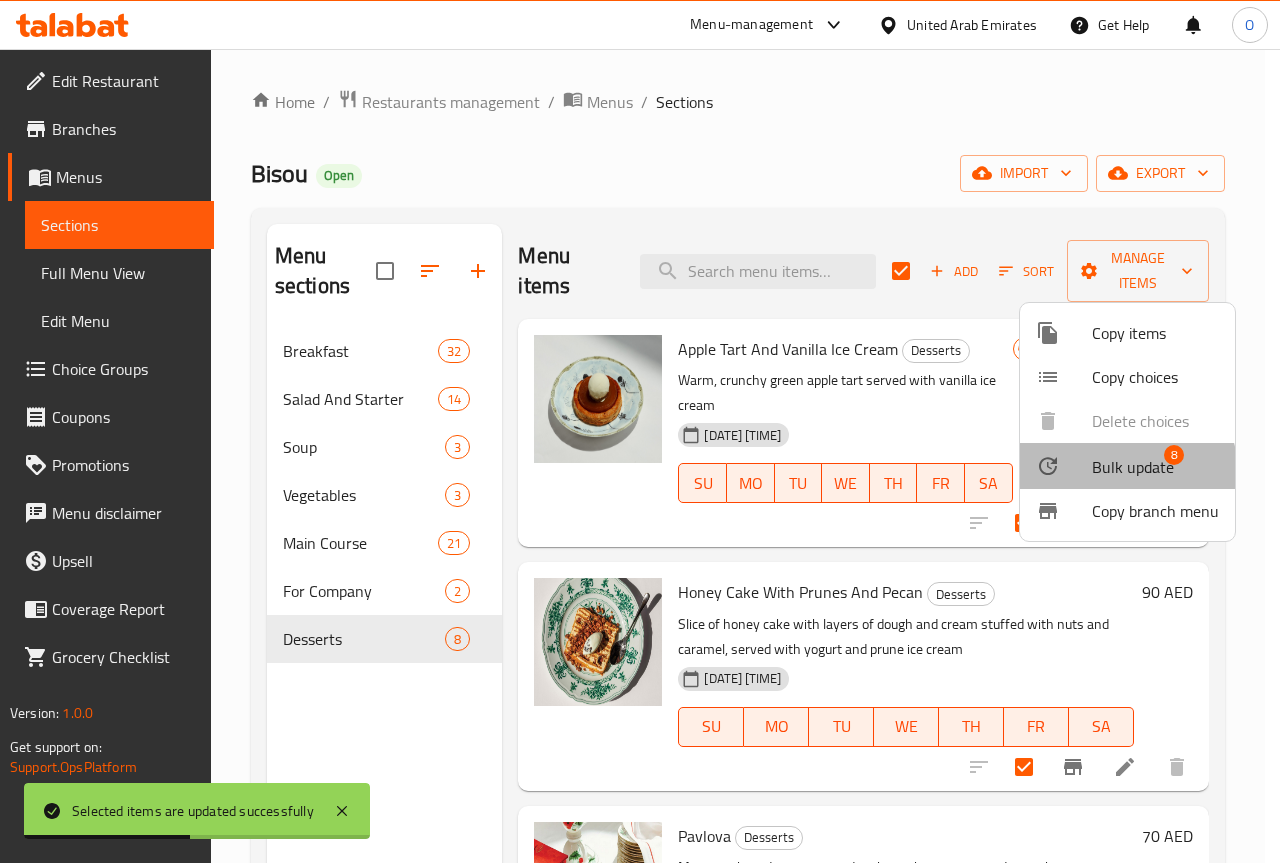 click on "Bulk update" at bounding box center (1133, 467) 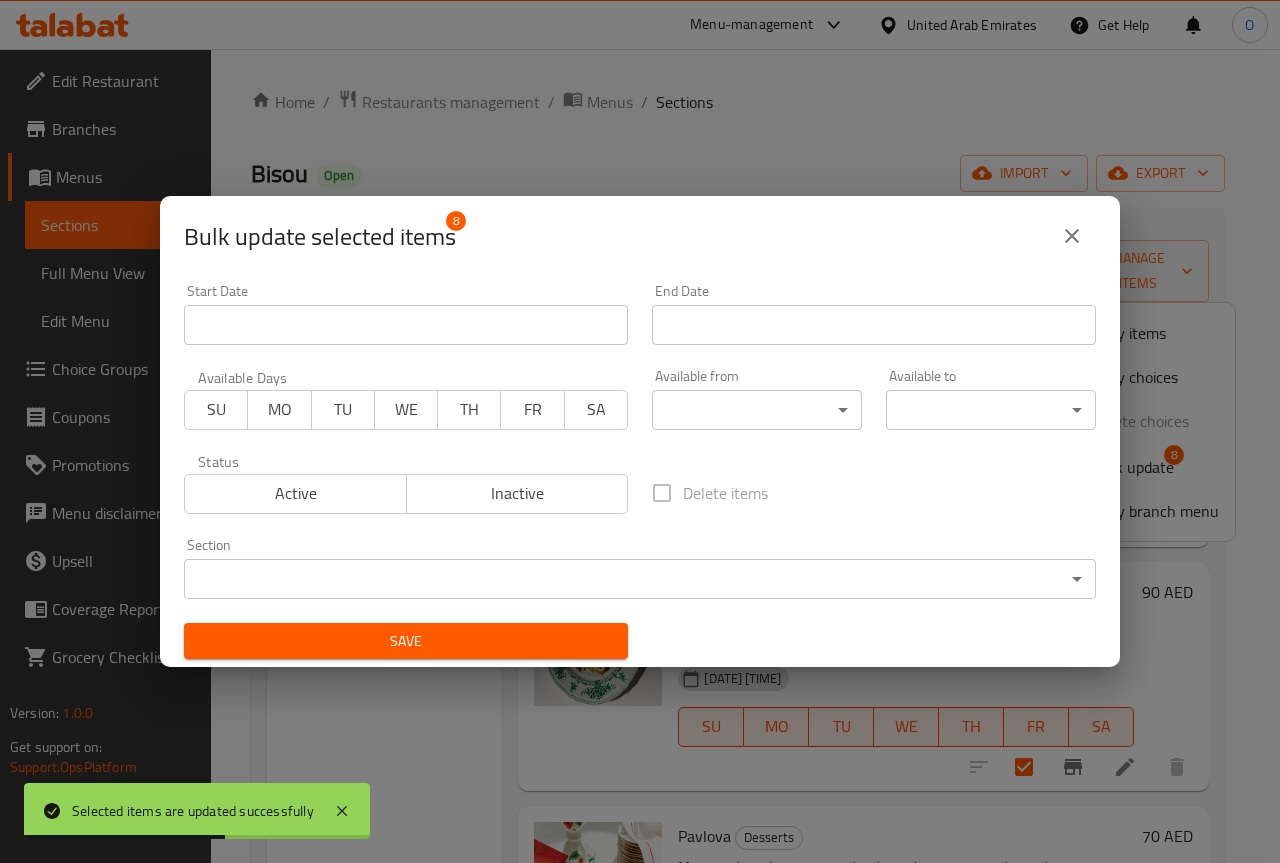 click on "Selected items are updated successfully ​ Menu-management [COUNTRY] Get Help O   Edit Restaurant   Branches   Menus   Sections   Full Menu View   Edit Menu   Choice Groups   Coupons   Promotions   Menu disclaimer   Upsell   Coverage Report   Grocery Checklist  Version:    1.0.0  Get support on:    Support.OpsPlatform Home / Restaurants management / Menus / Sections Bisou Open import export Menu sections Breakfast 32 Salad And Starter 14 Soup 3 Vegetables 3 Main Course 21 For Company 2 Desserts 8 Menu items Add Sort Manage items Apple Tart And Vanilla Ice Cream   Desserts Warm, crunchy green apple tart served with vanilla ice cream [DATE] [TIME] SU MO TU WE TH FR SA Branch specific 55   AED Honey Cake With Prunes And Pecan   Desserts Slice of honey cake with layers of dough and cream stuffed with nuts and caramel, served with yogurt and prune ice cream [DATE] [TIME] SU MO TU WE TH FR SA 90   AED Pavlova   Desserts Meringue based sweet served with raspberry sauce and strawberries SU MO" at bounding box center [640, 456] 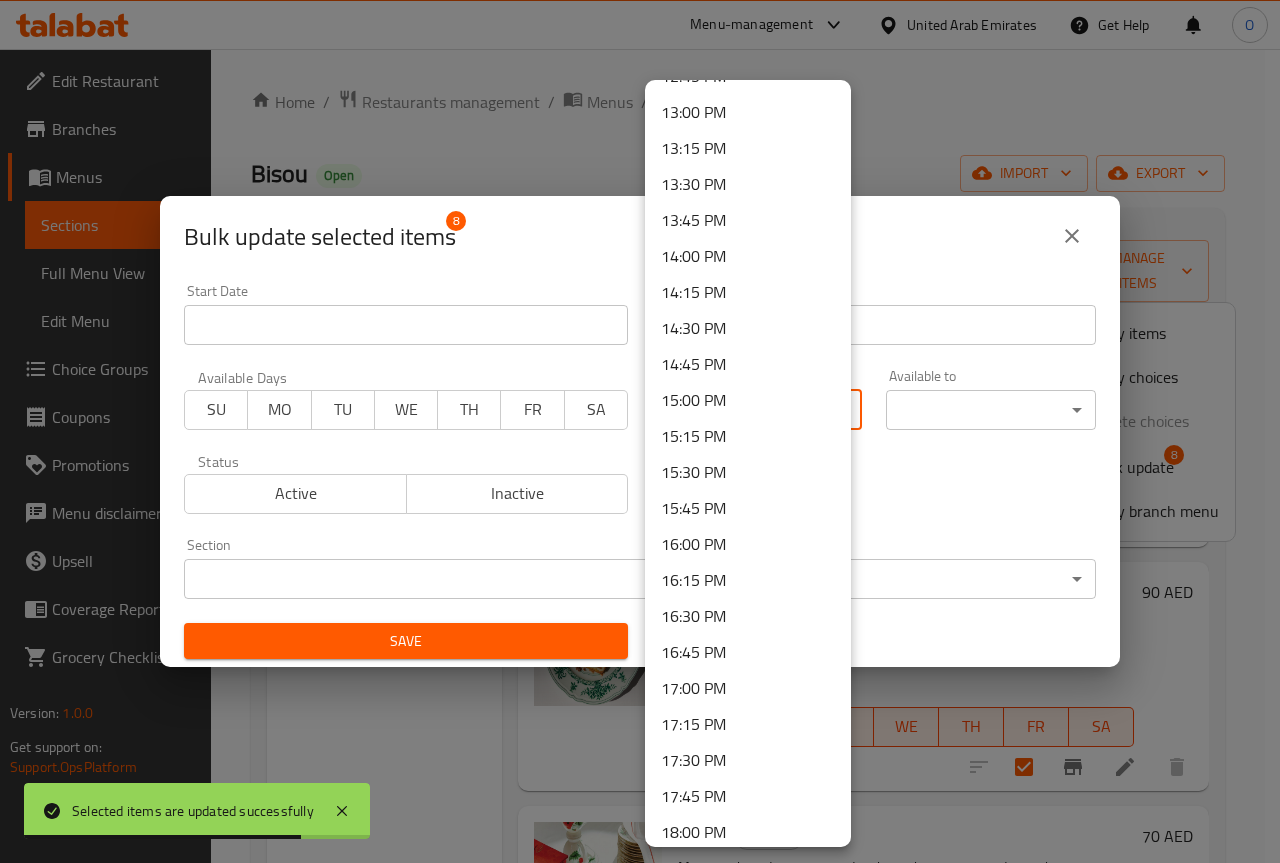 scroll, scrollTop: 1900, scrollLeft: 0, axis: vertical 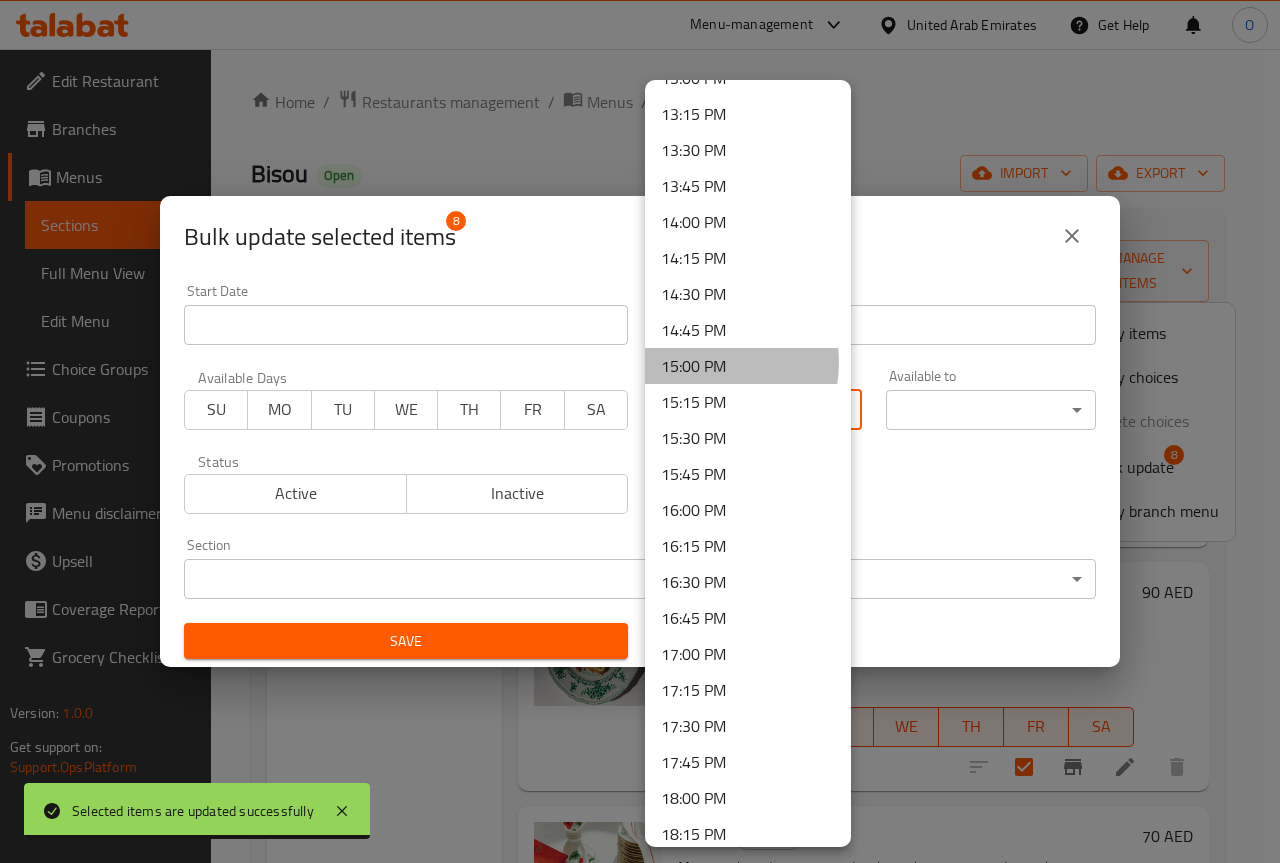 click on "15:00 PM" at bounding box center [748, 366] 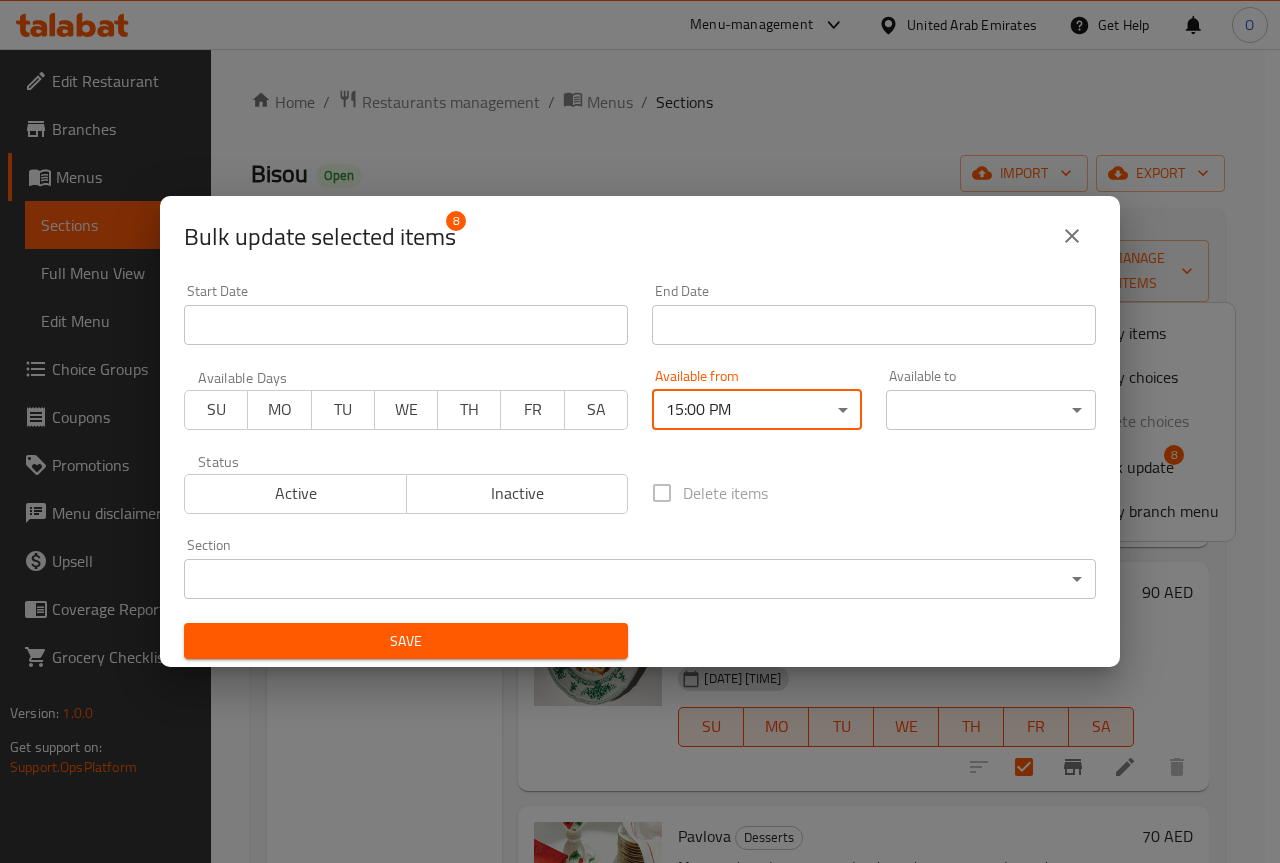 click on "Selected items are updated successfully ​ Menu-management [COUNTRY] Get Help O   Edit Restaurant   Branches   Menus   Sections   Full Menu View   Edit Menu   Choice Groups   Coupons   Promotions   Menu disclaimer   Upsell   Coverage Report   Grocery Checklist  Version:    1.0.0  Get support on:    Support.OpsPlatform Home / Restaurants management / Menus / Sections Bisou Open import export Menu sections Breakfast 32 Salad And Starter 14 Soup 3 Vegetables 3 Main Course 21 For Company 2 Desserts 8 Menu items Add Sort Manage items Apple Tart And Vanilla Ice Cream   Desserts Warm, crunchy green apple tart served with vanilla ice cream [DATE] [TIME] SU MO TU WE TH FR SA Branch specific 55   AED Honey Cake With Prunes And Pecan   Desserts Slice of honey cake with layers of dough and cream stuffed with nuts and caramel, served with yogurt and prune ice cream [DATE] [TIME] SU MO TU WE TH FR SA 90   AED Pavlova   Desserts Meringue based sweet served with raspberry sauce and strawberries [DATE] [TIME] SU MO TU WE TH FR SA 70" at bounding box center [640, 456] 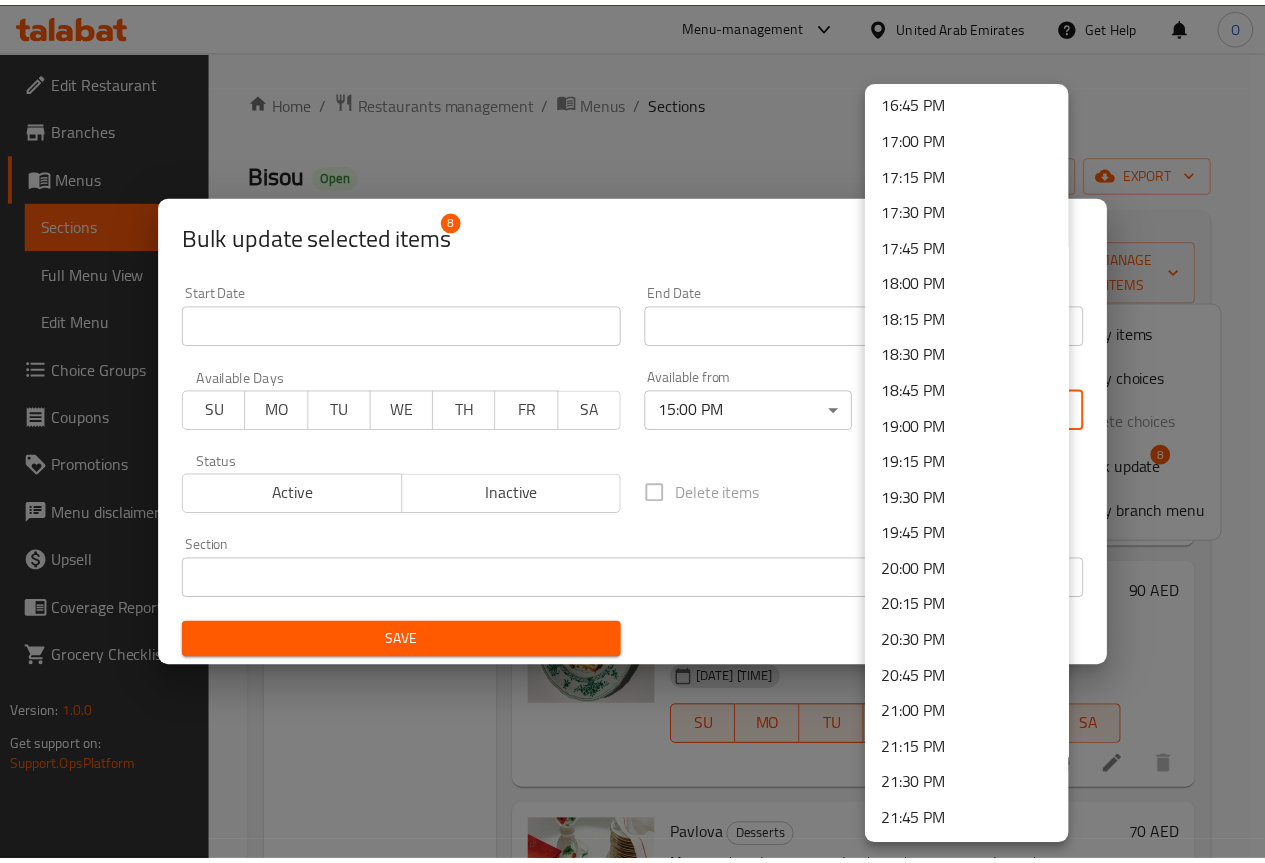 scroll, scrollTop: 2741, scrollLeft: 0, axis: vertical 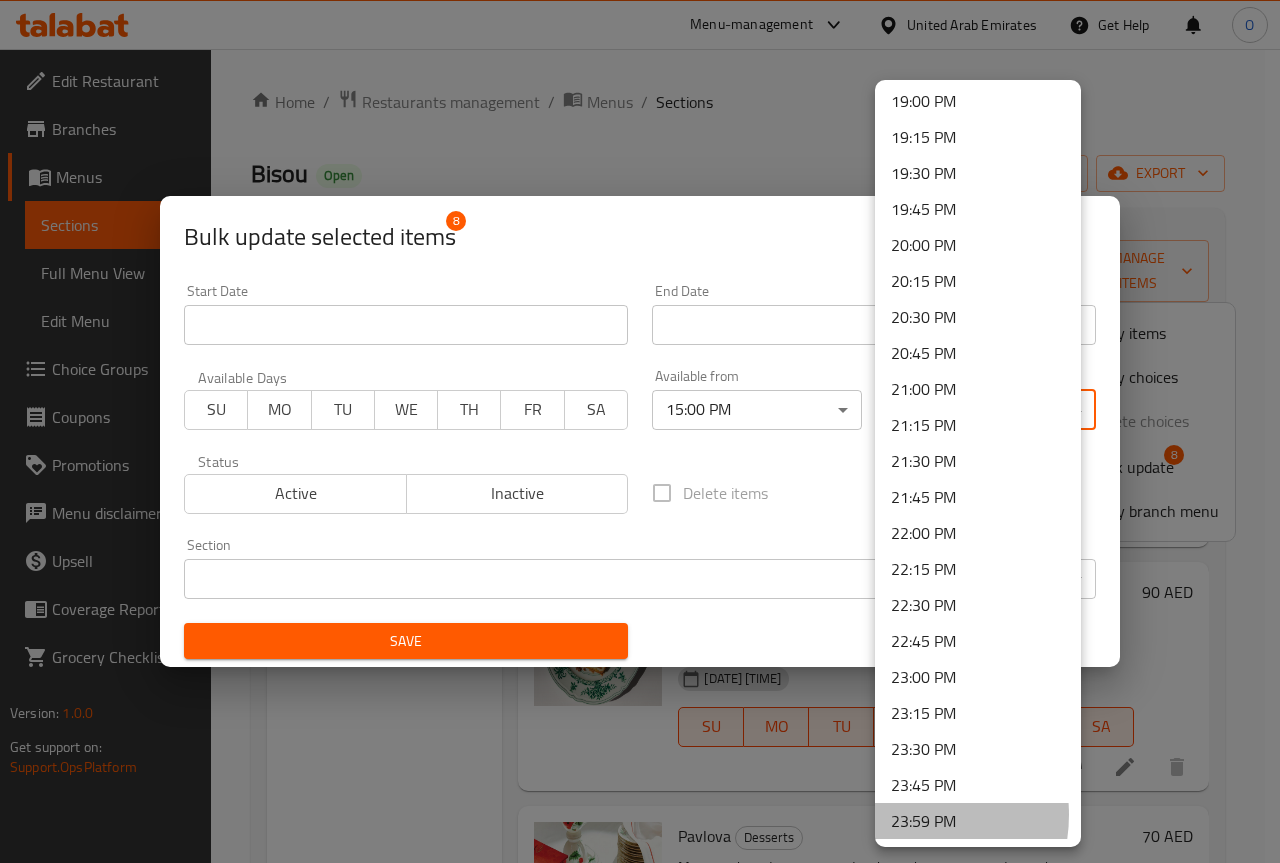 click on "23:59 PM" at bounding box center (978, 821) 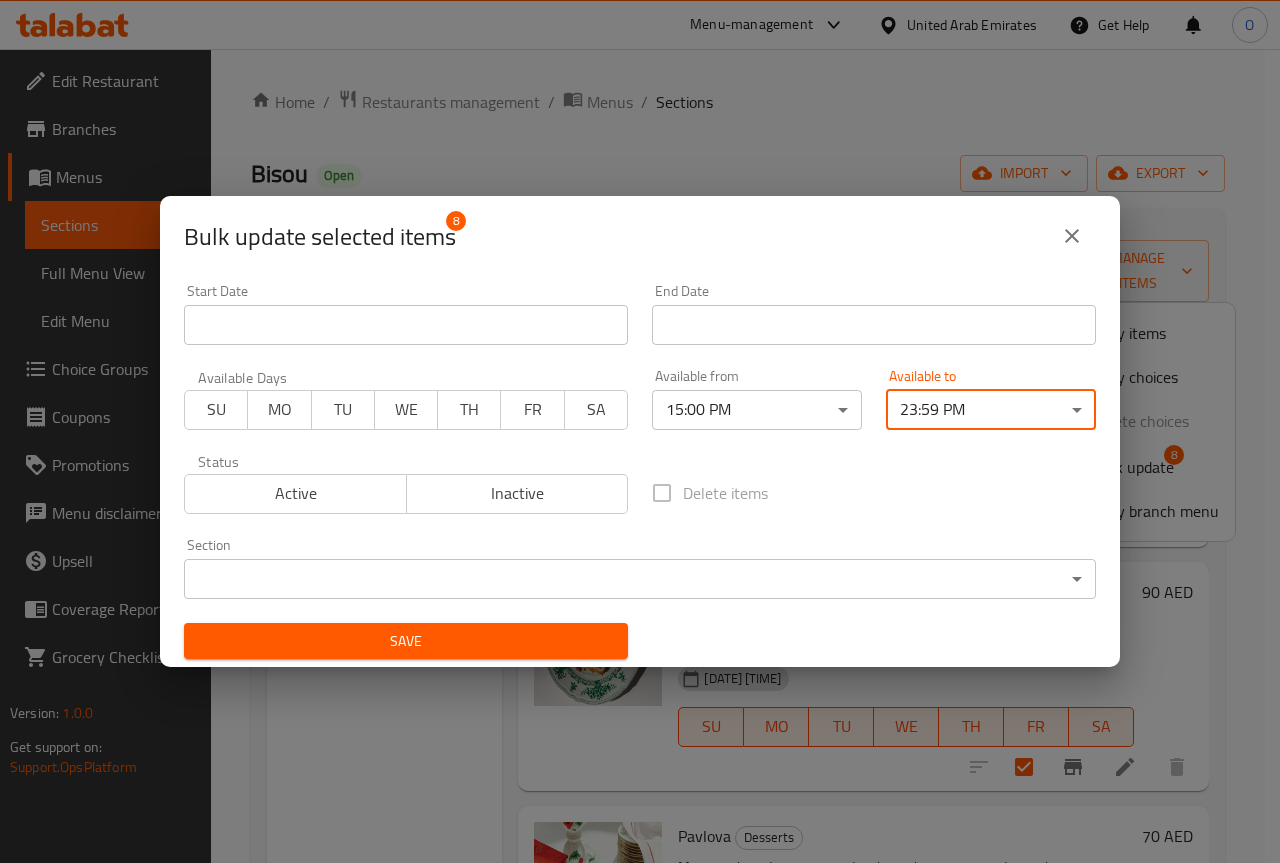 click on "Save" at bounding box center [406, 641] 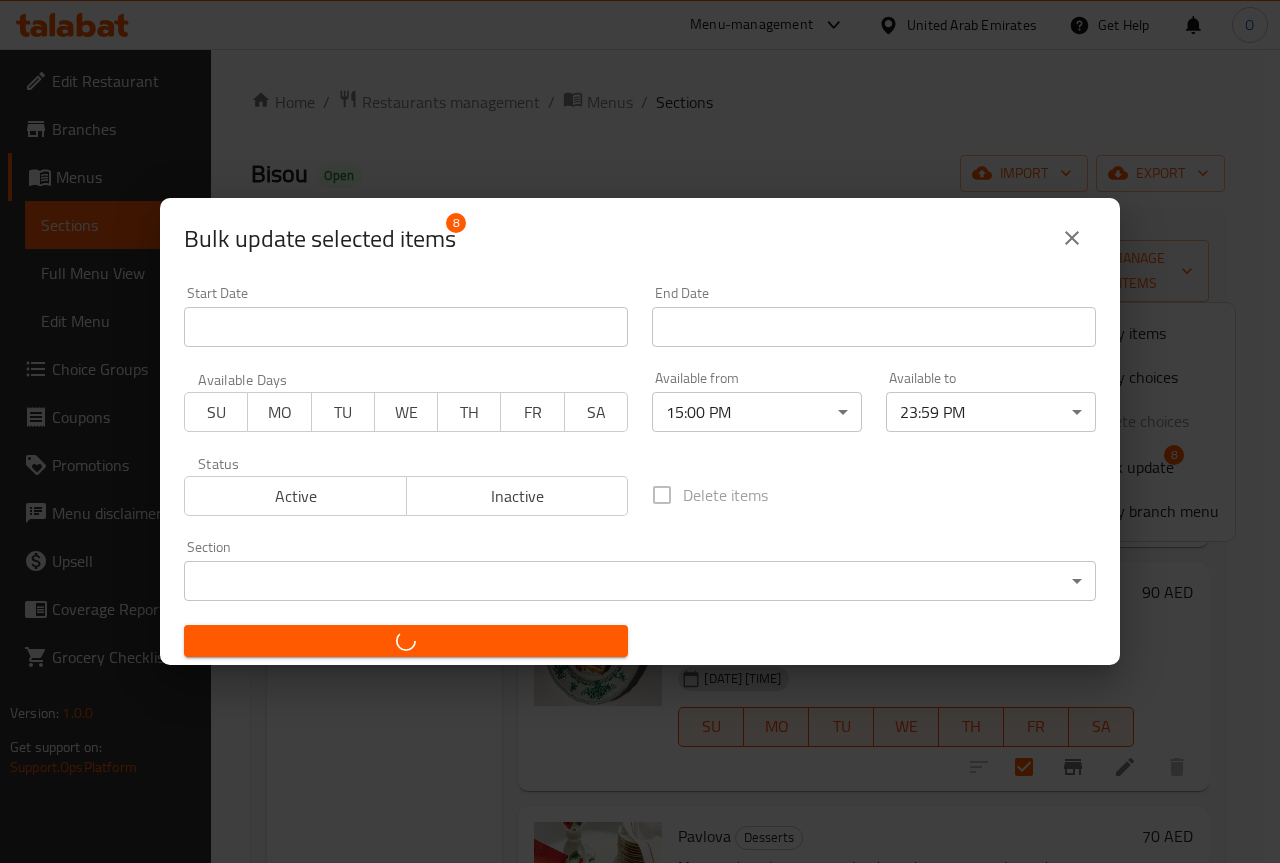 checkbox on "false" 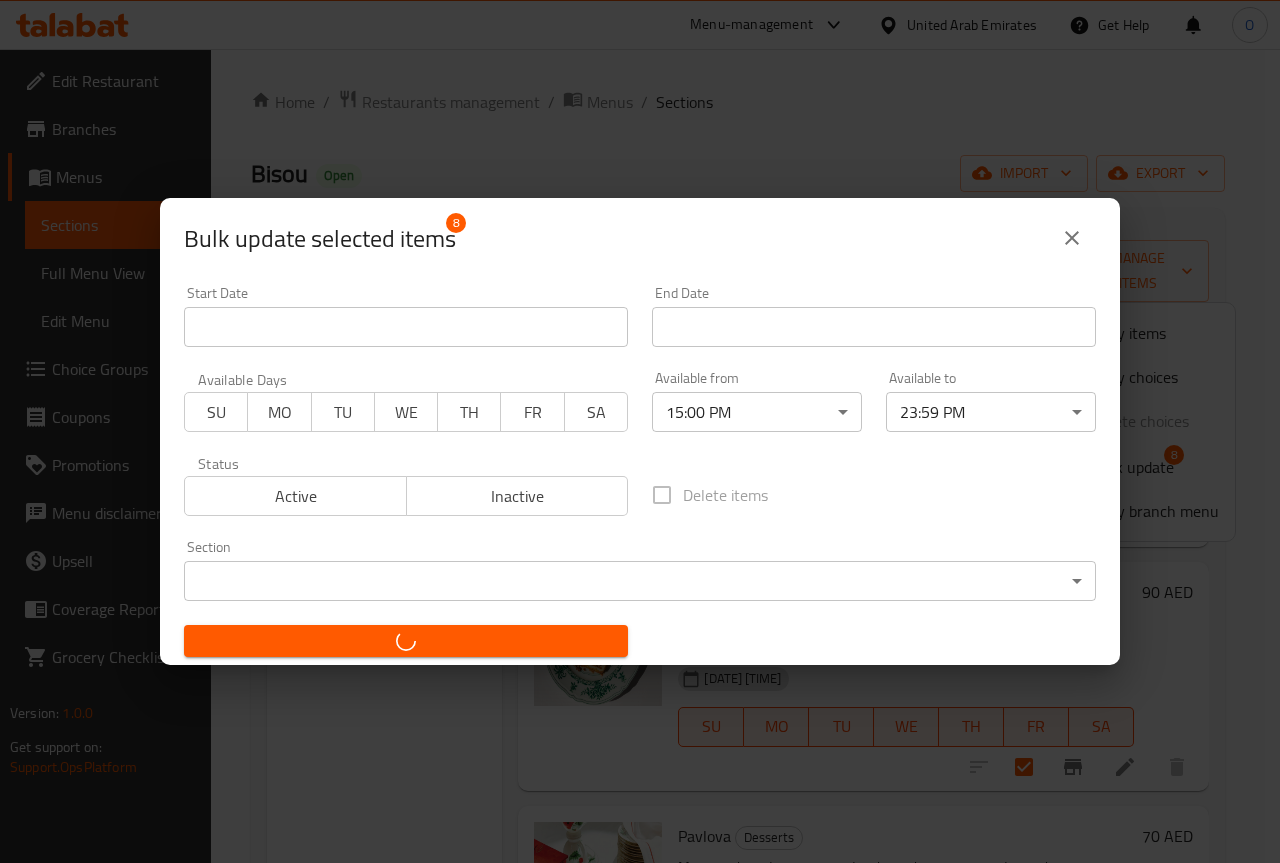 checkbox on "false" 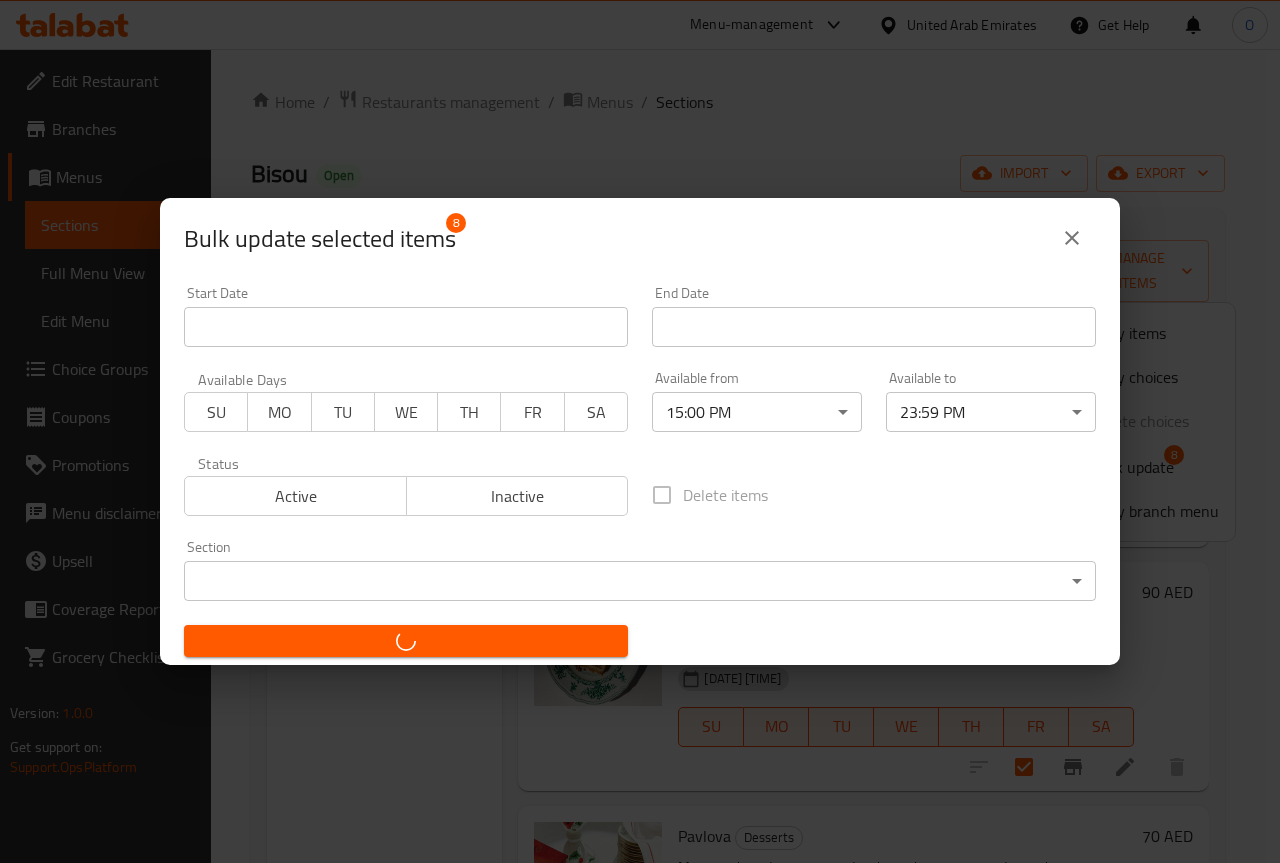 checkbox on "false" 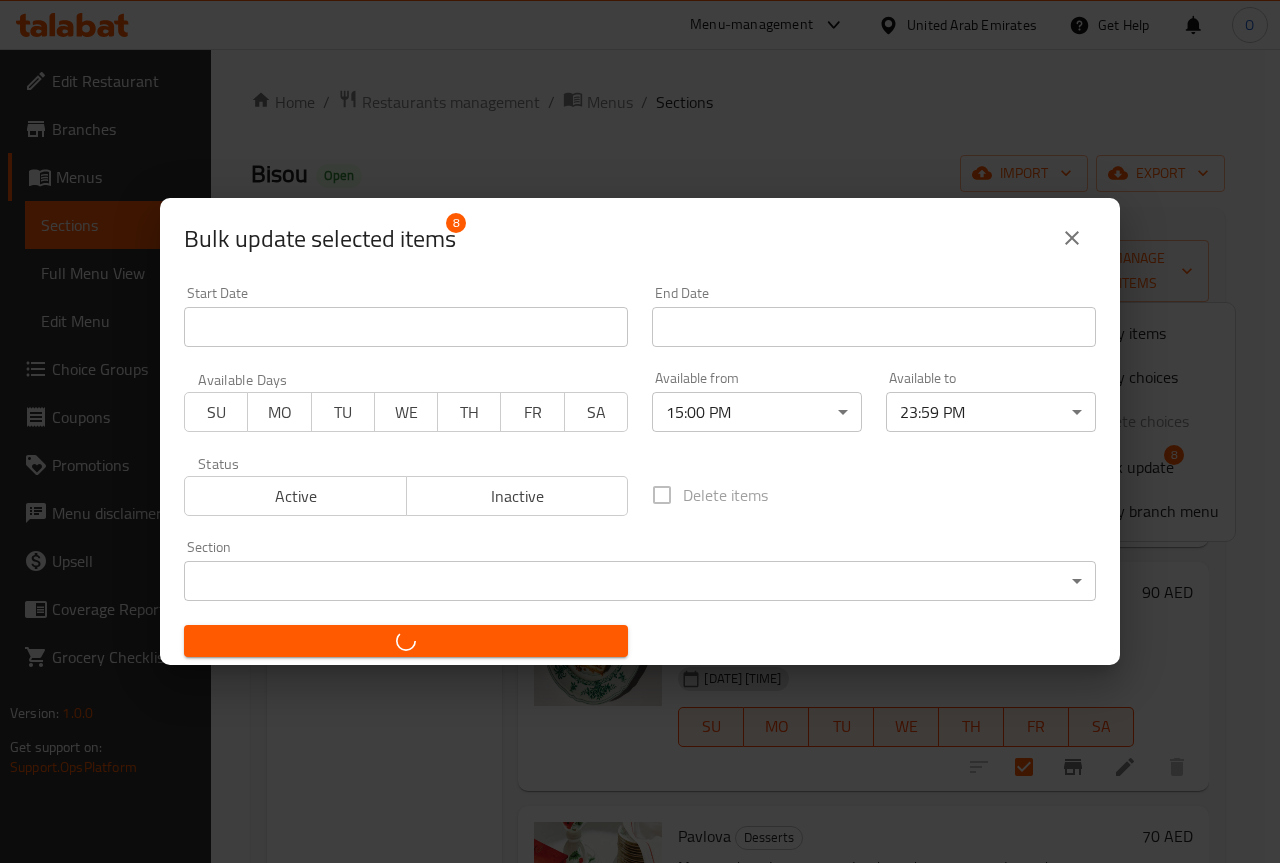 checkbox on "false" 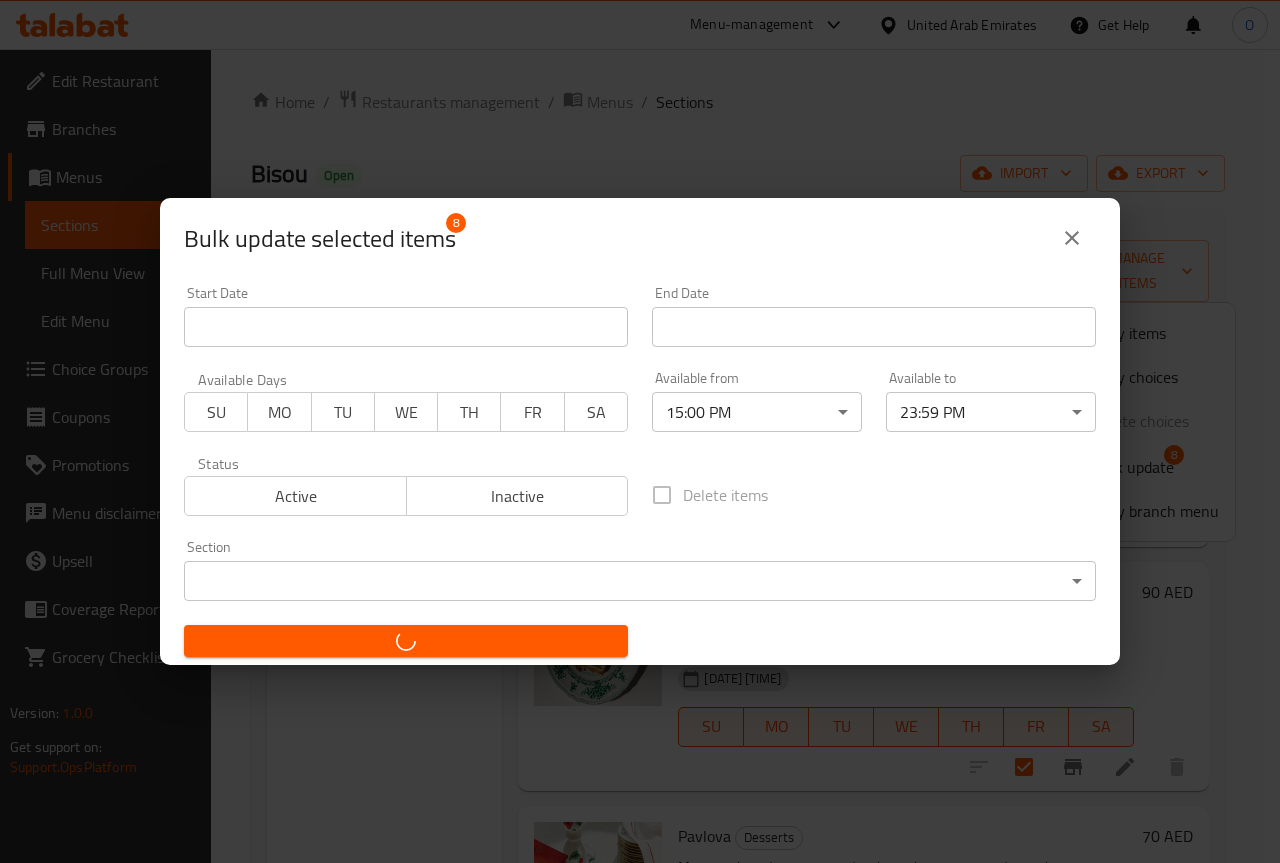 checkbox on "false" 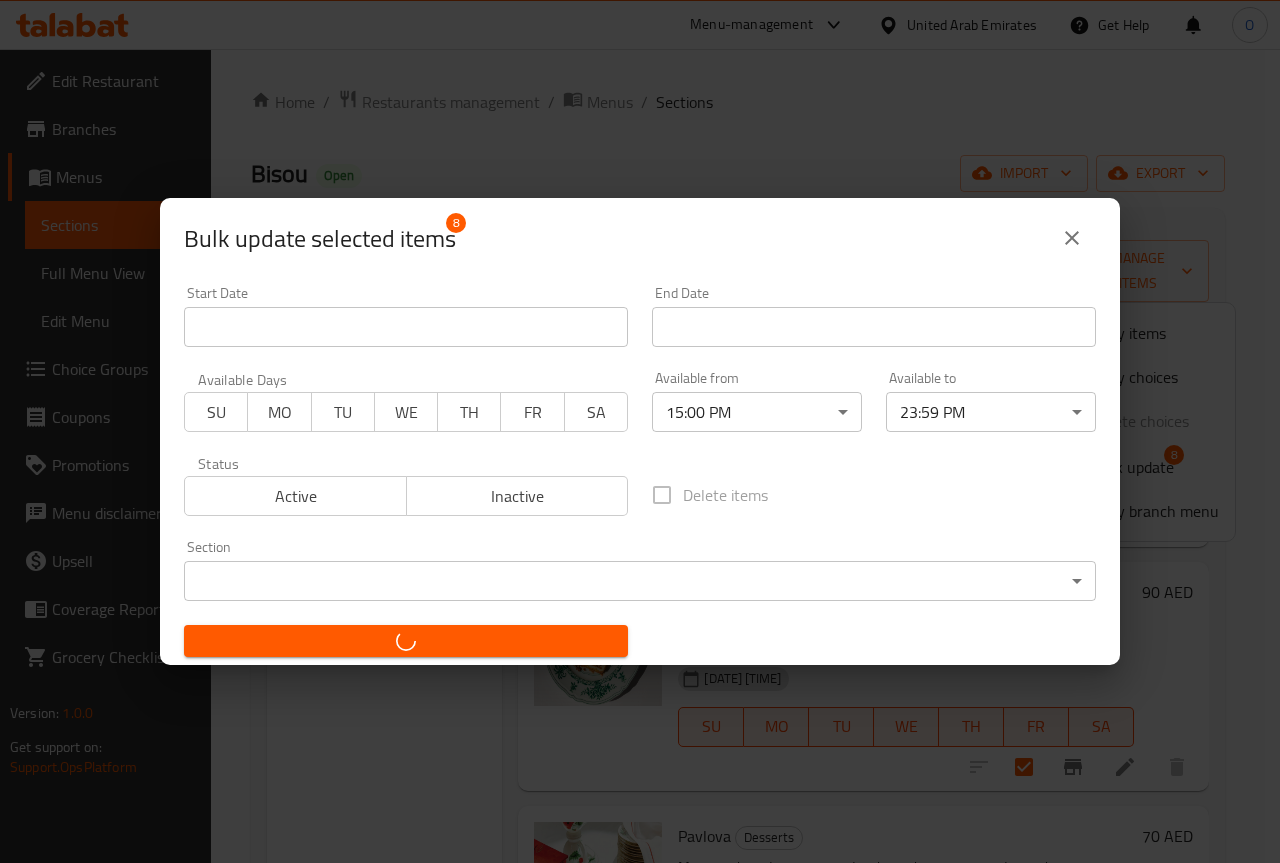 checkbox on "false" 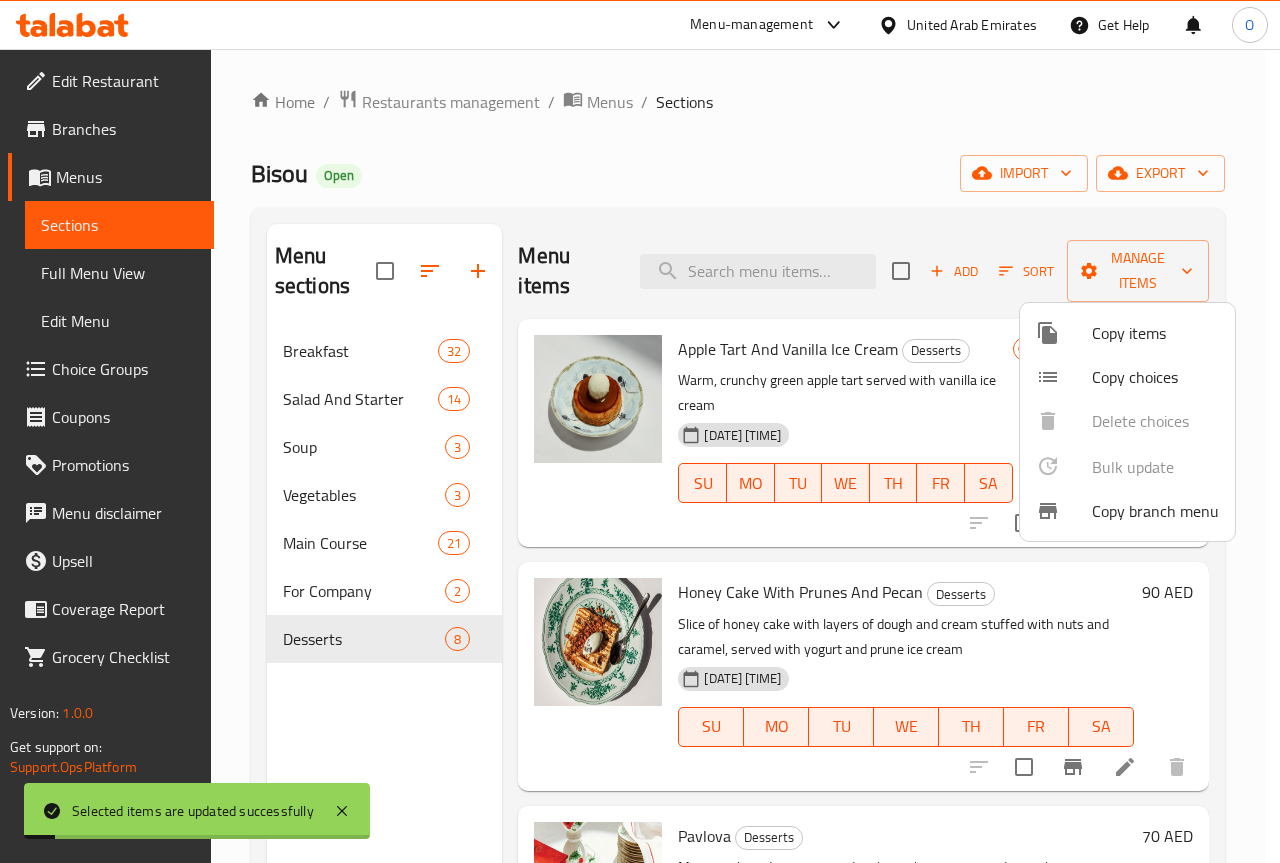 click at bounding box center (640, 431) 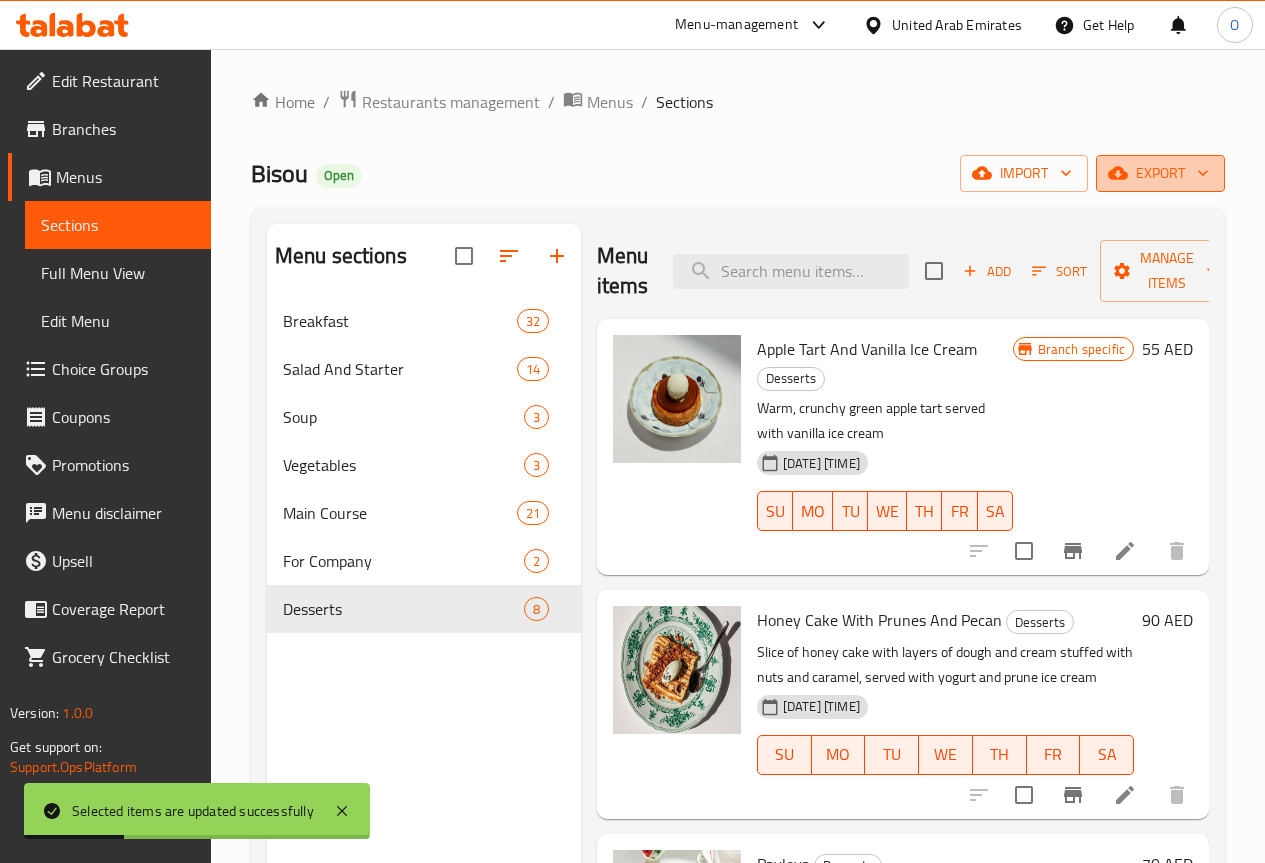 click on "export" at bounding box center (1160, 173) 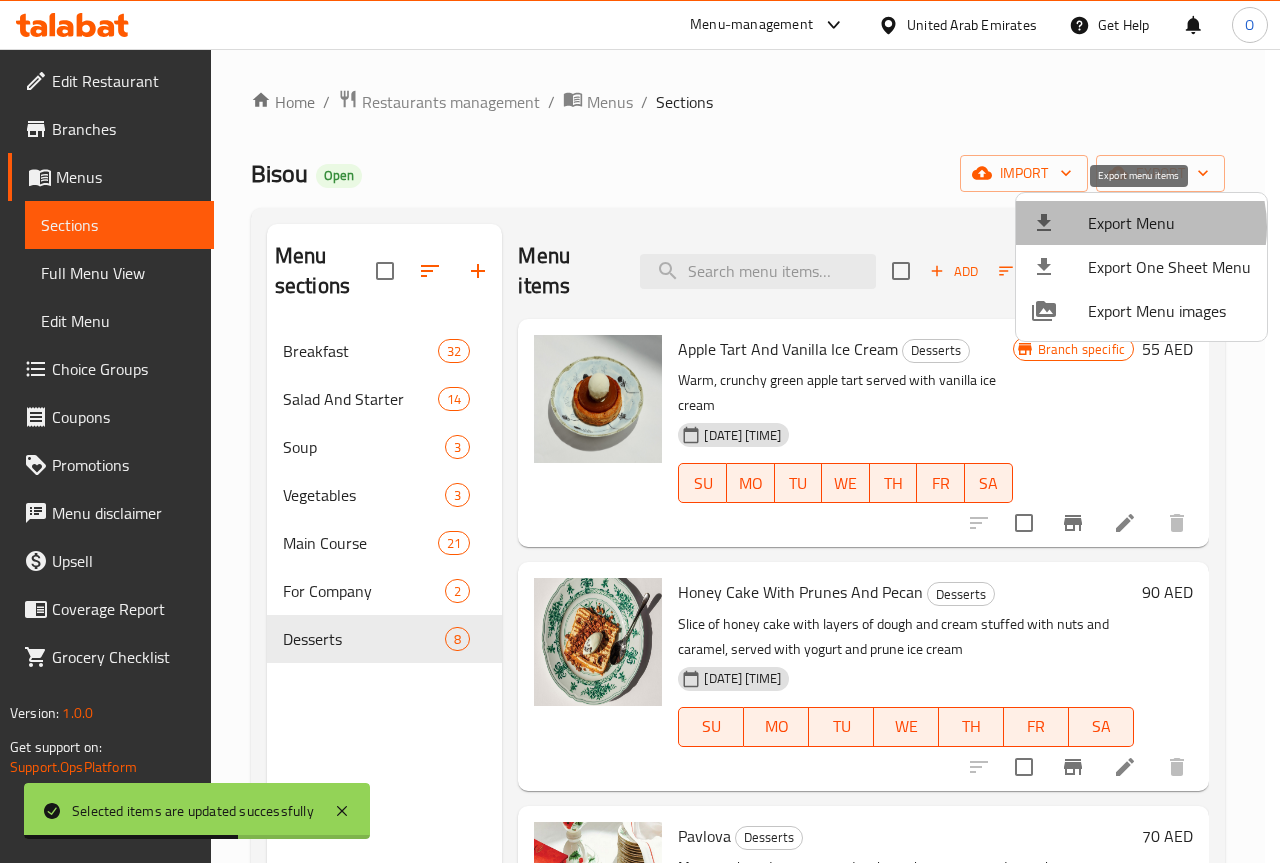 click on "Export Menu" at bounding box center [1169, 223] 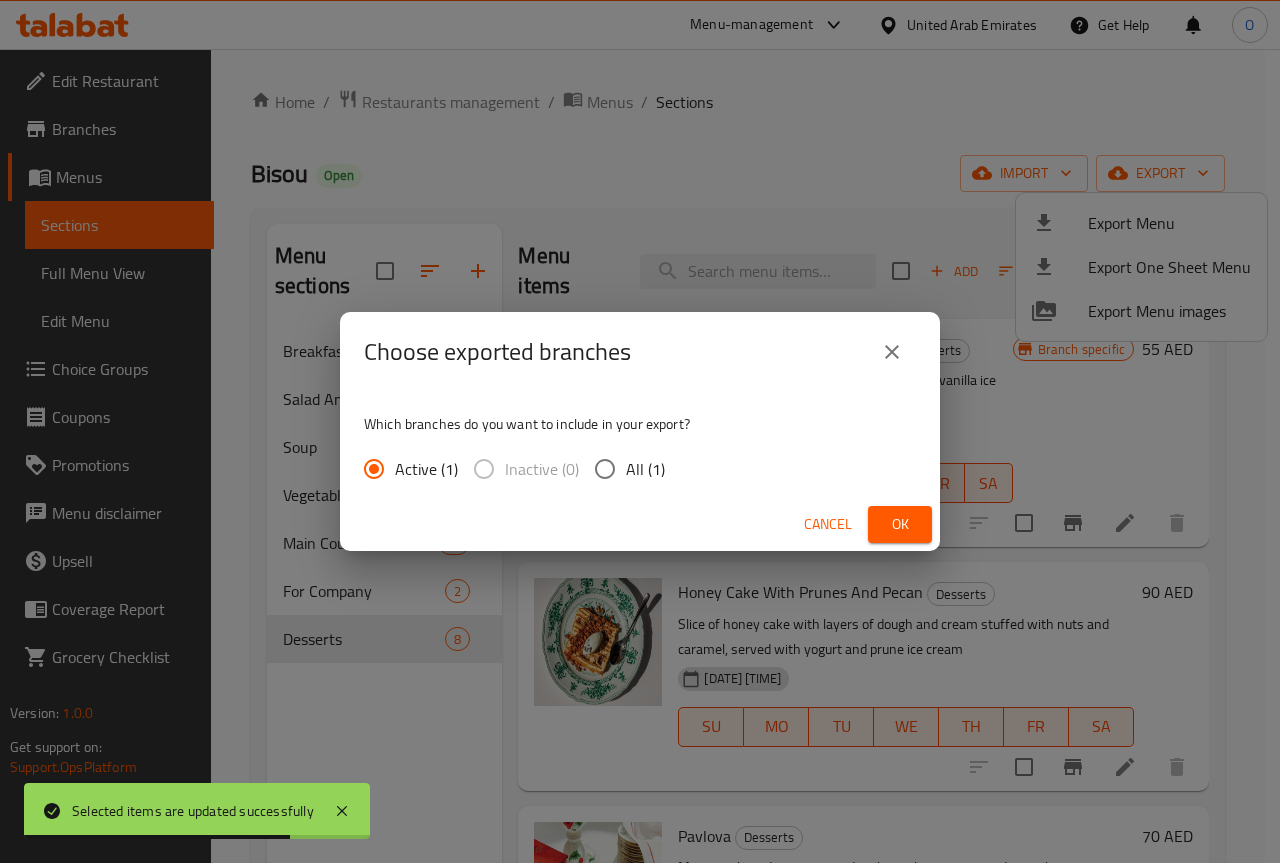 click on "Ok" at bounding box center (900, 524) 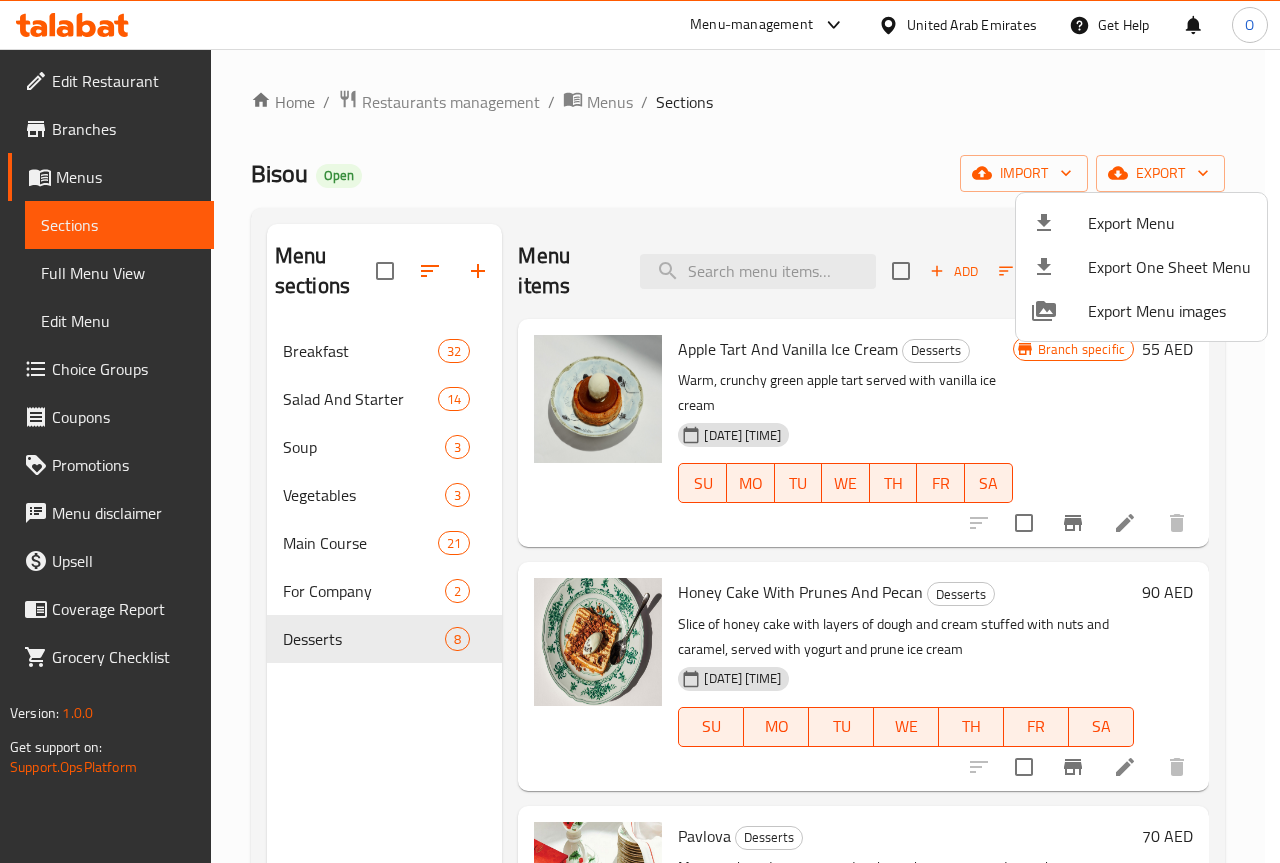 click at bounding box center (640, 431) 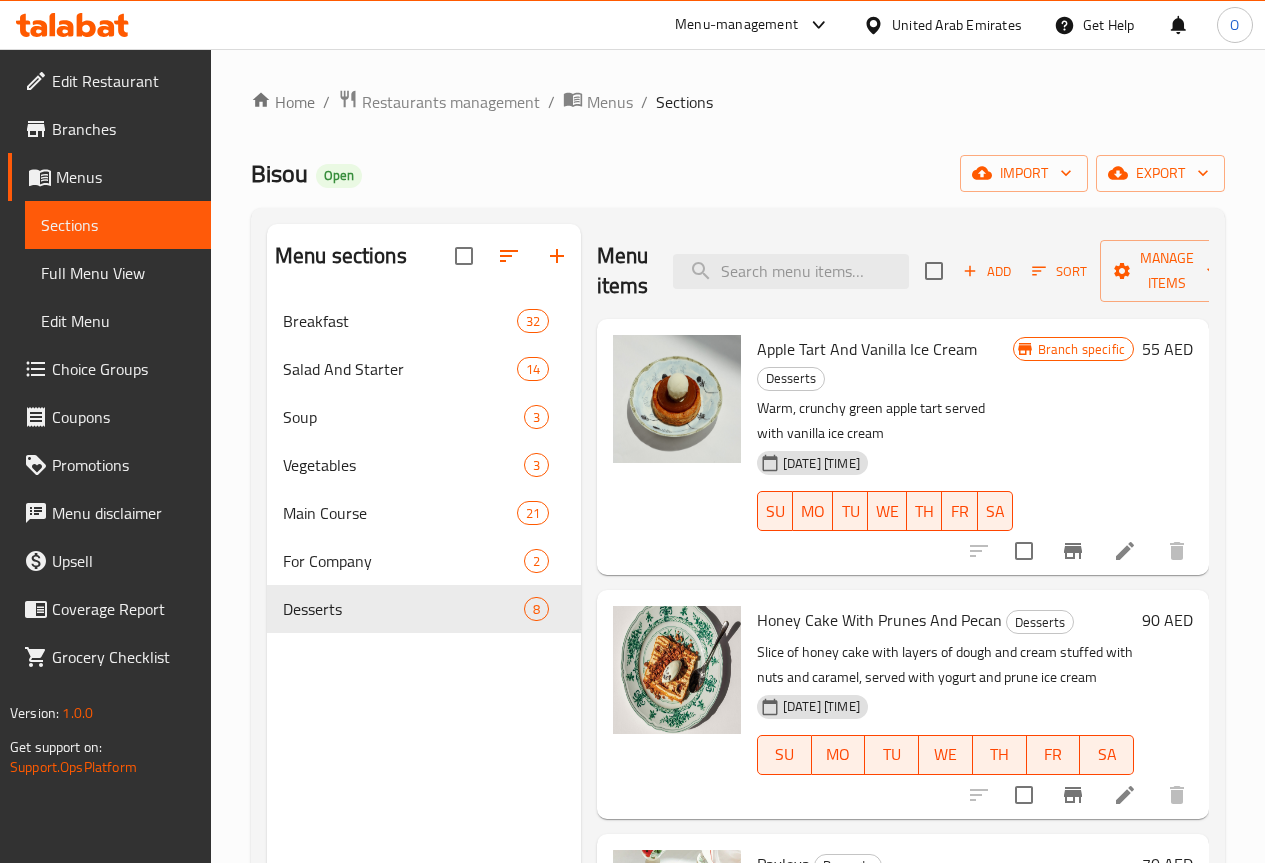 click on "United Arab Emirates" at bounding box center [957, 25] 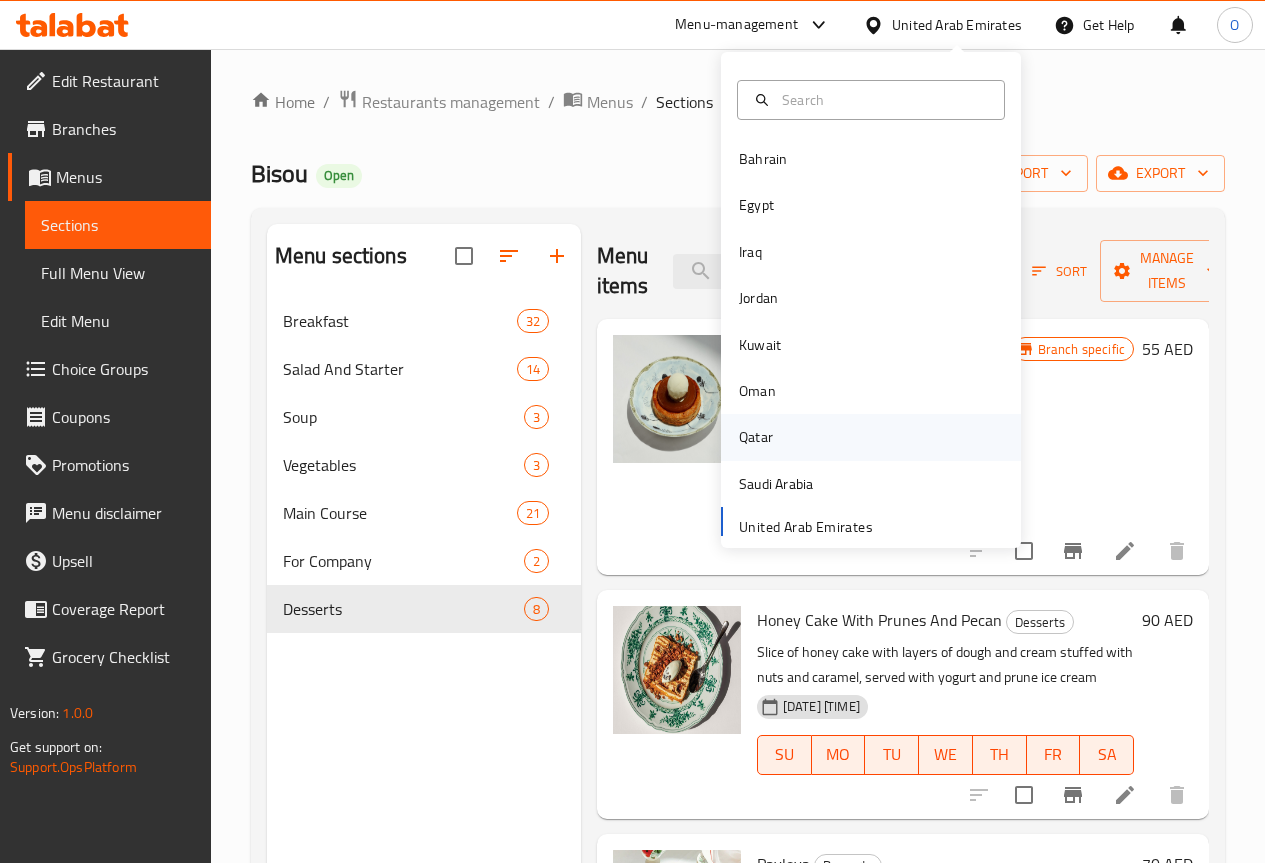 click on "Qatar" at bounding box center (756, 437) 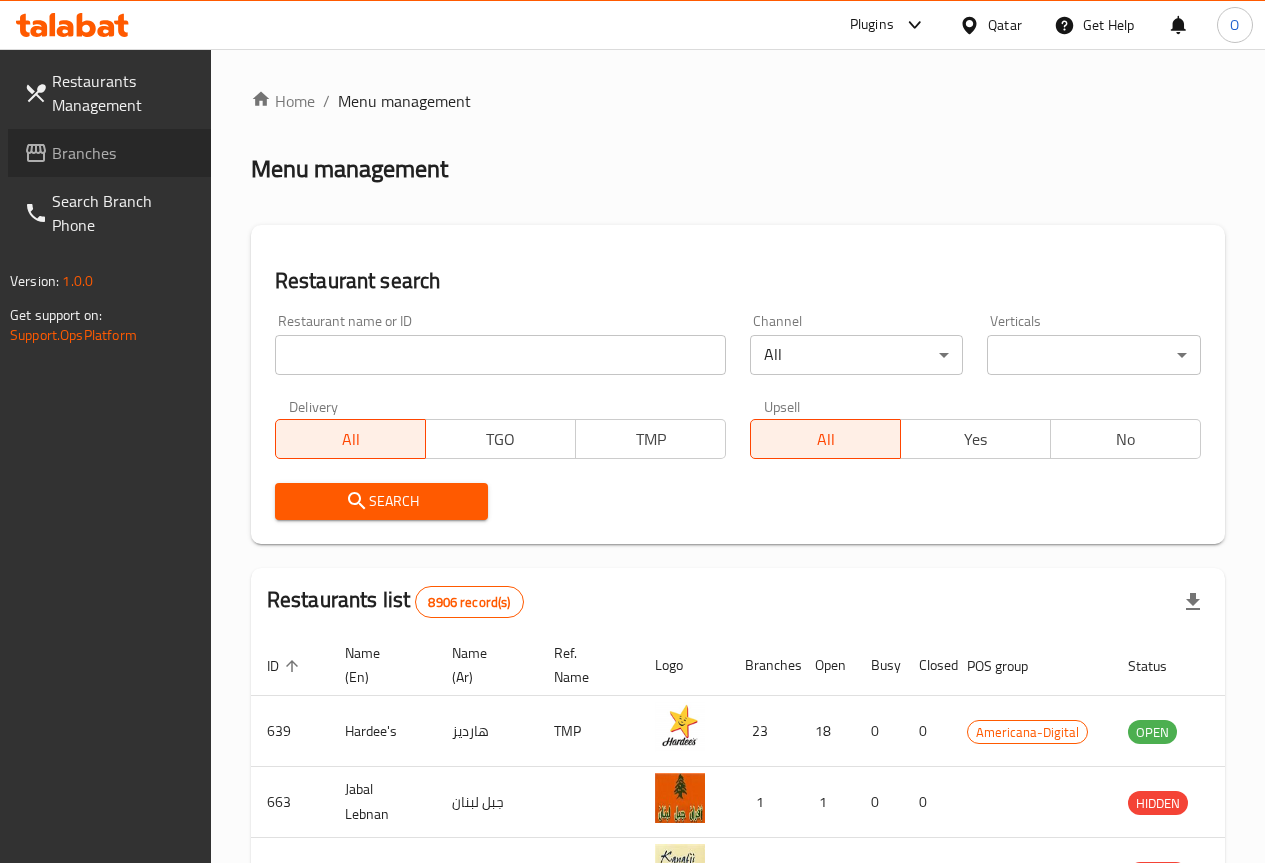 click on "Branches" at bounding box center (123, 153) 